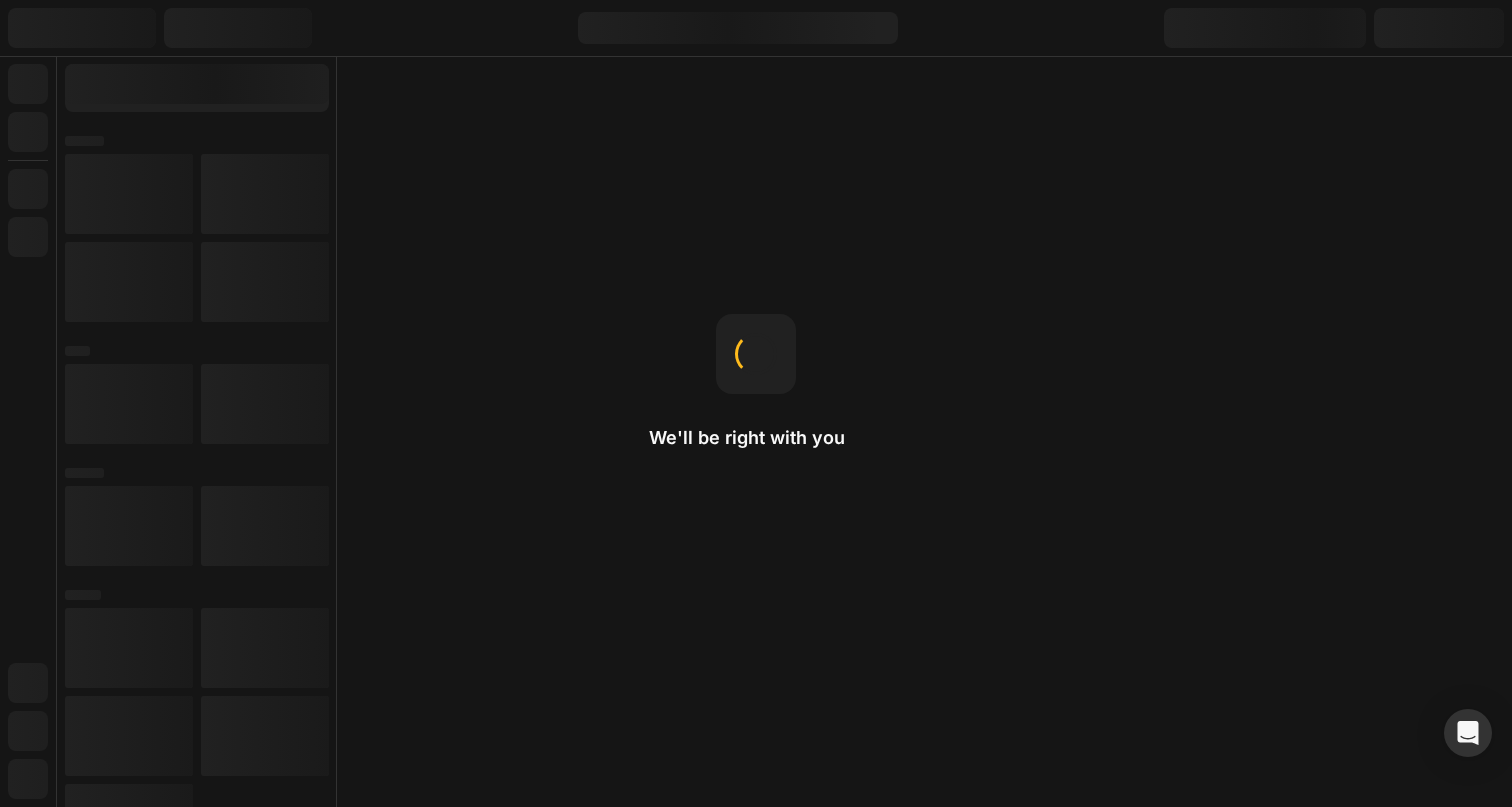scroll, scrollTop: 0, scrollLeft: 0, axis: both 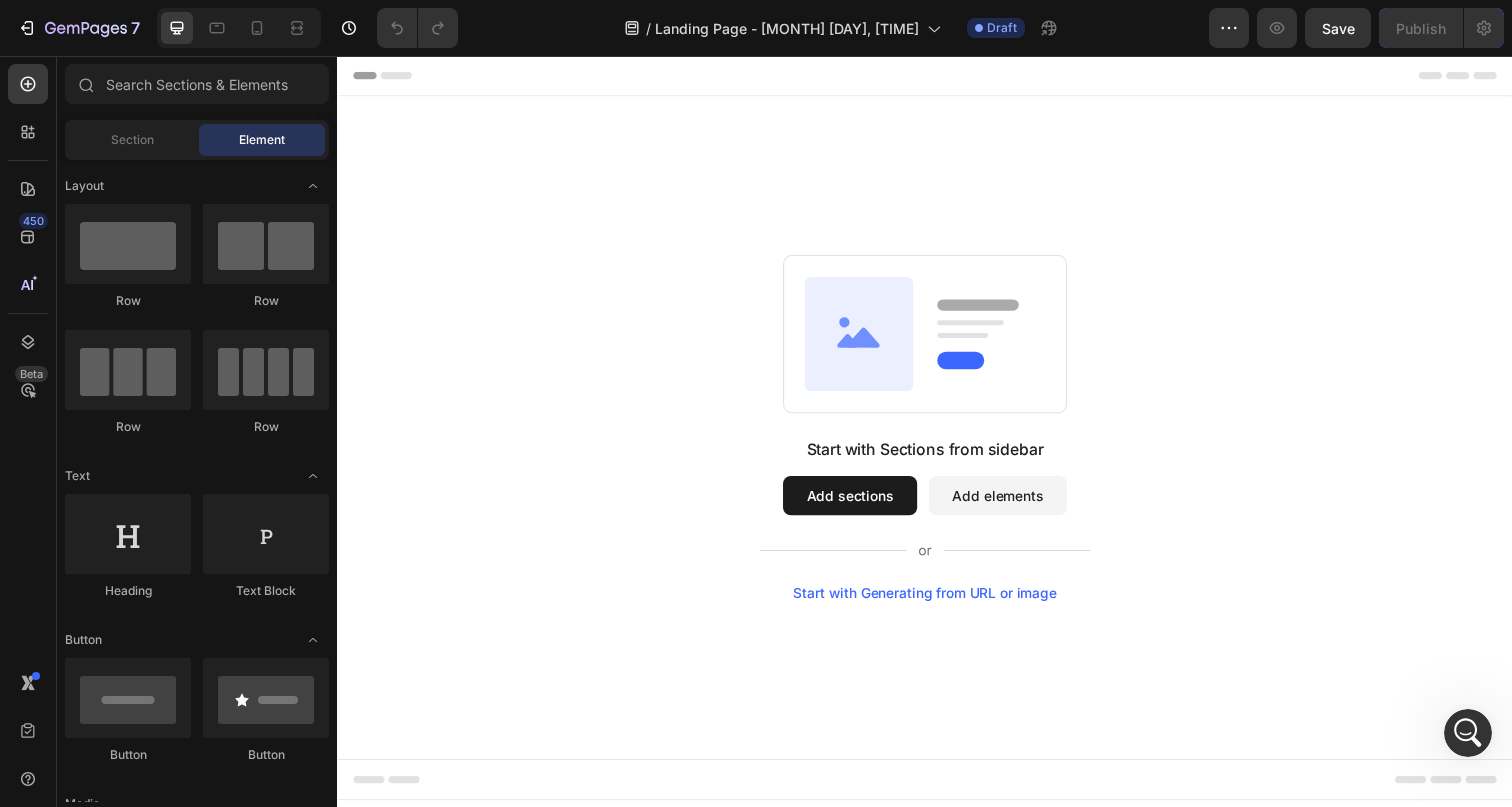 click on "Add sections" at bounding box center (860, 505) 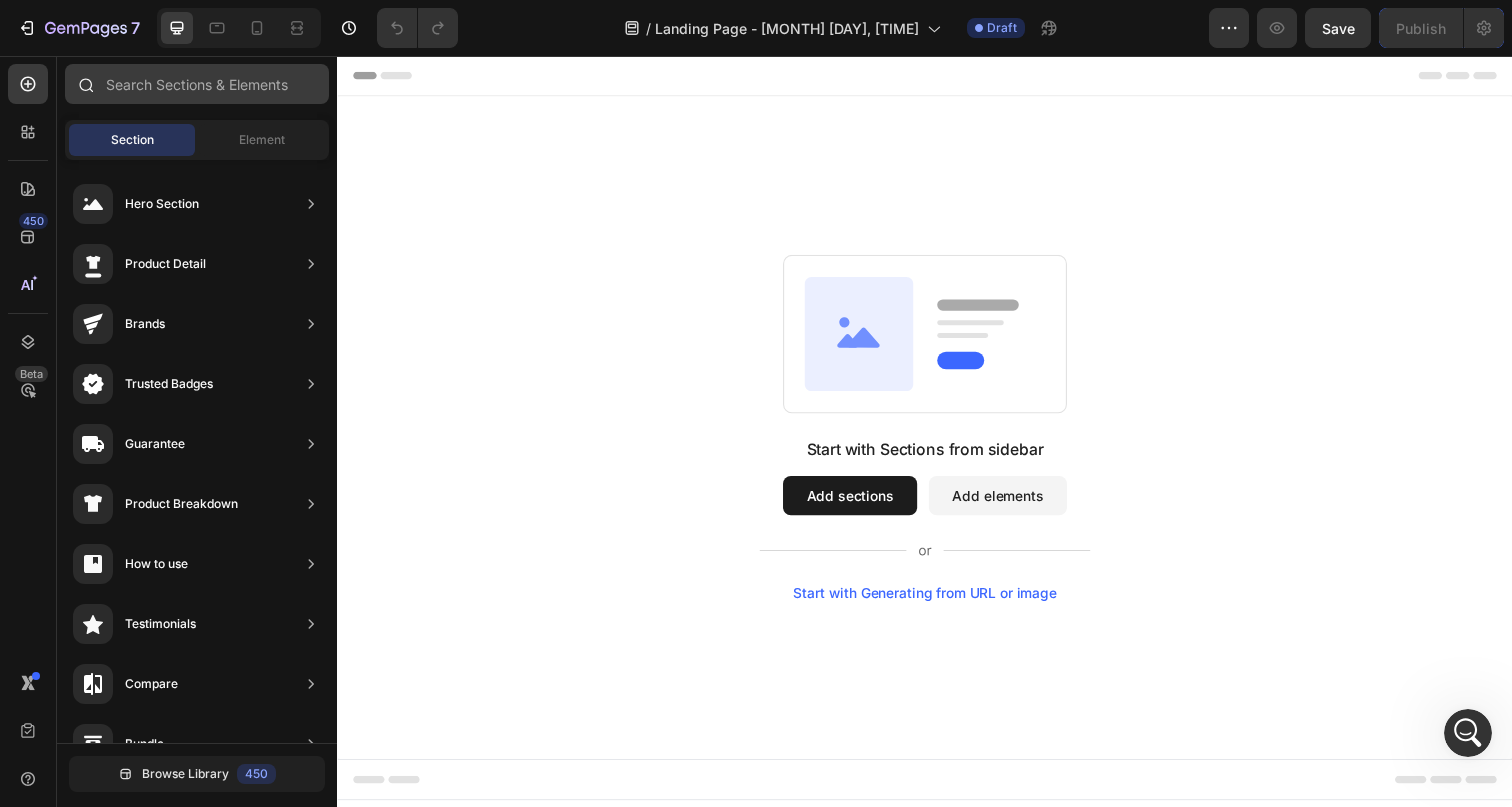 click at bounding box center [197, 84] 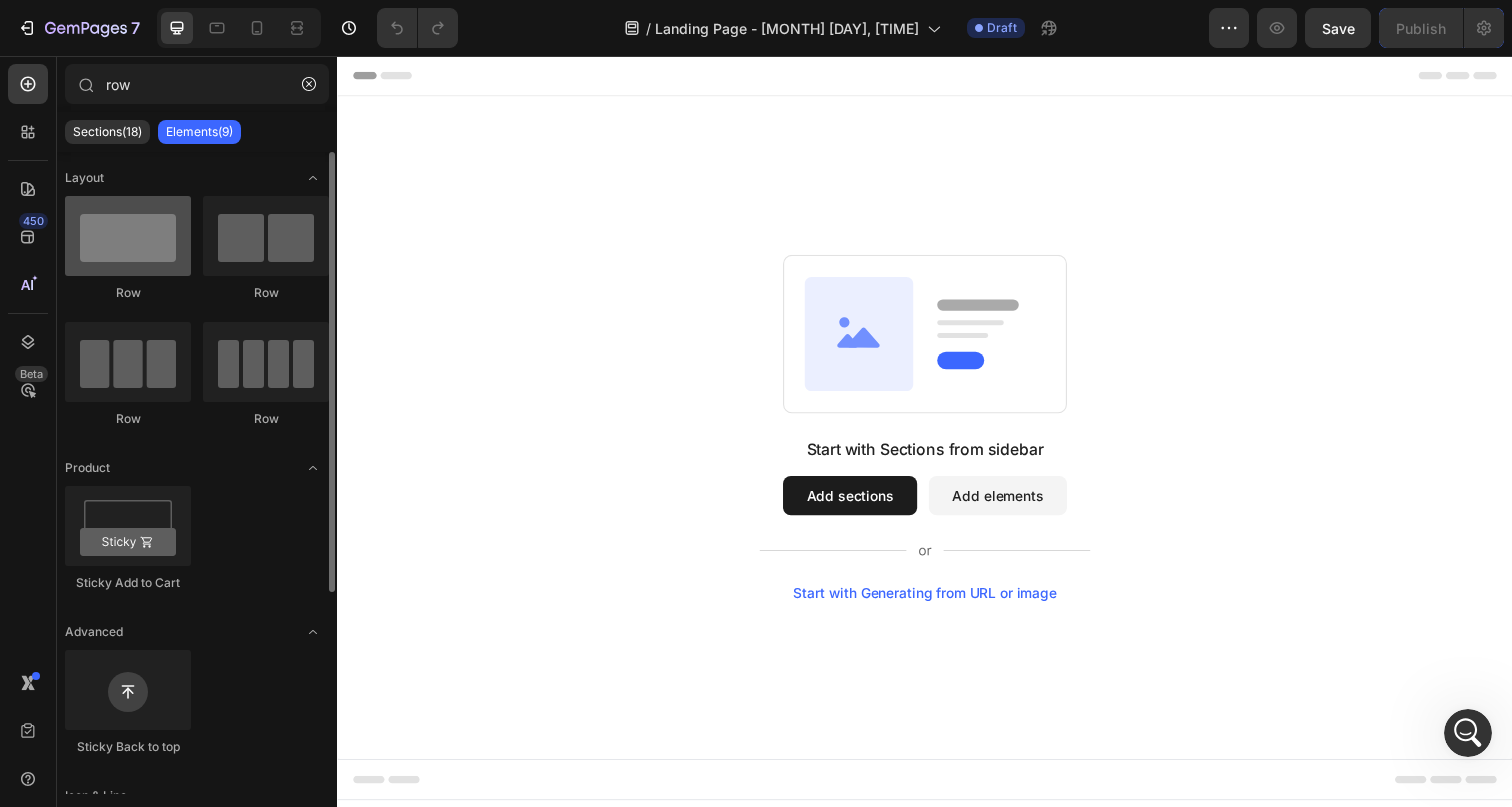 type on "row" 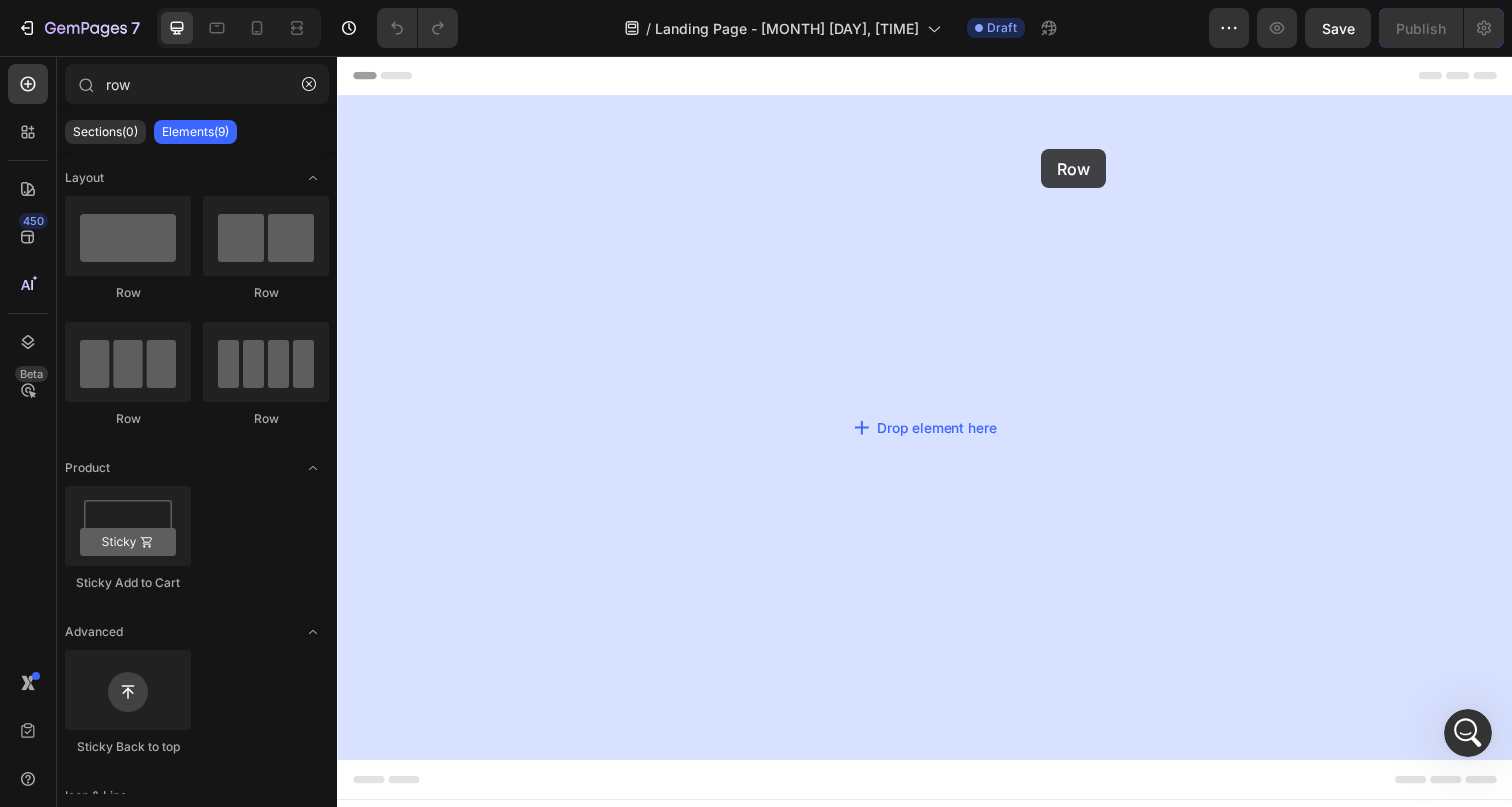 drag, startPoint x: 494, startPoint y: 283, endPoint x: 472, endPoint y: 209, distance: 77.201035 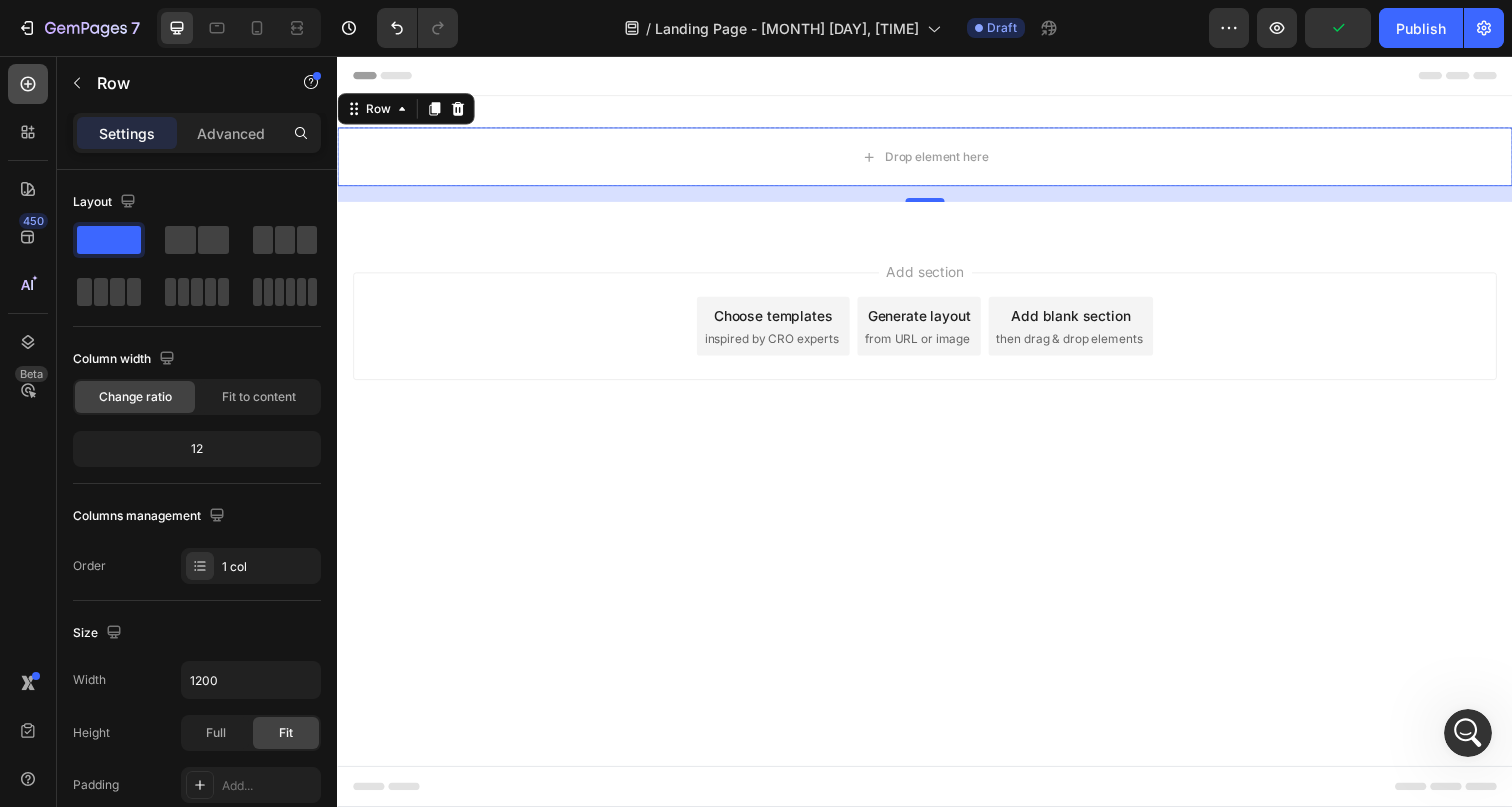 click 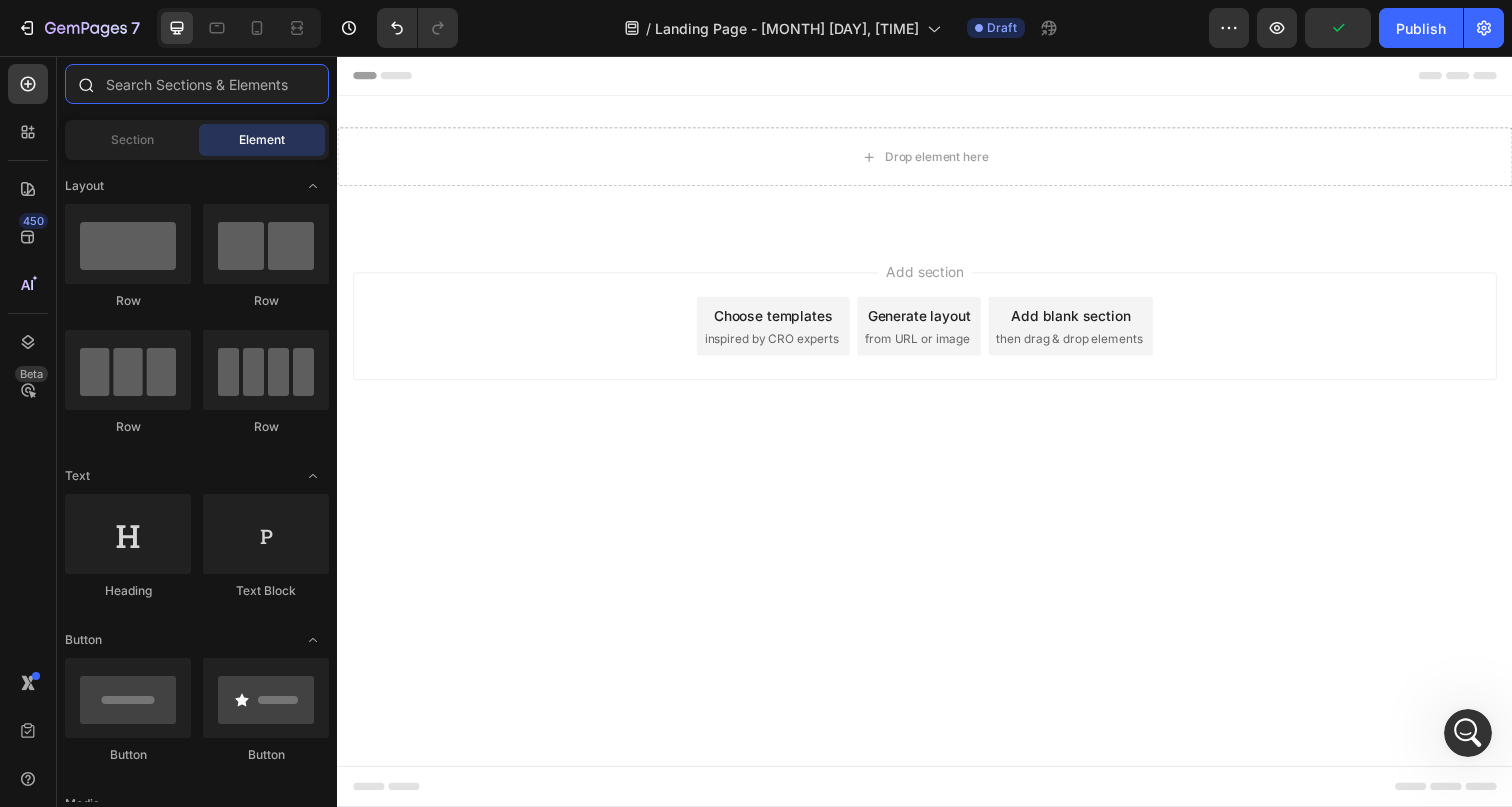 click at bounding box center (197, 84) 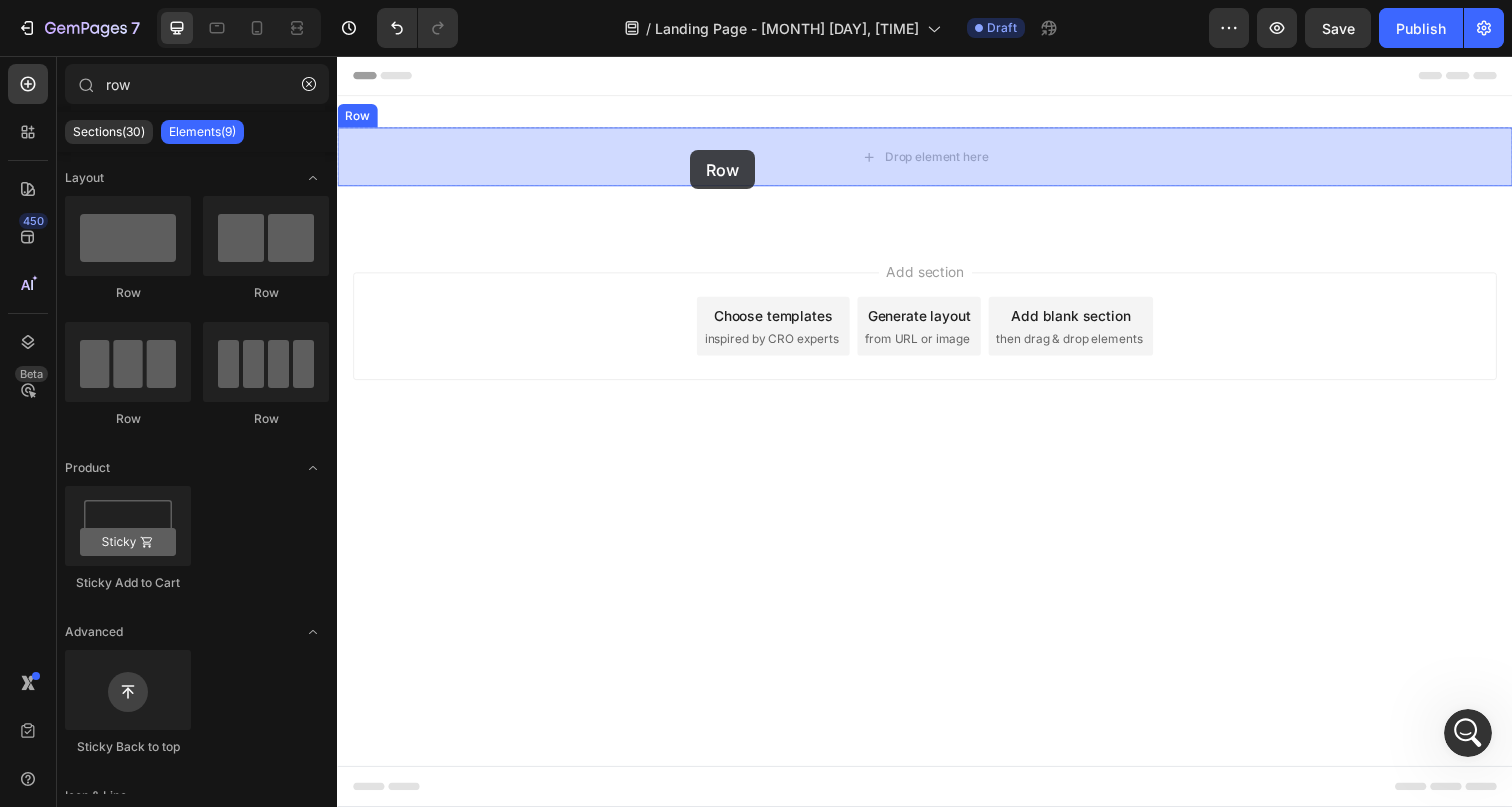 drag, startPoint x: 583, startPoint y: 282, endPoint x: 698, endPoint y: 152, distance: 173.56555 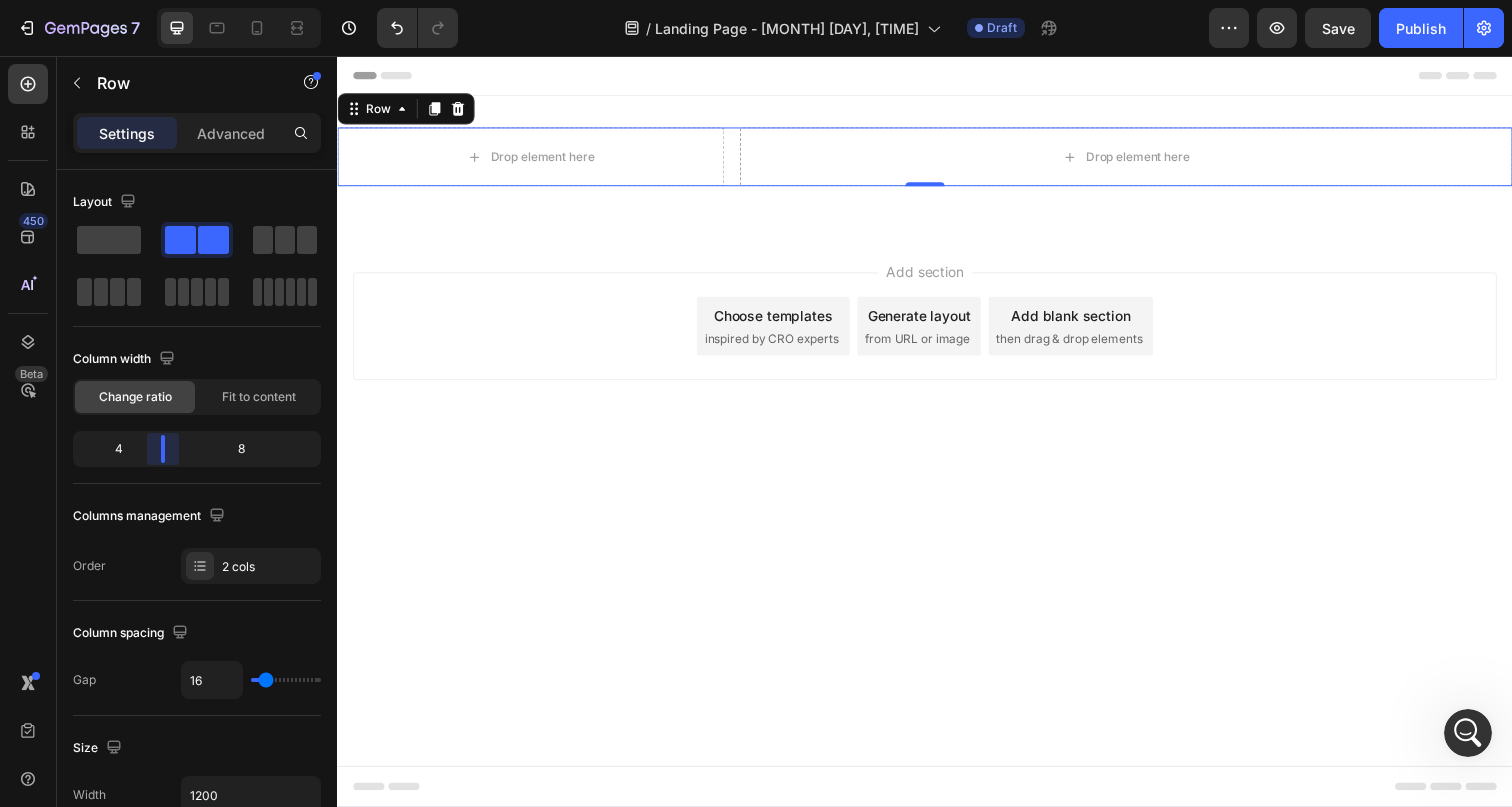 drag, startPoint x: 200, startPoint y: 453, endPoint x: 155, endPoint y: 456, distance: 45.099888 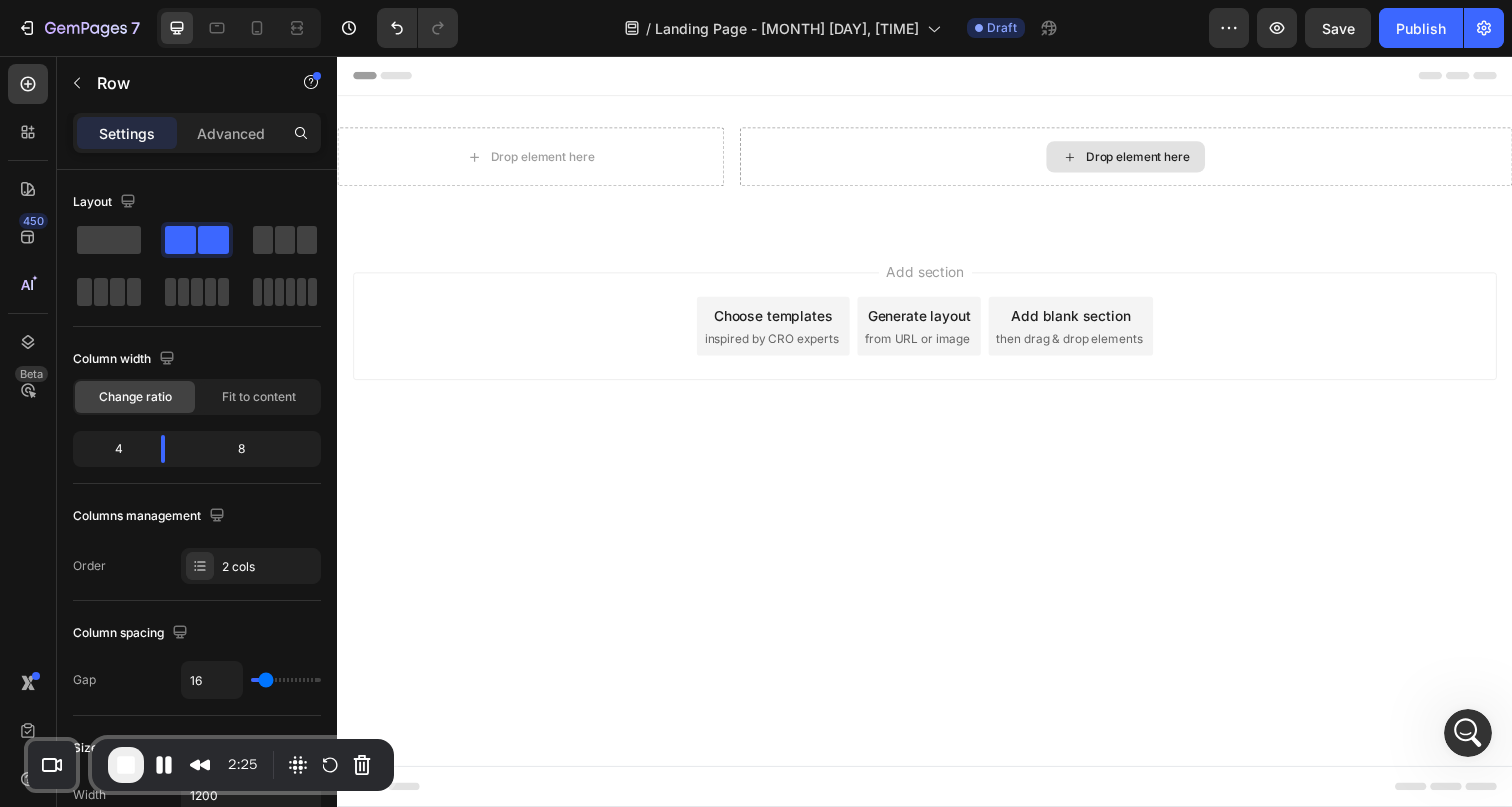 click on "Drop element here" at bounding box center [1142, 159] 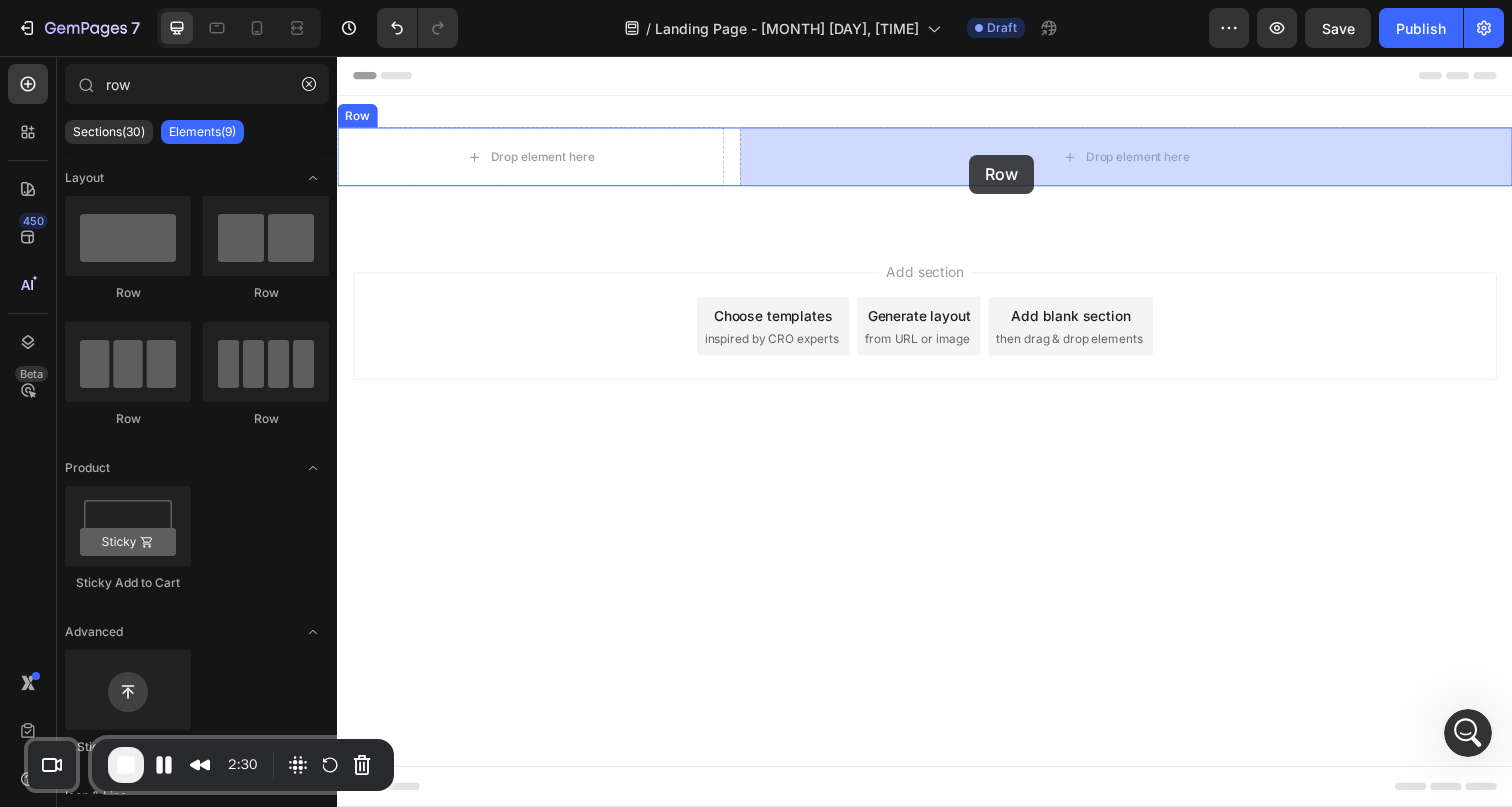 drag, startPoint x: 499, startPoint y: 297, endPoint x: 982, endPoint y: 157, distance: 502.8807 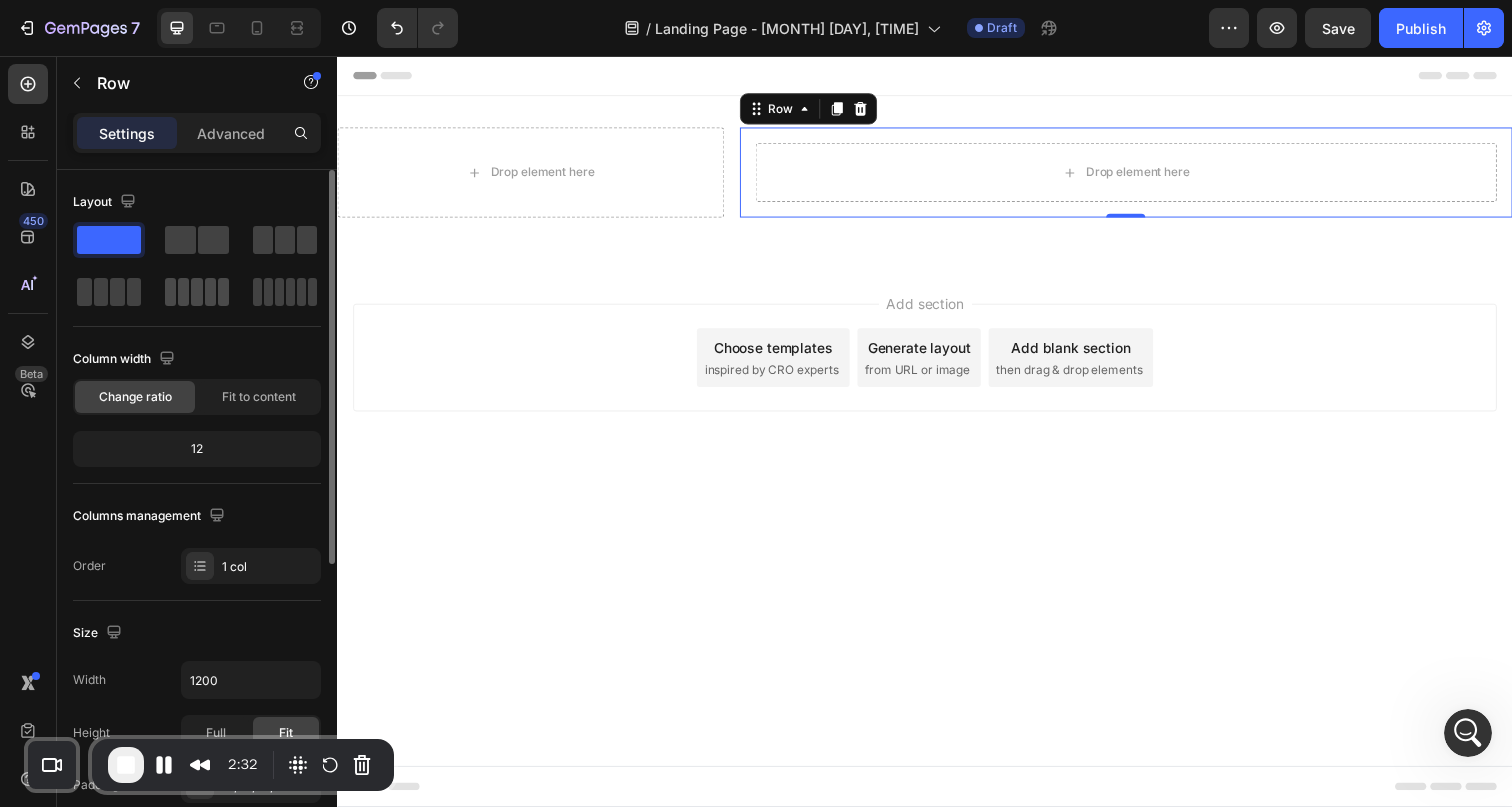 click 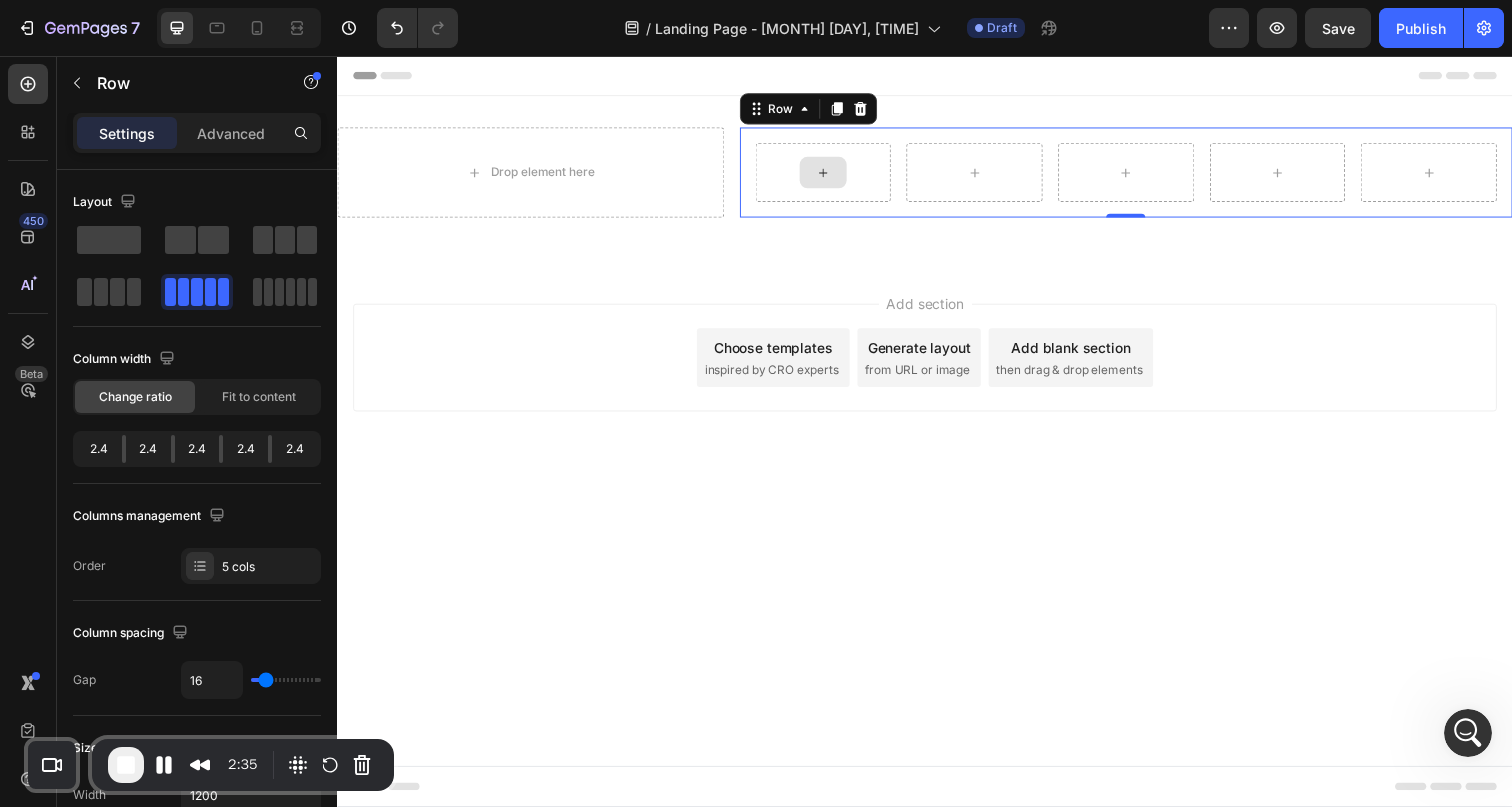 click 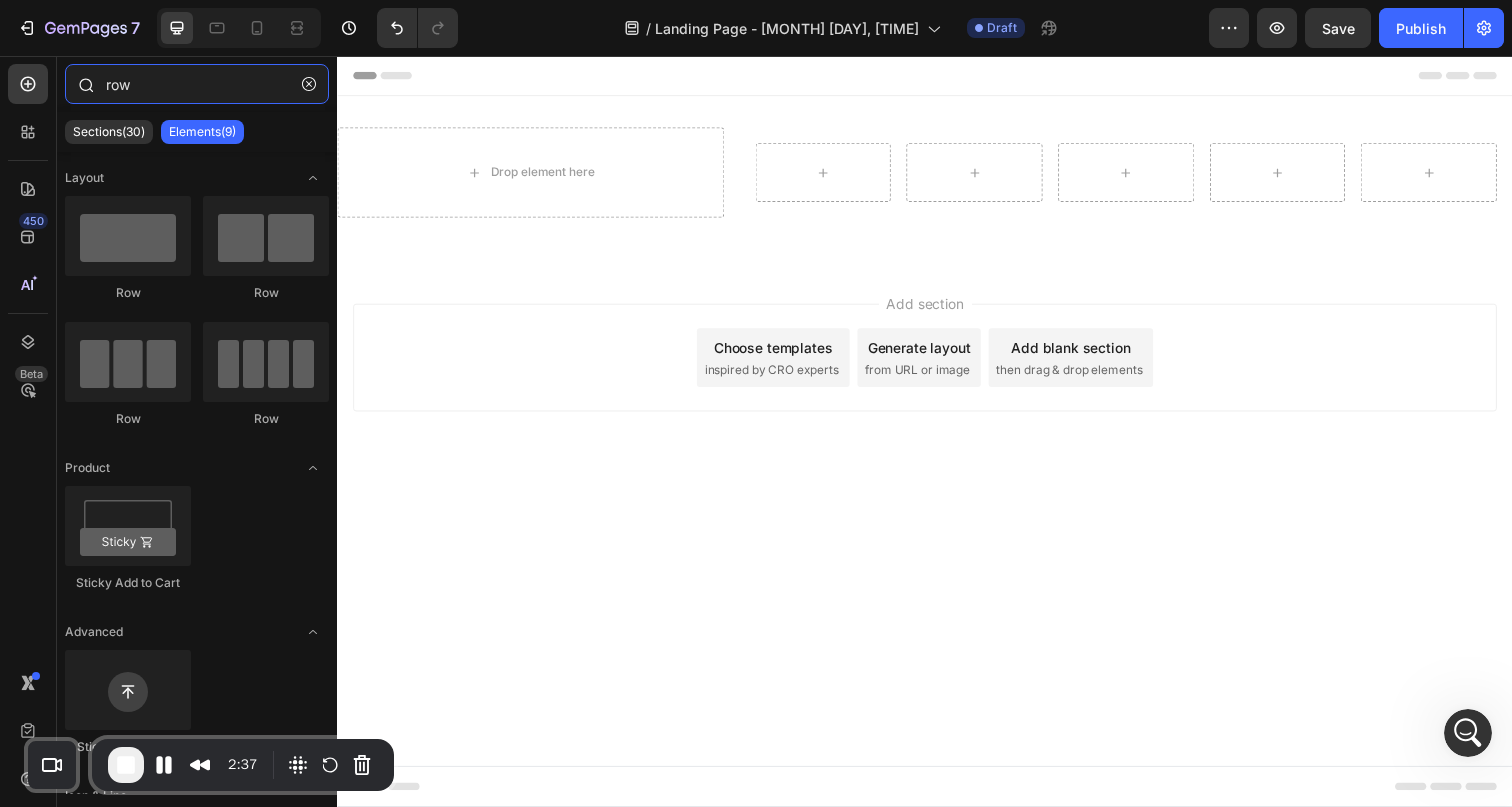 click on "row" at bounding box center [197, 84] 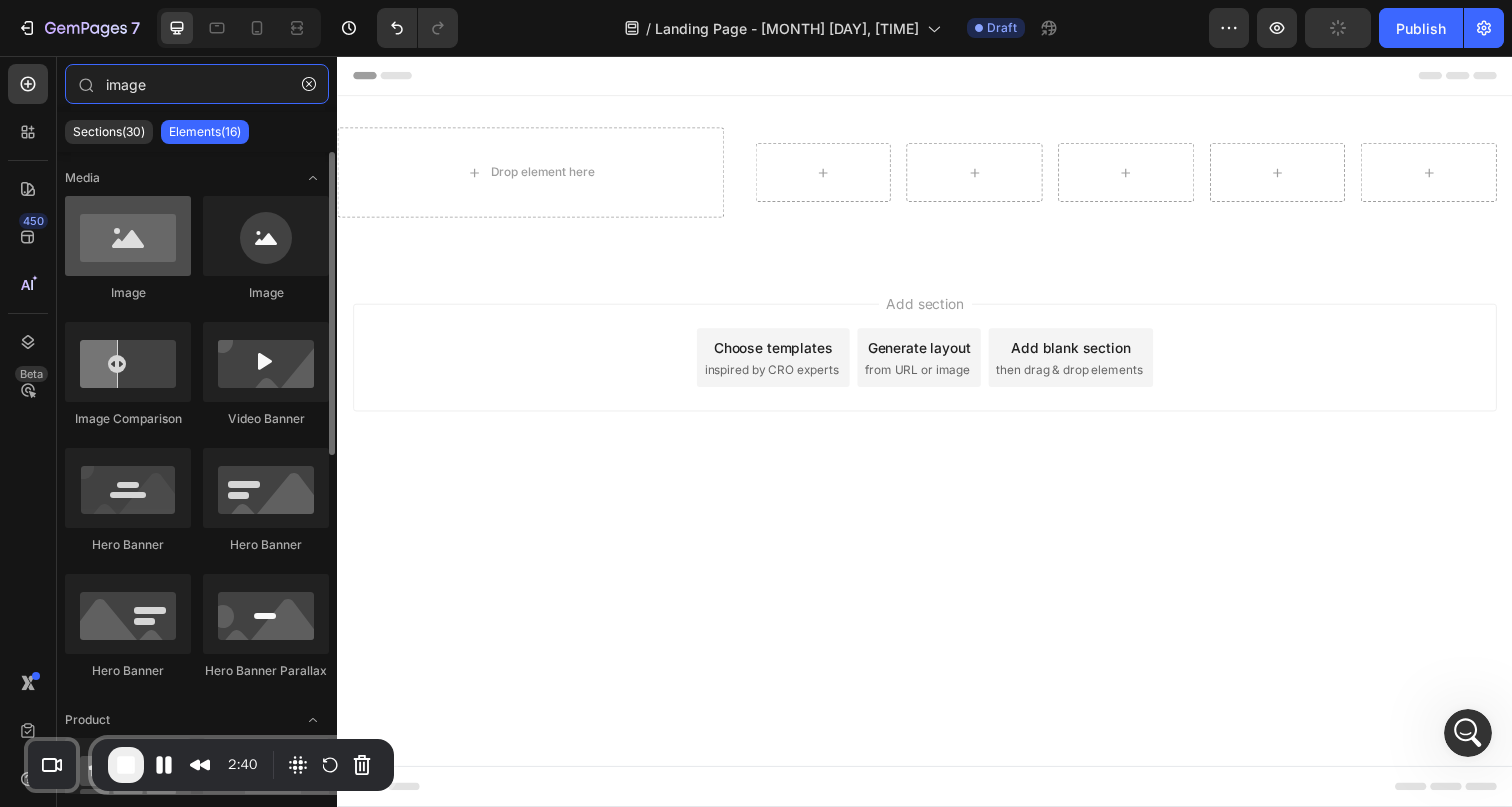 type on "image" 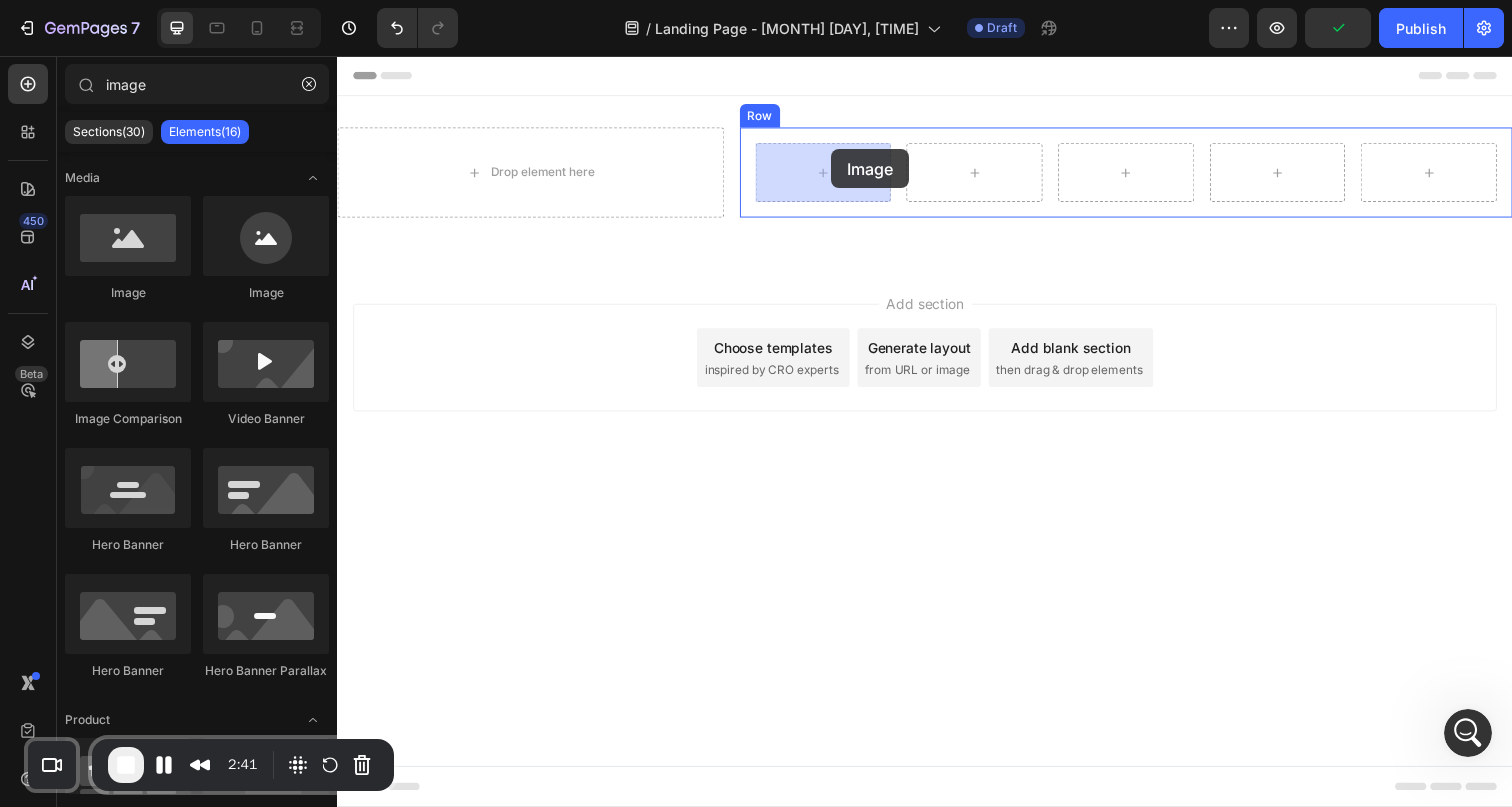 drag, startPoint x: 473, startPoint y: 282, endPoint x: 841, endPoint y: 151, distance: 390.6213 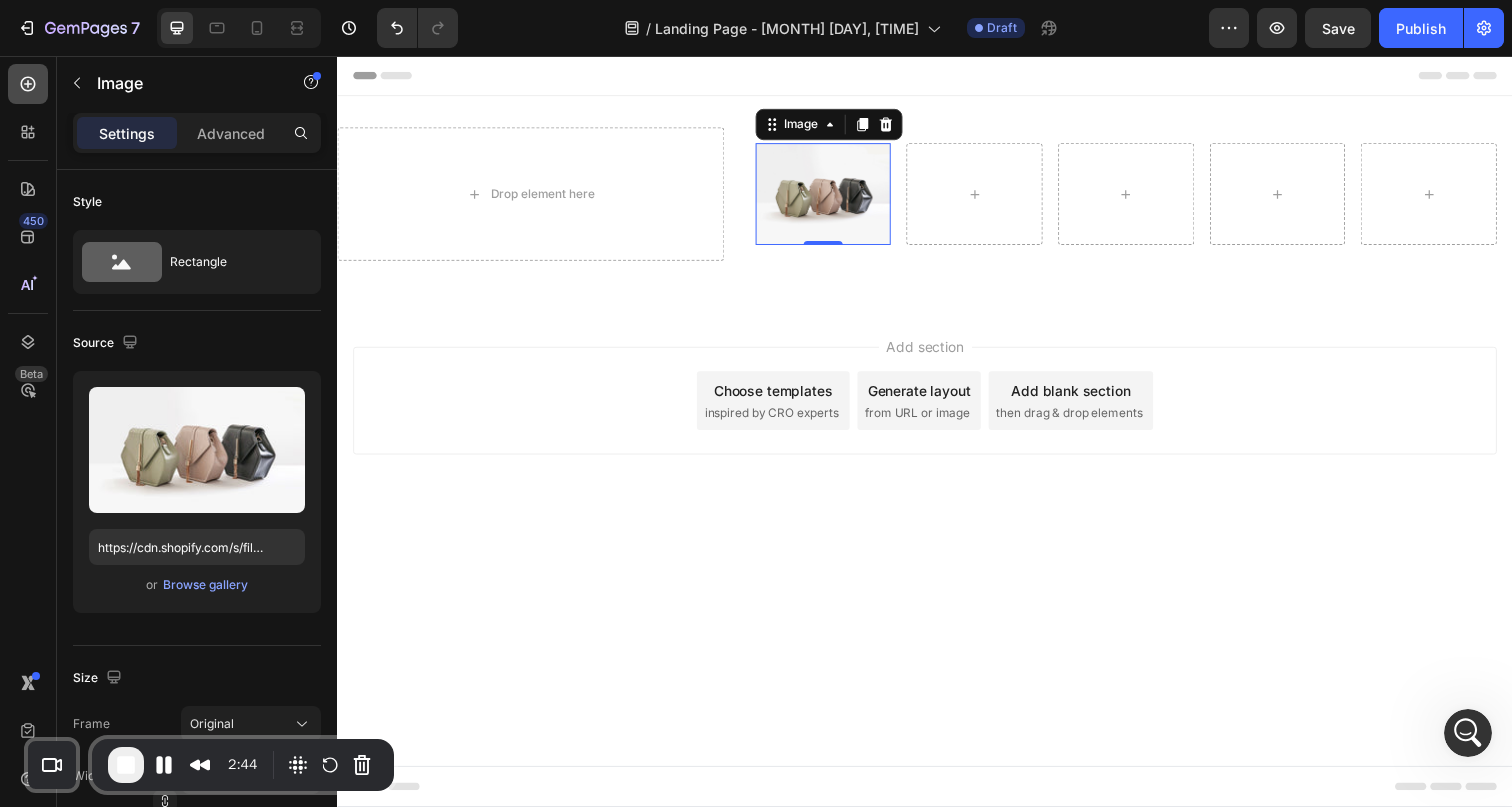 click 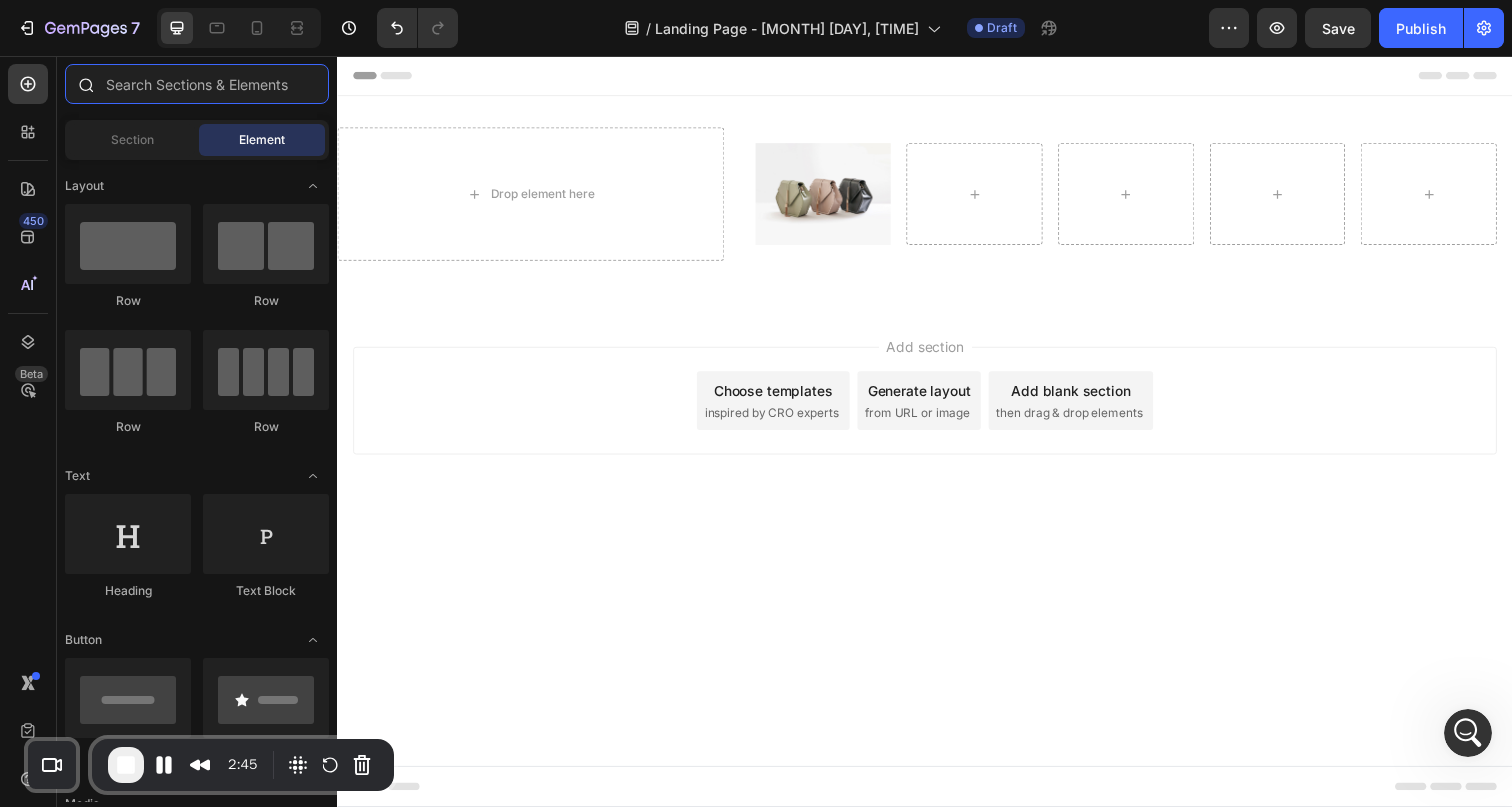 click at bounding box center (197, 84) 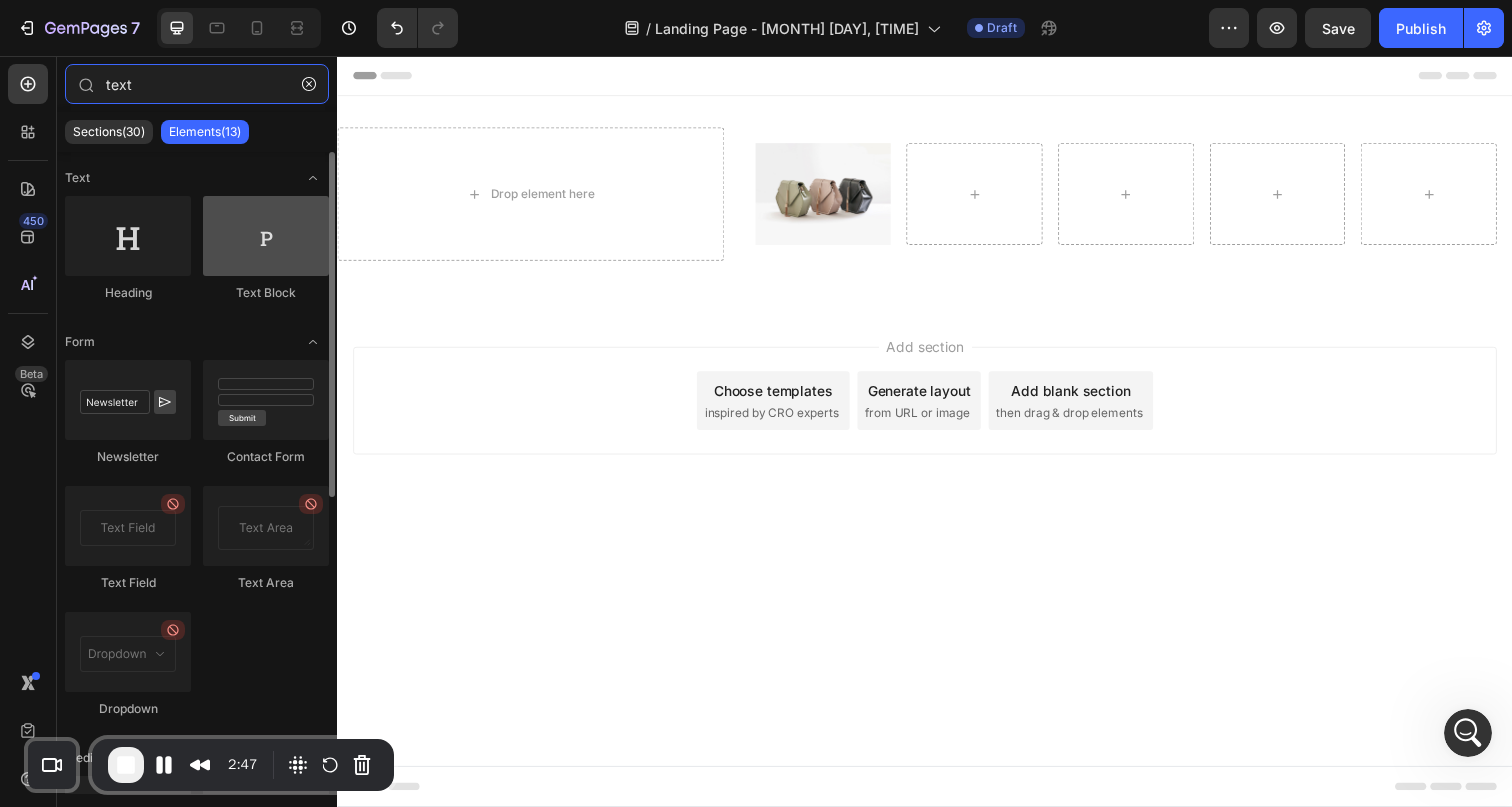 type on "text" 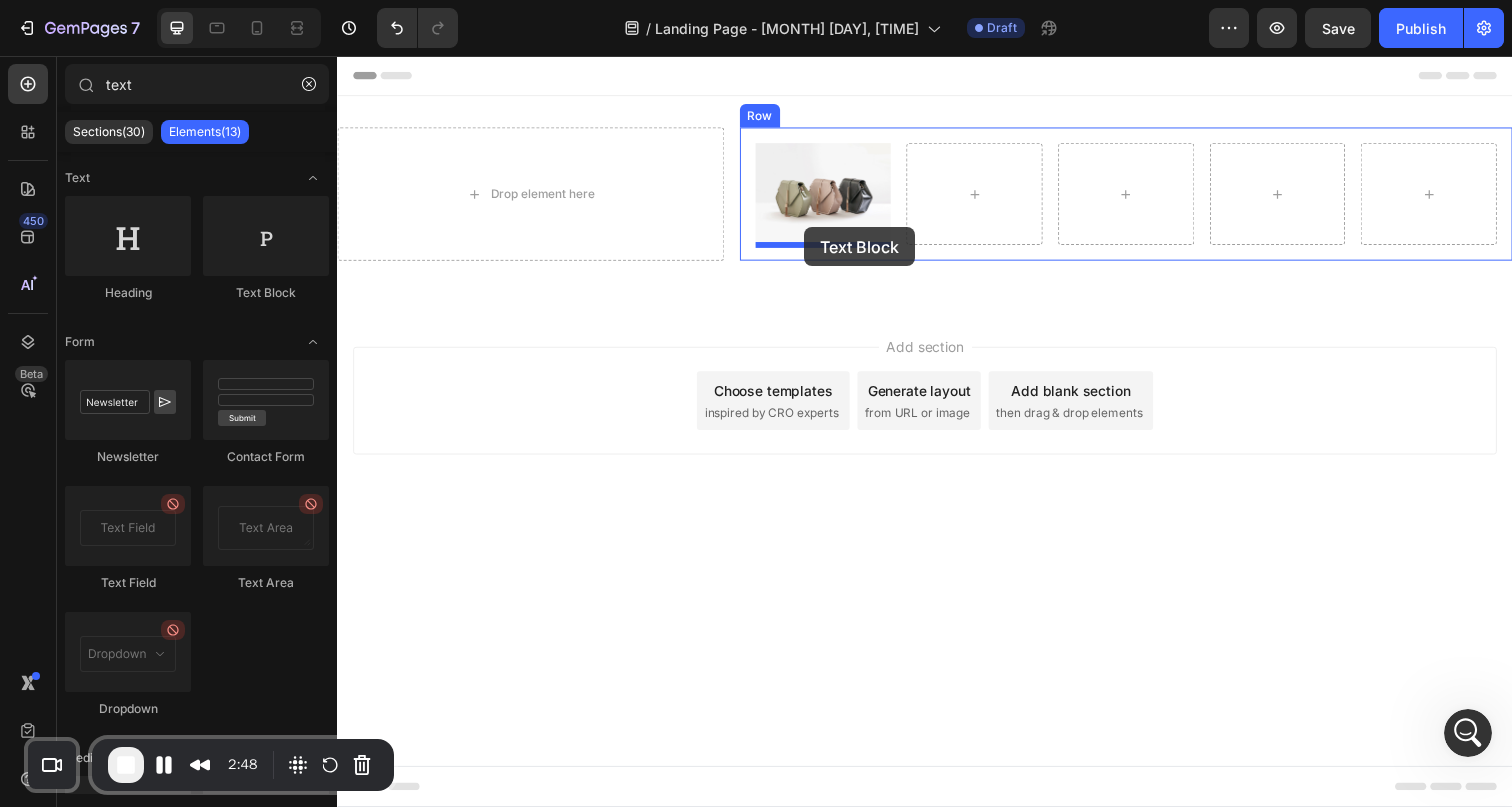 drag, startPoint x: 605, startPoint y: 298, endPoint x: 811, endPoint y: 242, distance: 213.476 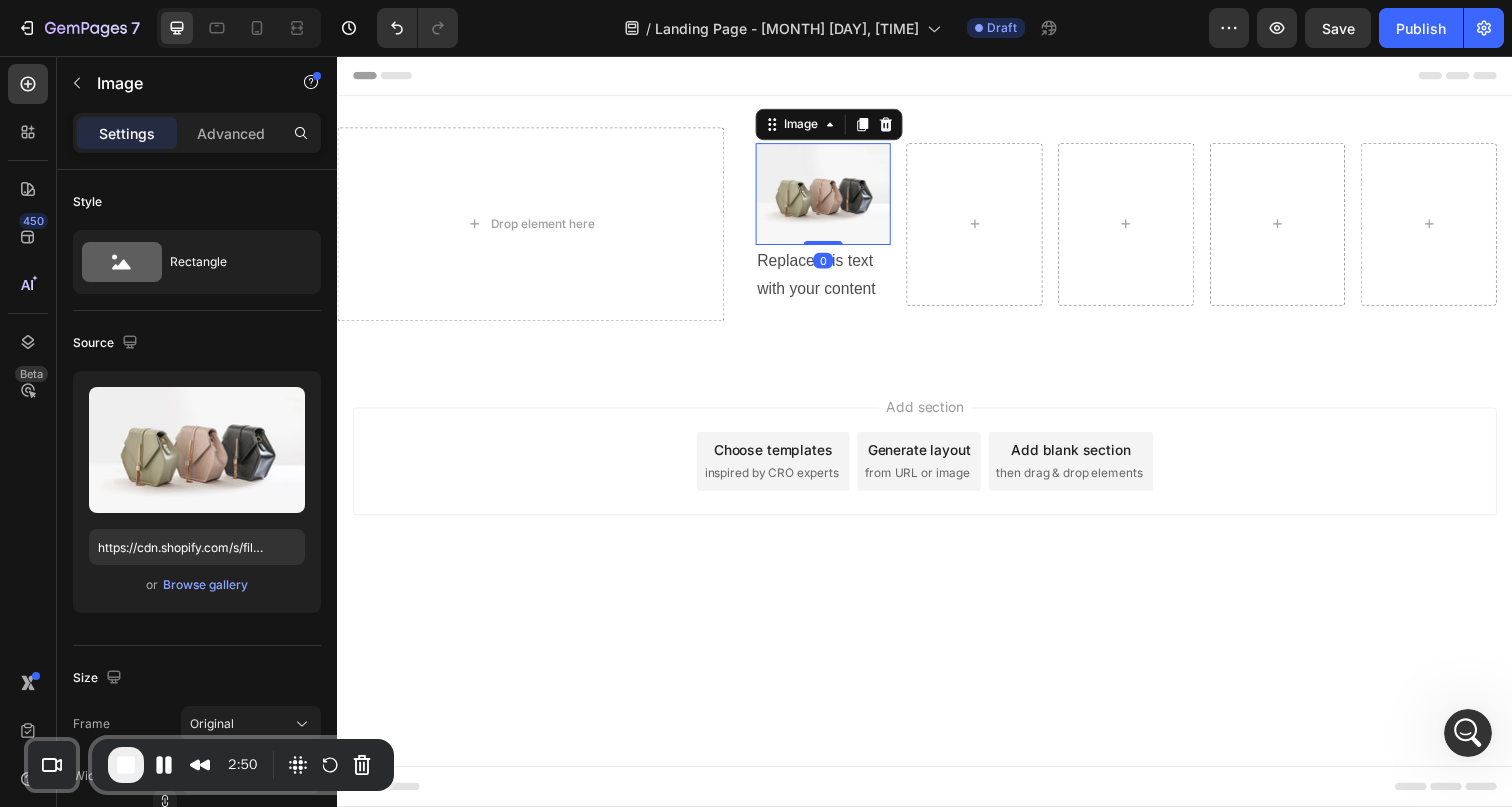 click at bounding box center [833, 197] 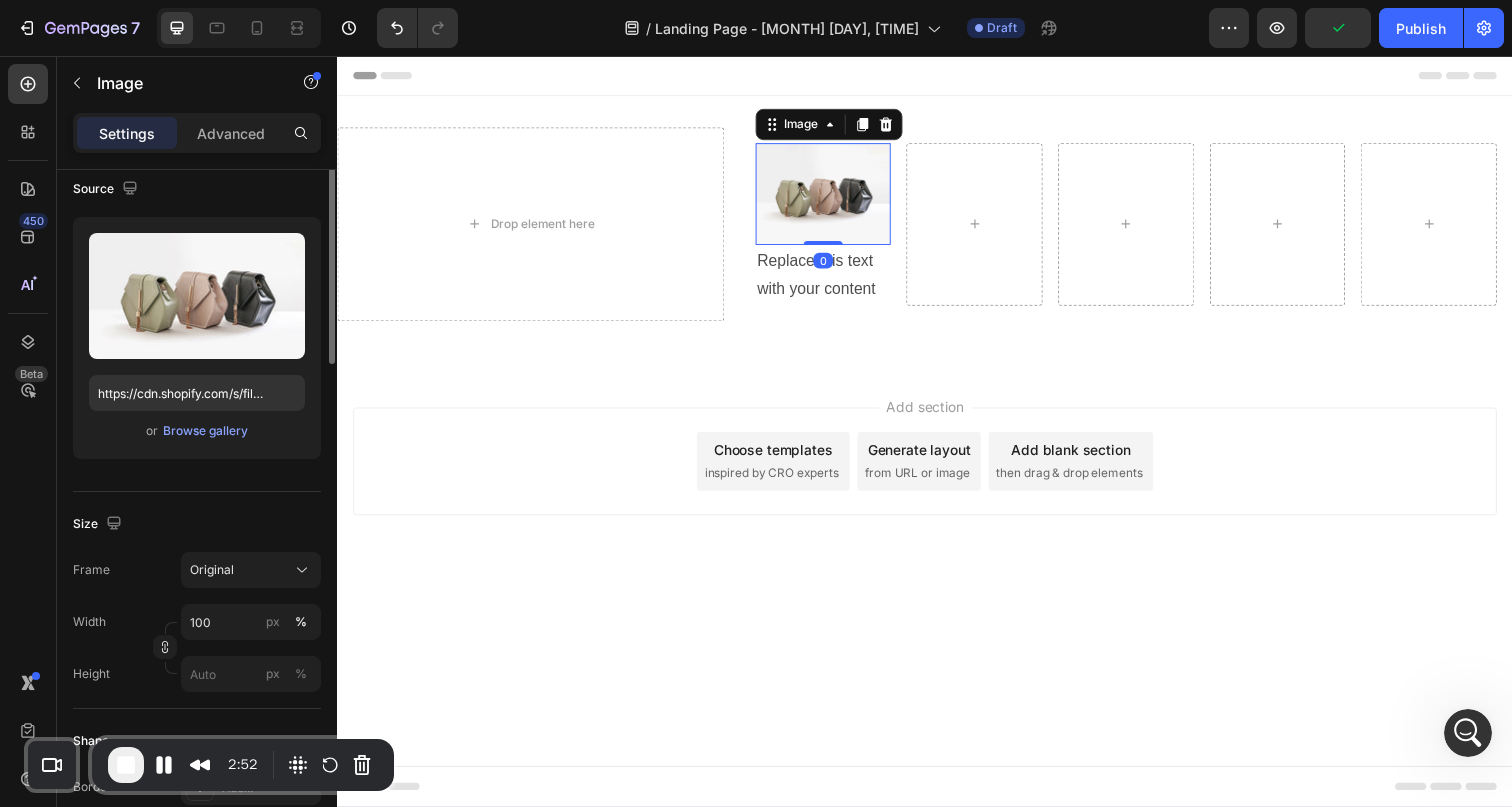 scroll, scrollTop: 21, scrollLeft: 0, axis: vertical 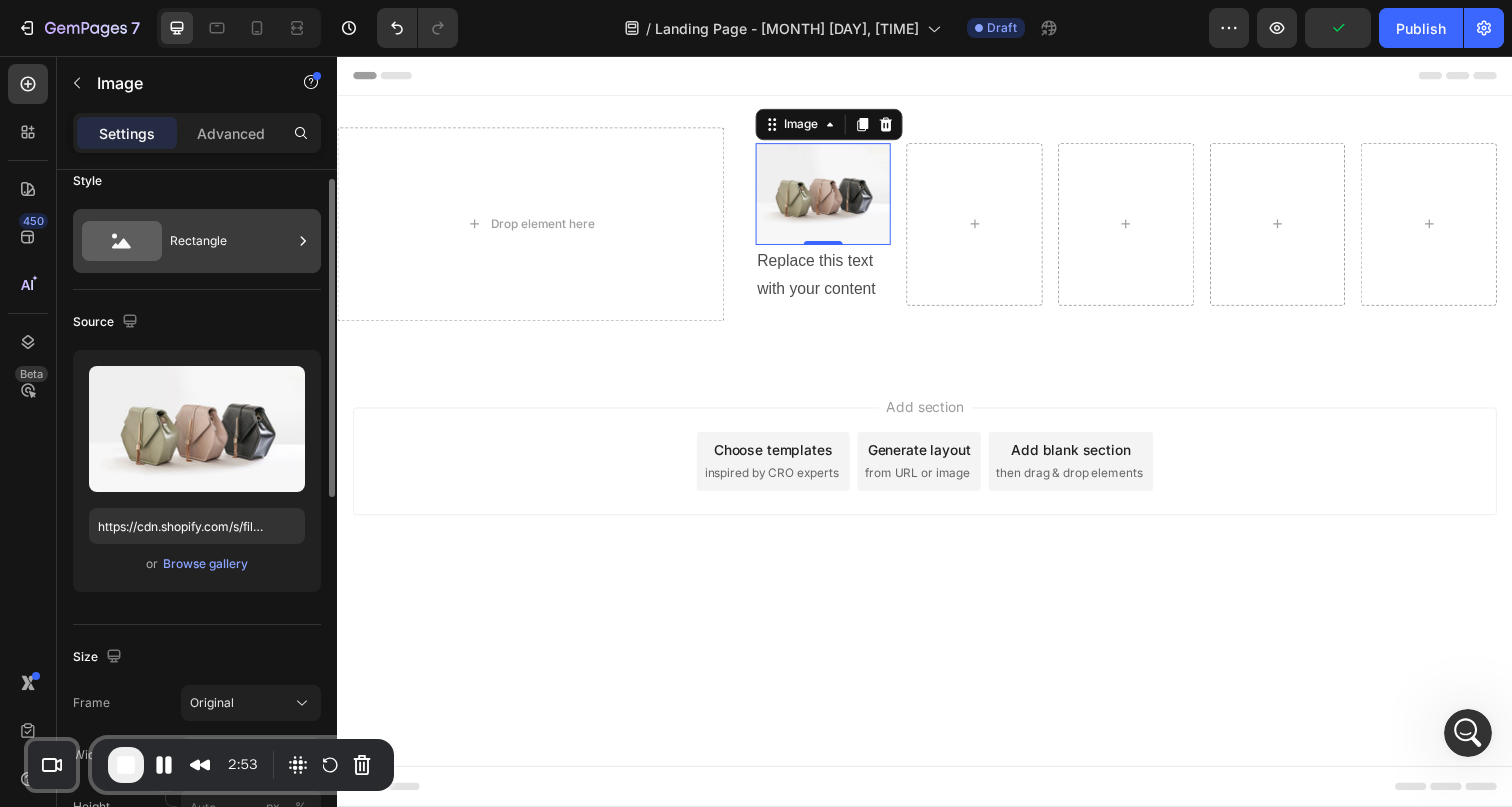 click on "Rectangle" at bounding box center (231, 241) 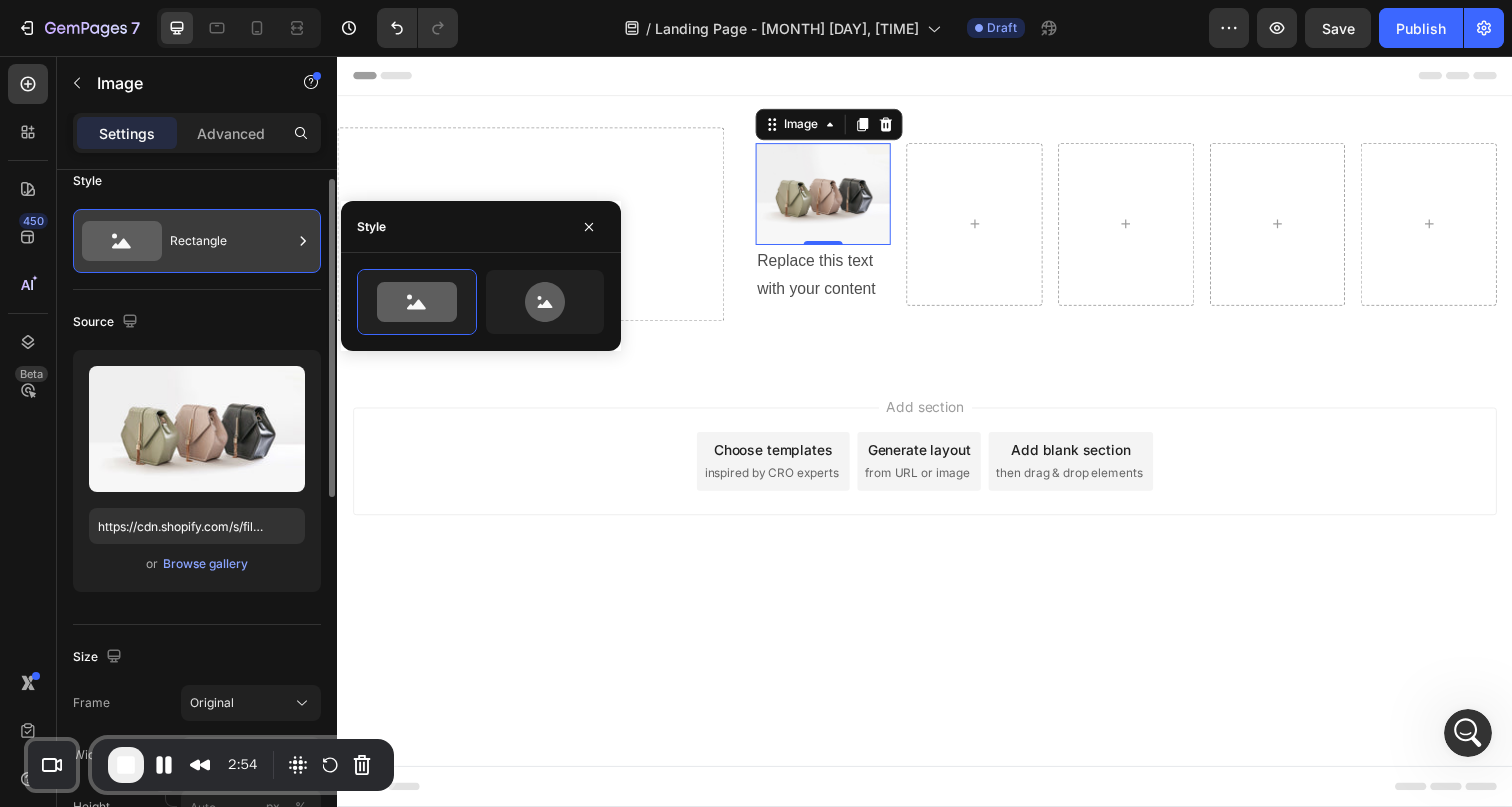 click on "Rectangle" at bounding box center (231, 241) 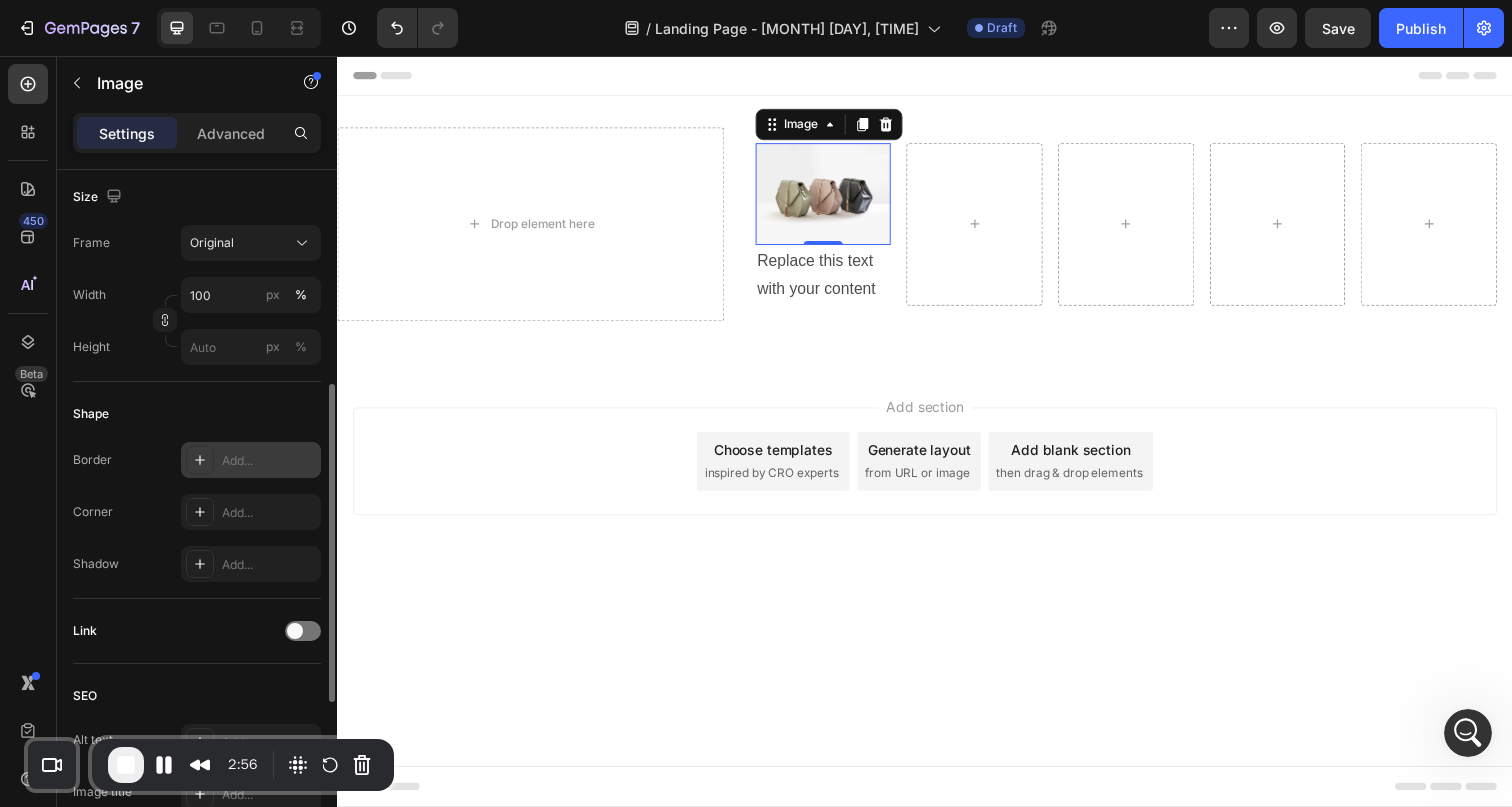 scroll, scrollTop: 475, scrollLeft: 0, axis: vertical 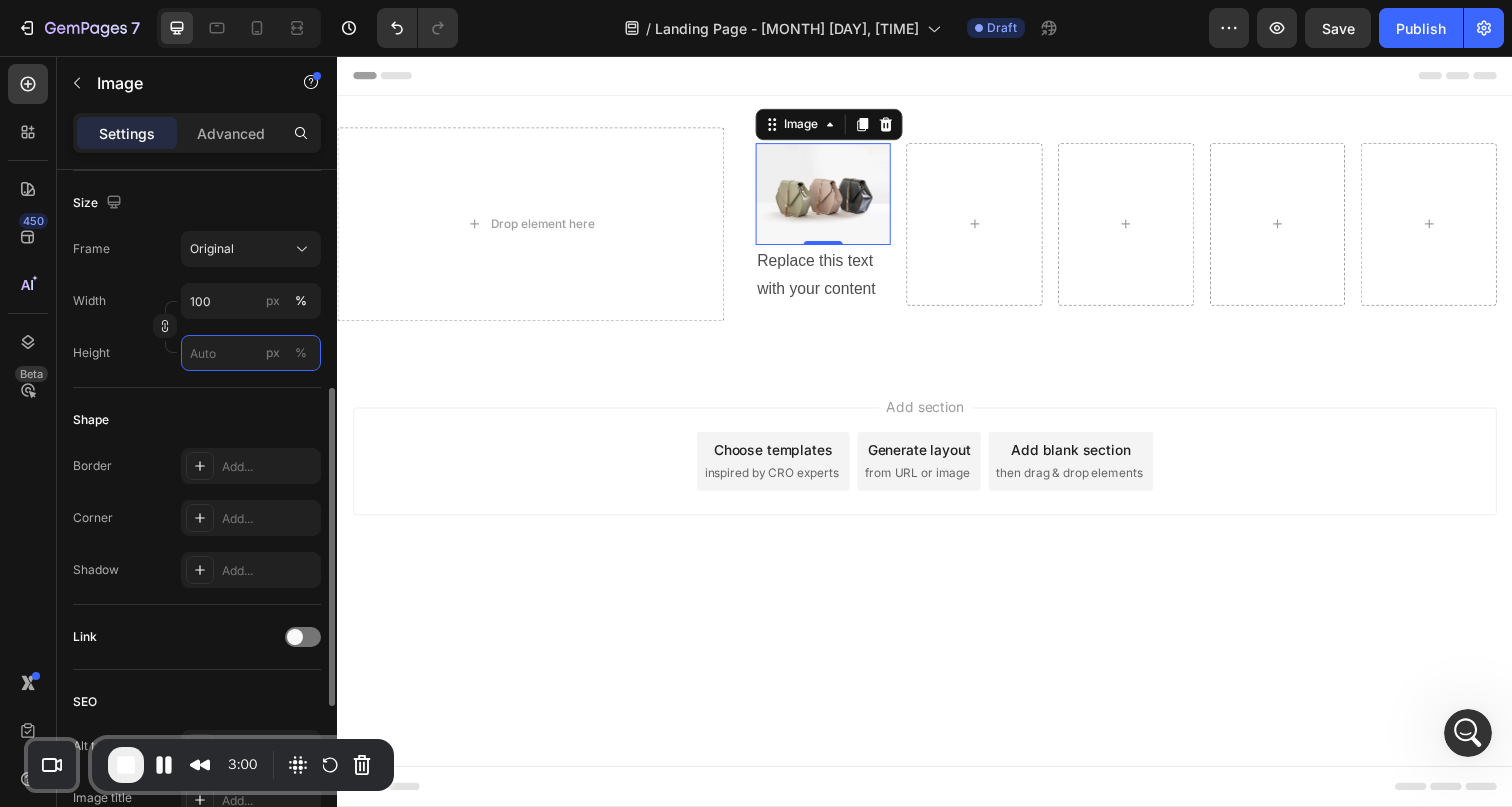 click on "px %" at bounding box center (251, 353) 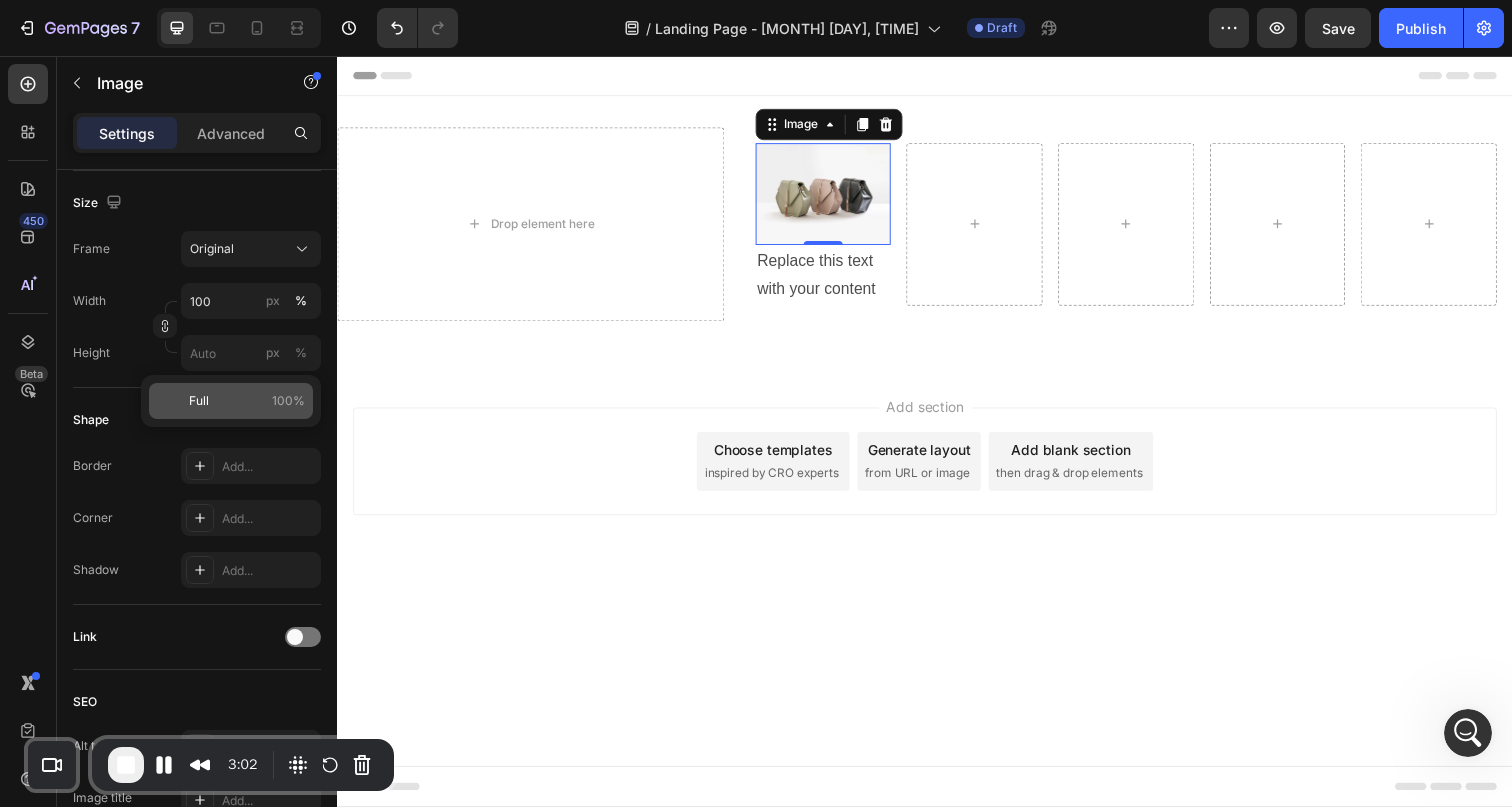 click on "Full 100%" at bounding box center (247, 401) 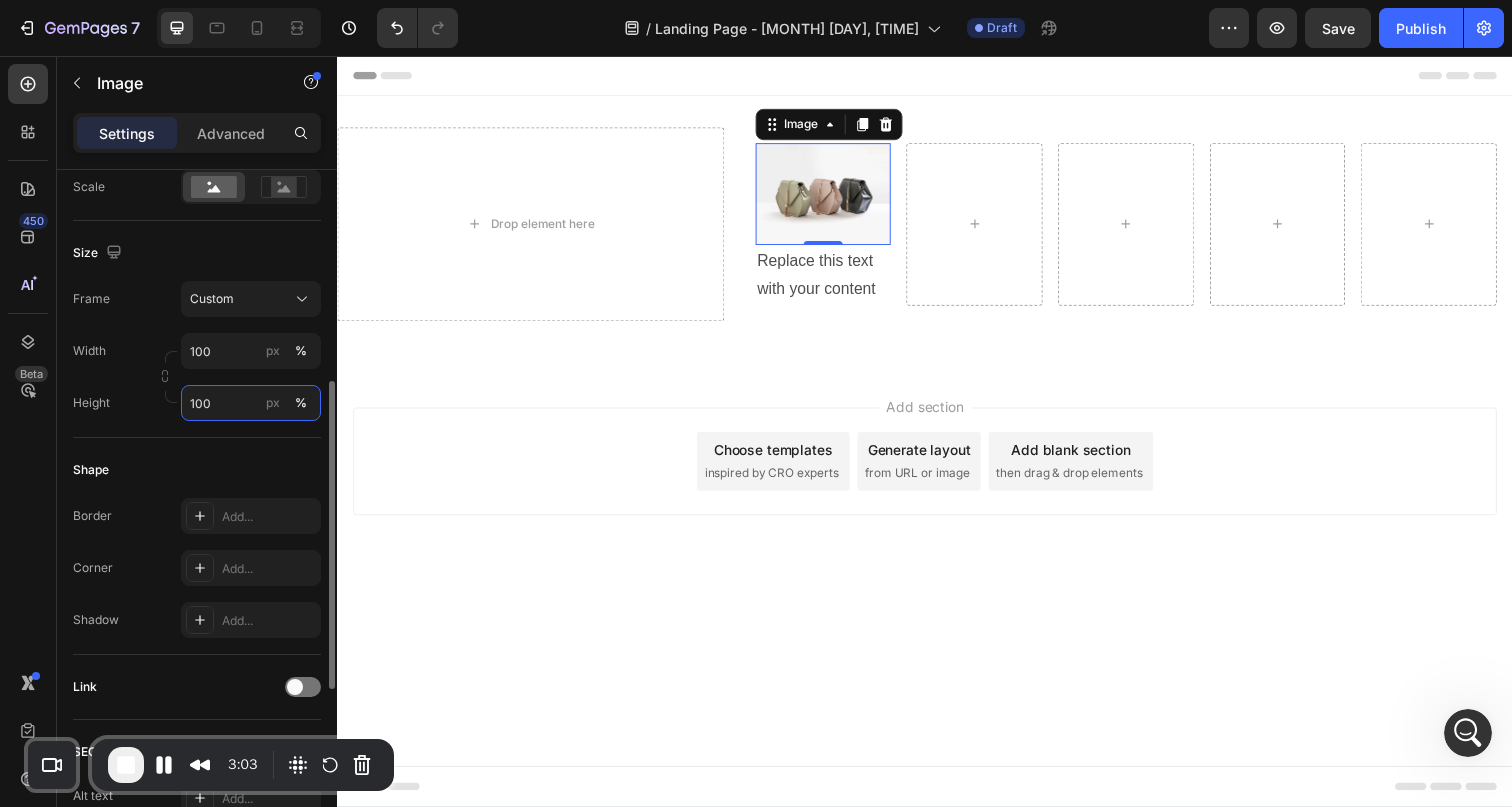 click on "100" at bounding box center (251, 403) 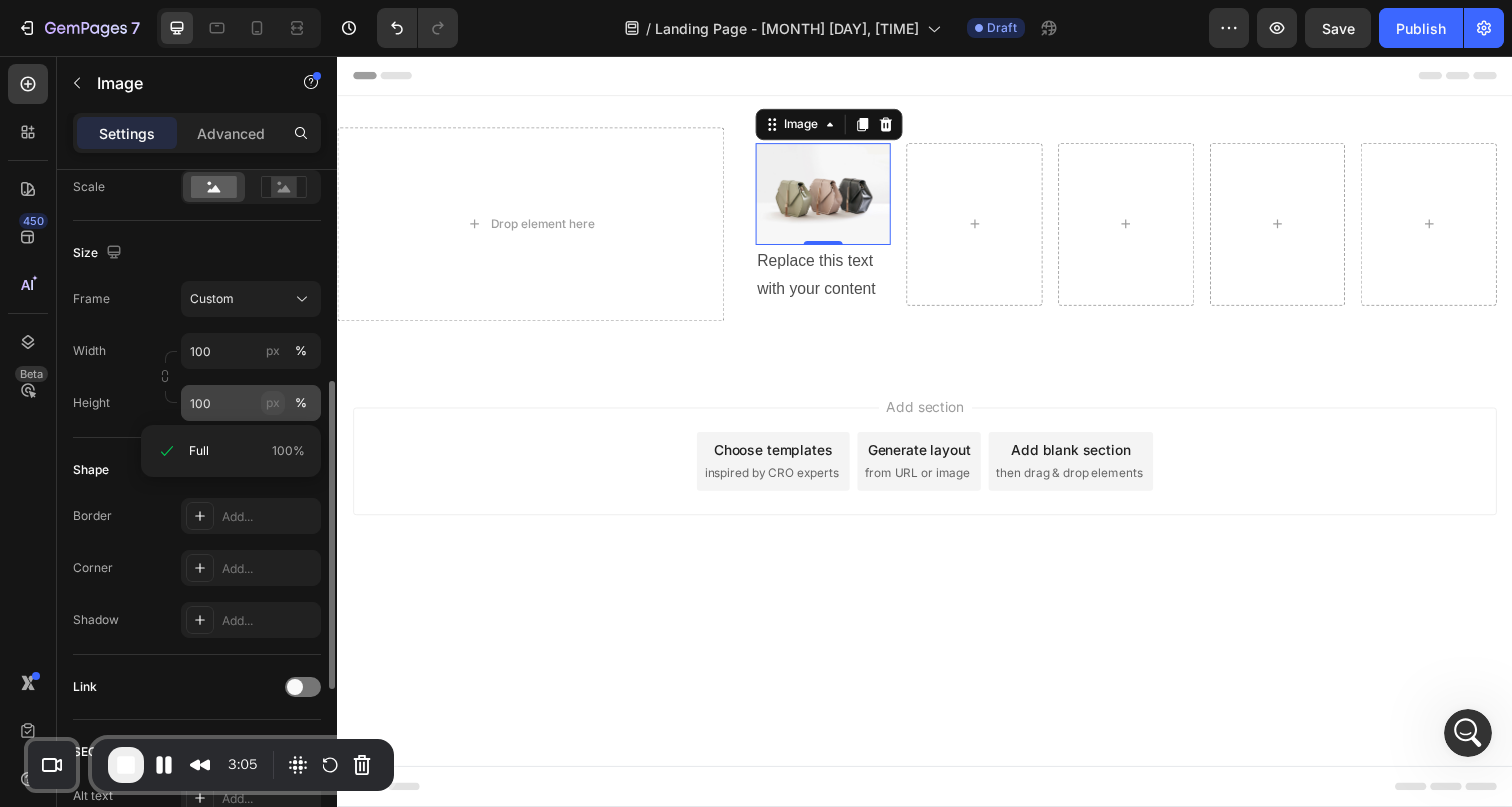 click on "px" at bounding box center (273, 403) 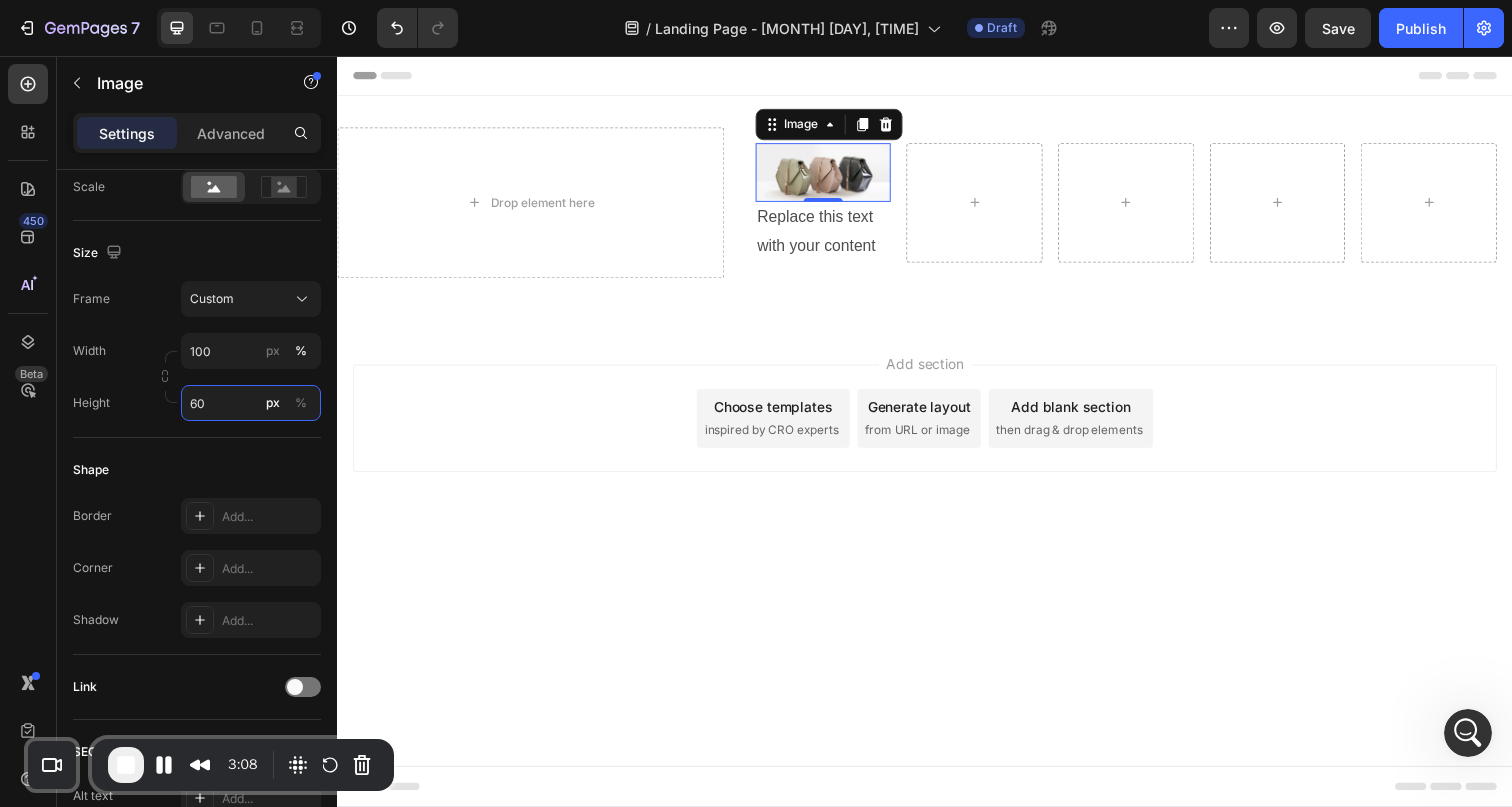 type on "6" 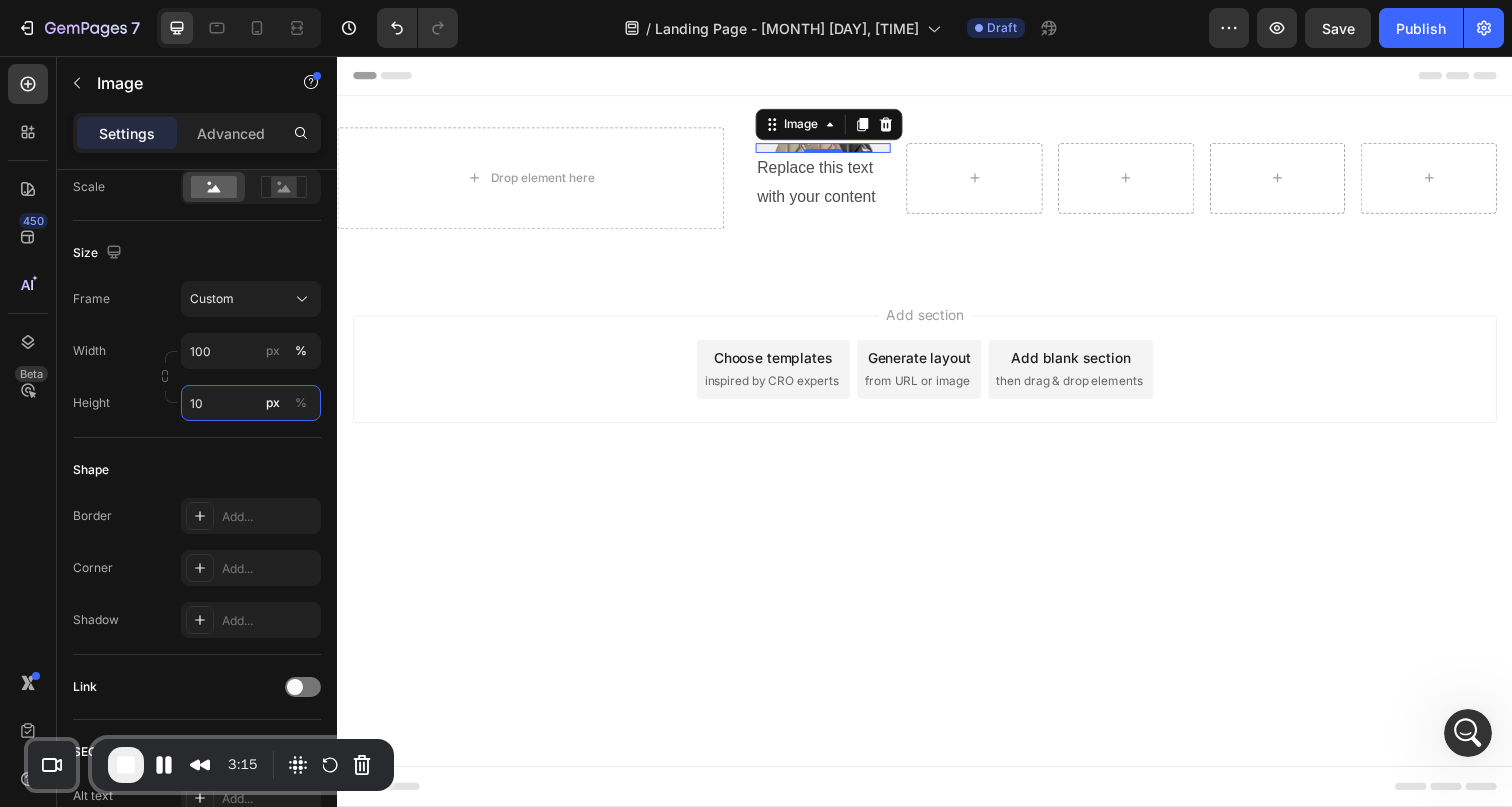type on "1" 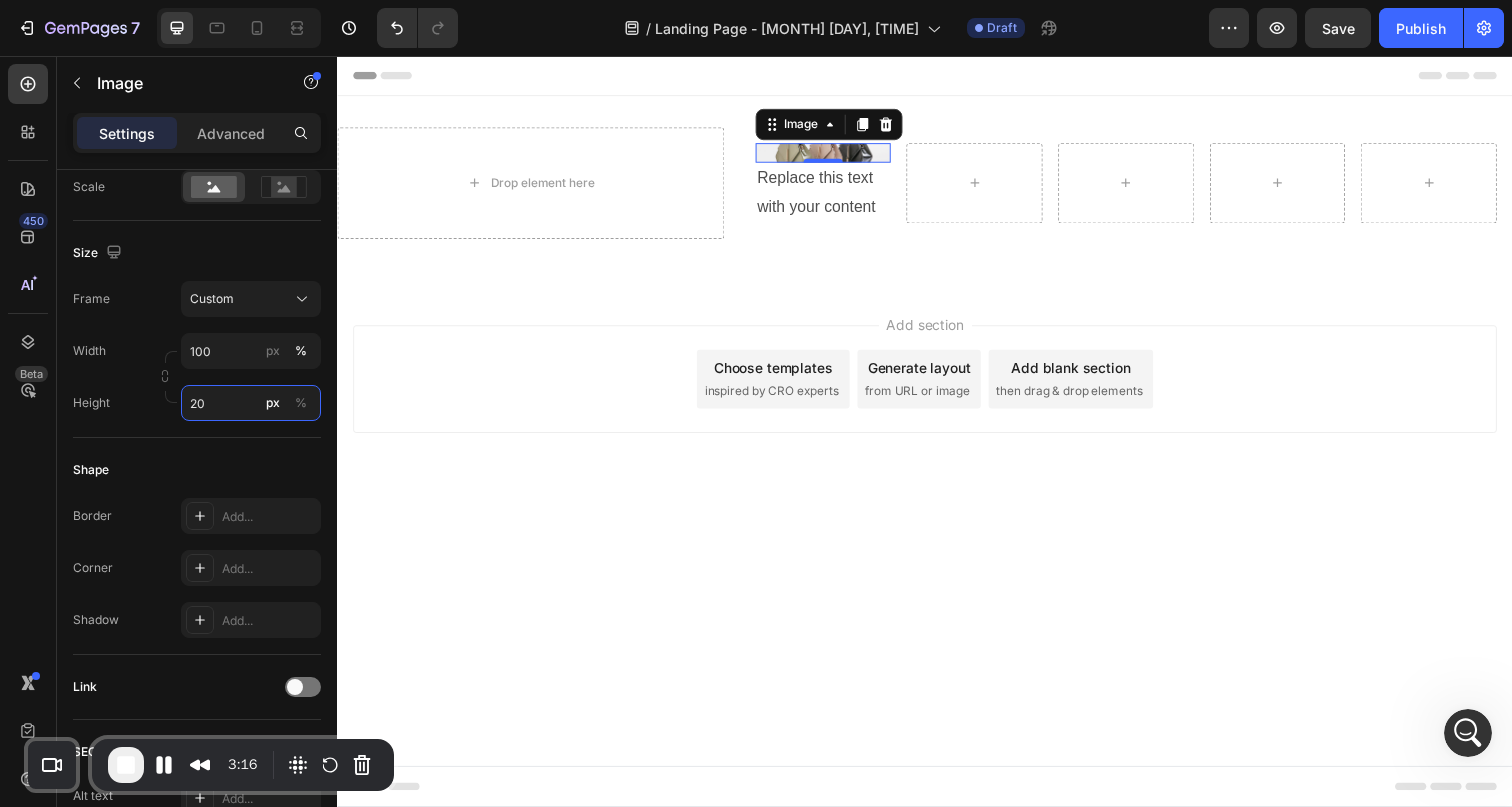 type on "200" 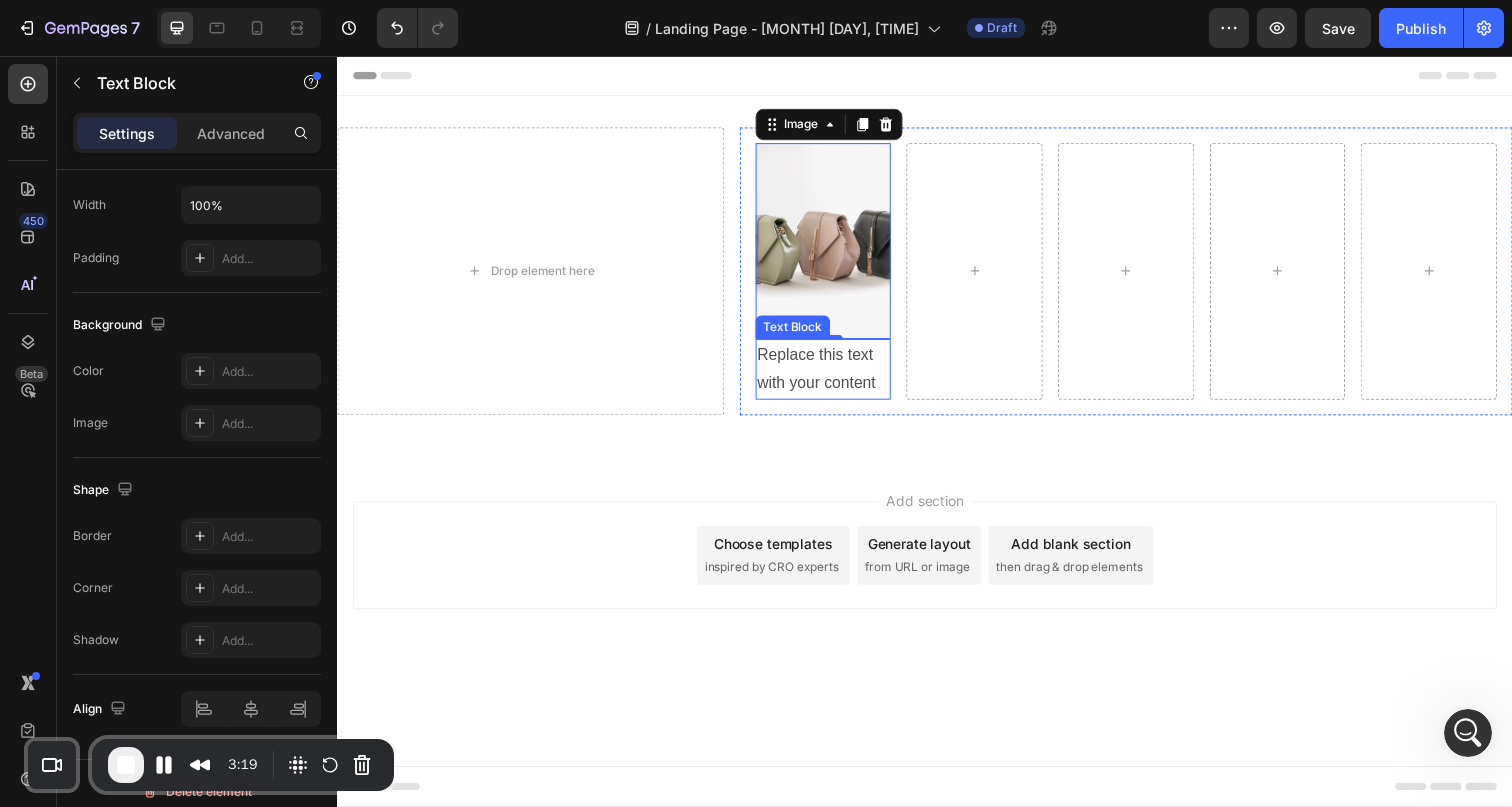 click on "Replace this text with your content" at bounding box center (833, 376) 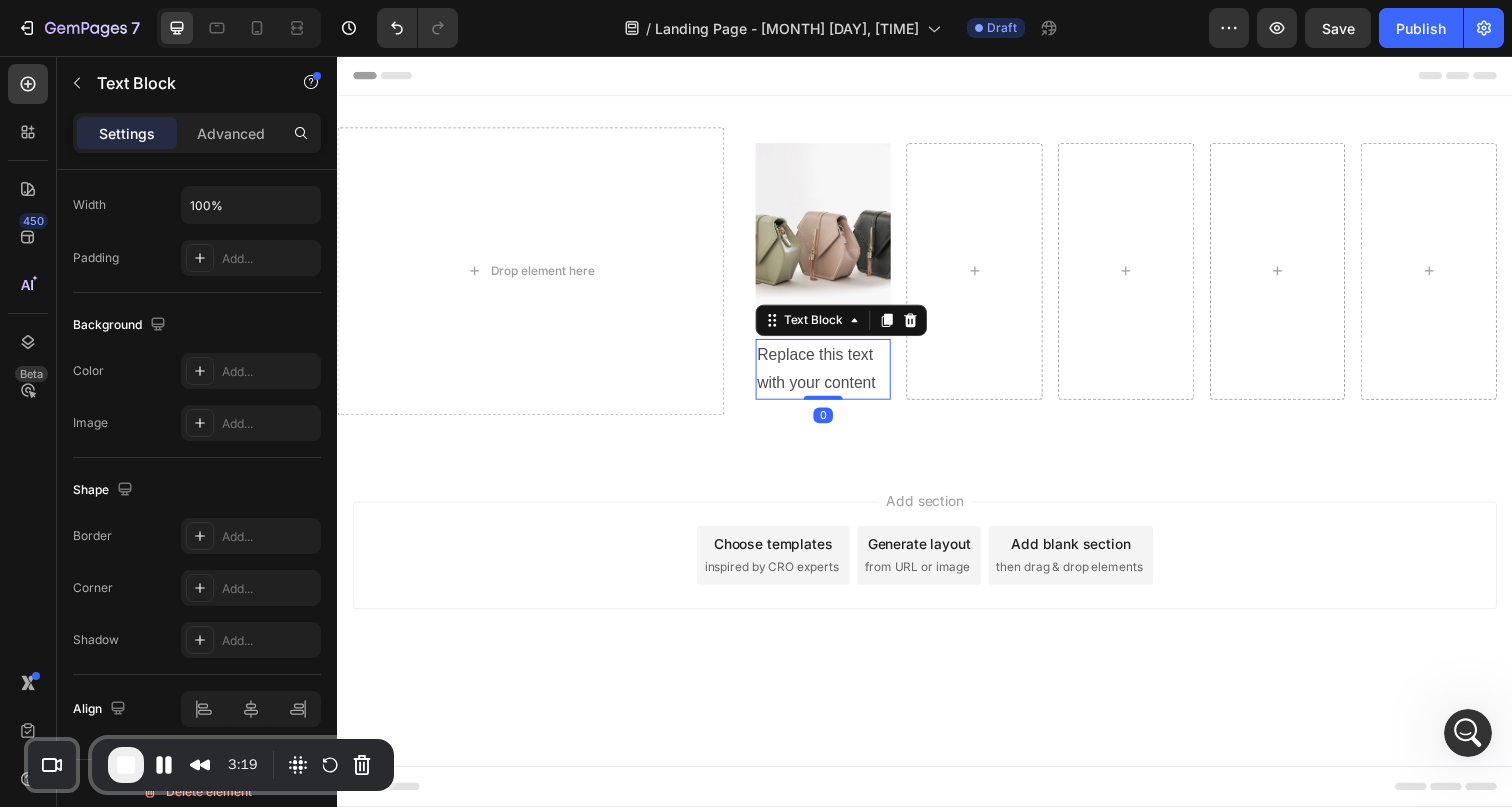 scroll, scrollTop: 0, scrollLeft: 0, axis: both 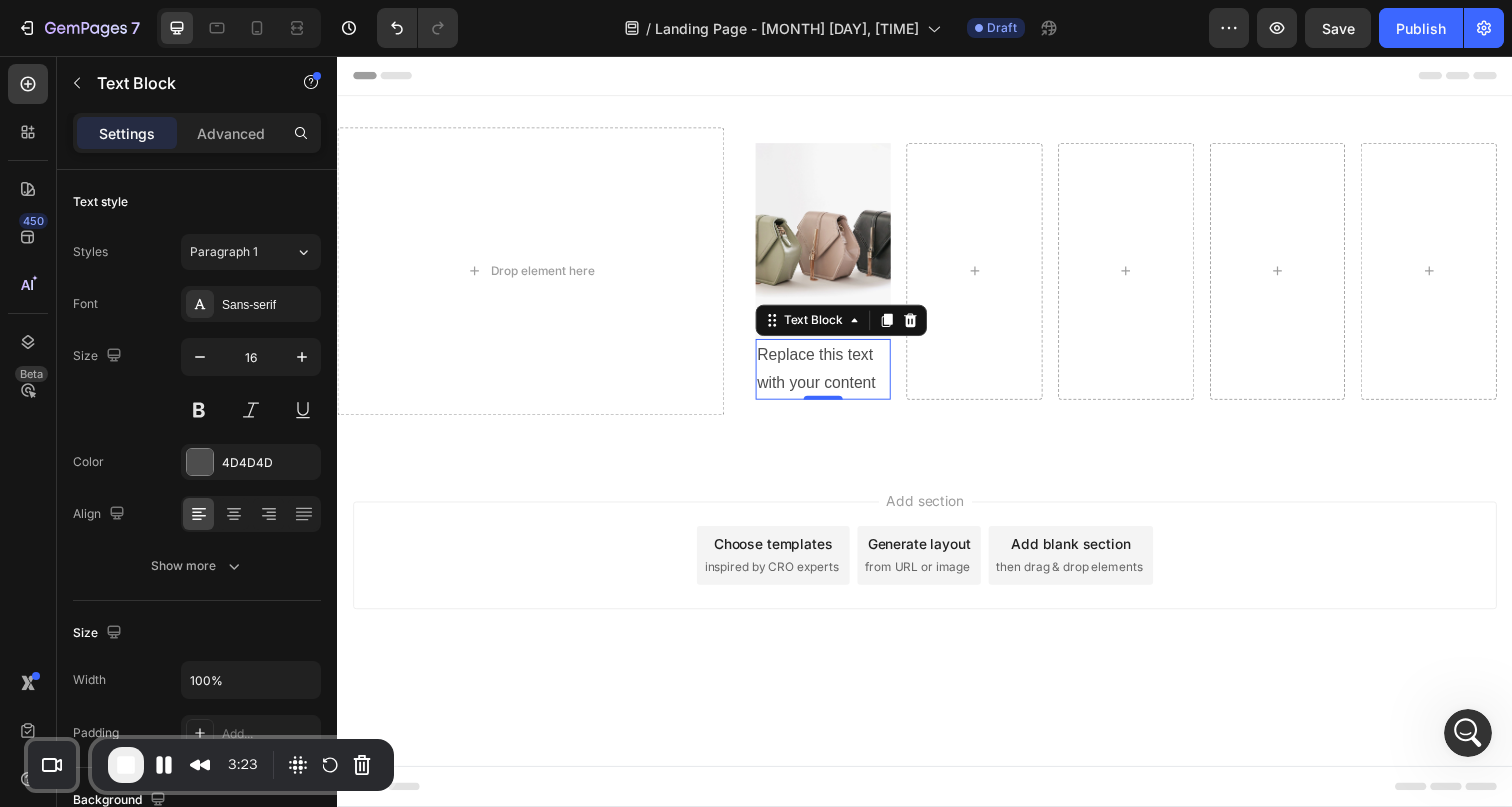 click on "Replace this text with your content" at bounding box center [833, 376] 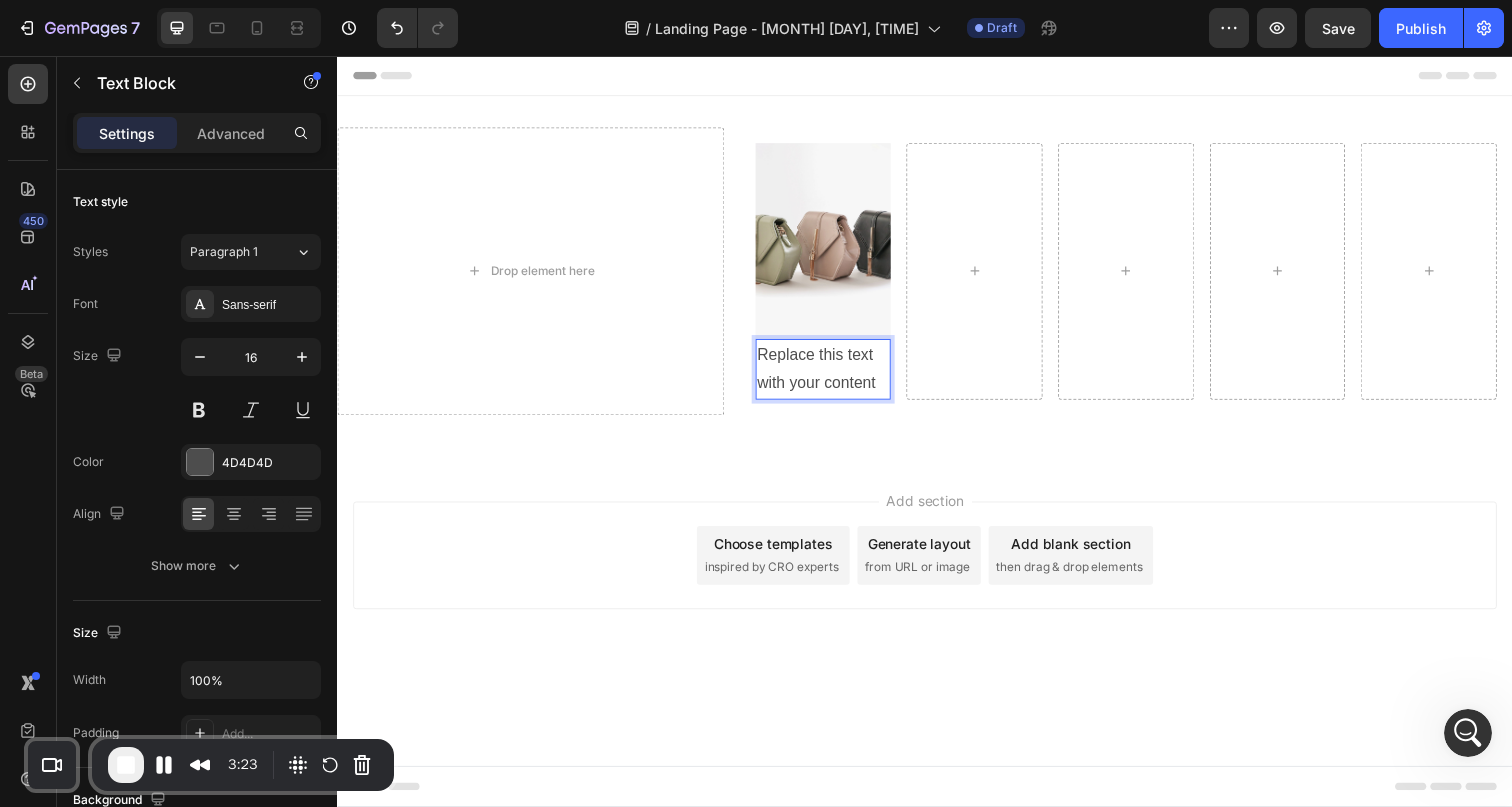 click on "Replace this text with your content" at bounding box center [833, 376] 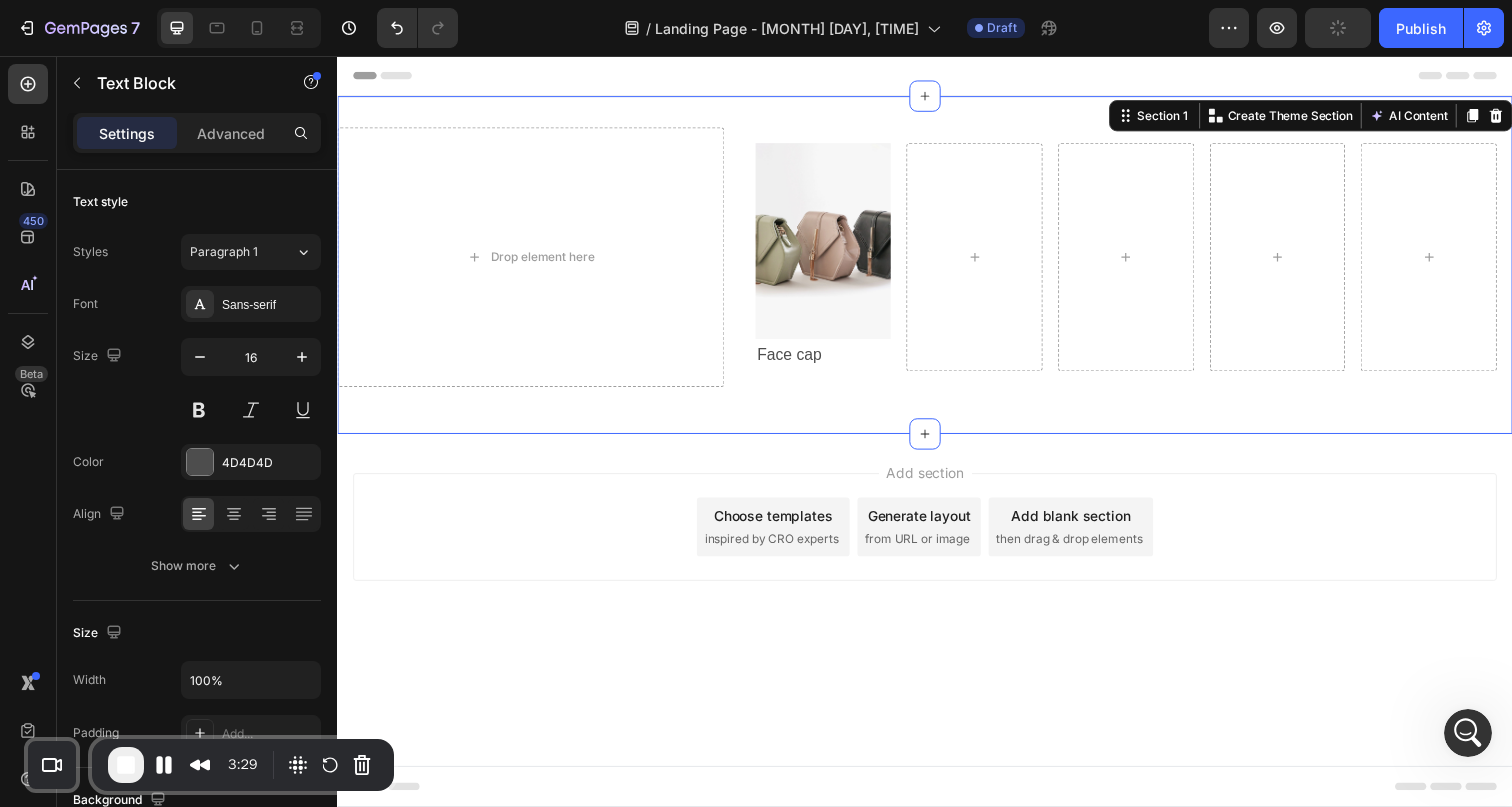 click on "Drop element here Image Face cap Text Block
Row Row Row Section 1   Create Theme Section AI Content Write with GemAI What would you like to describe here? Tone and Voice Persuasive Product Getting products... Show more Generate" at bounding box center [937, 269] 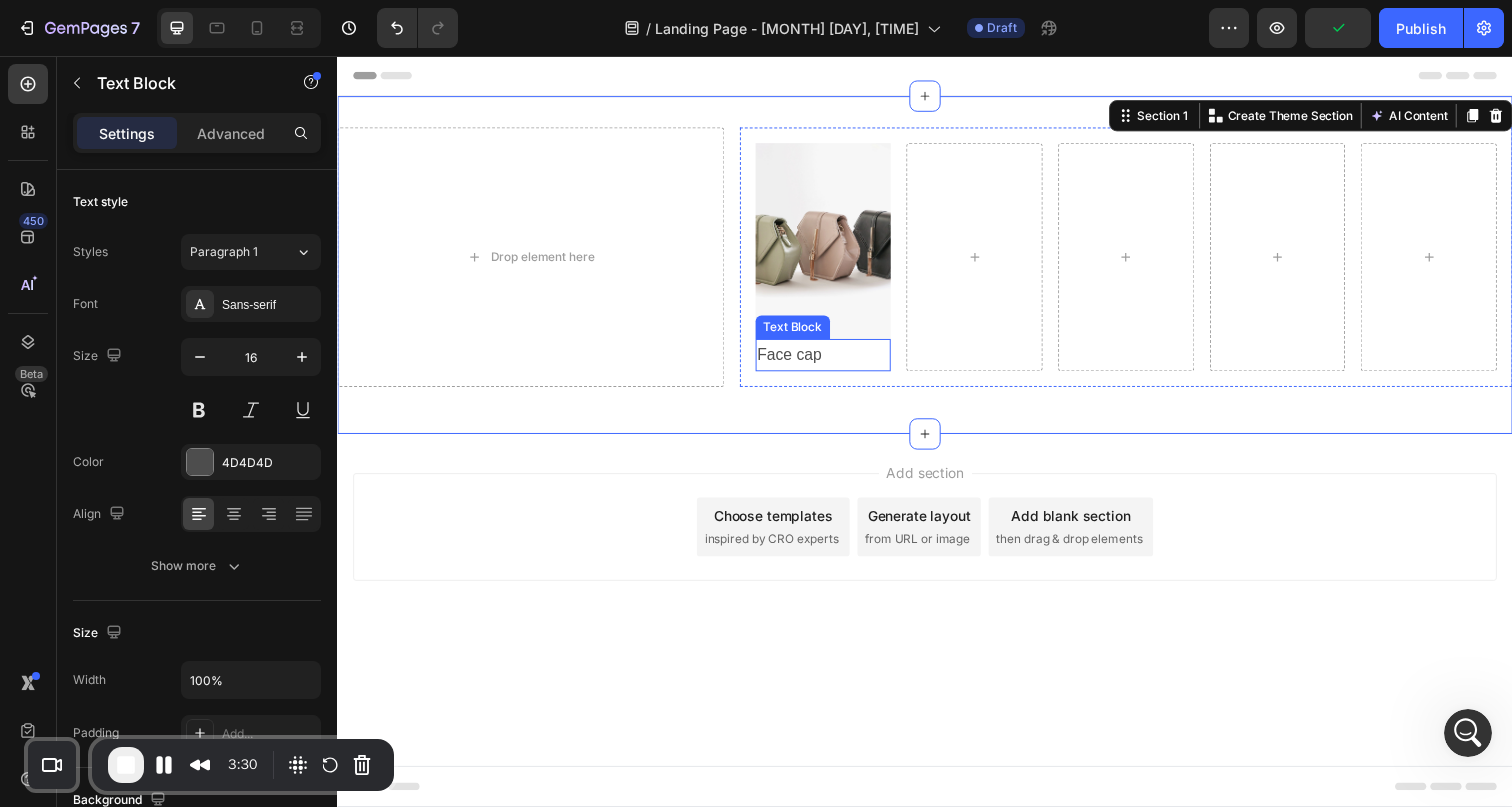 click on "Face cap" at bounding box center [833, 361] 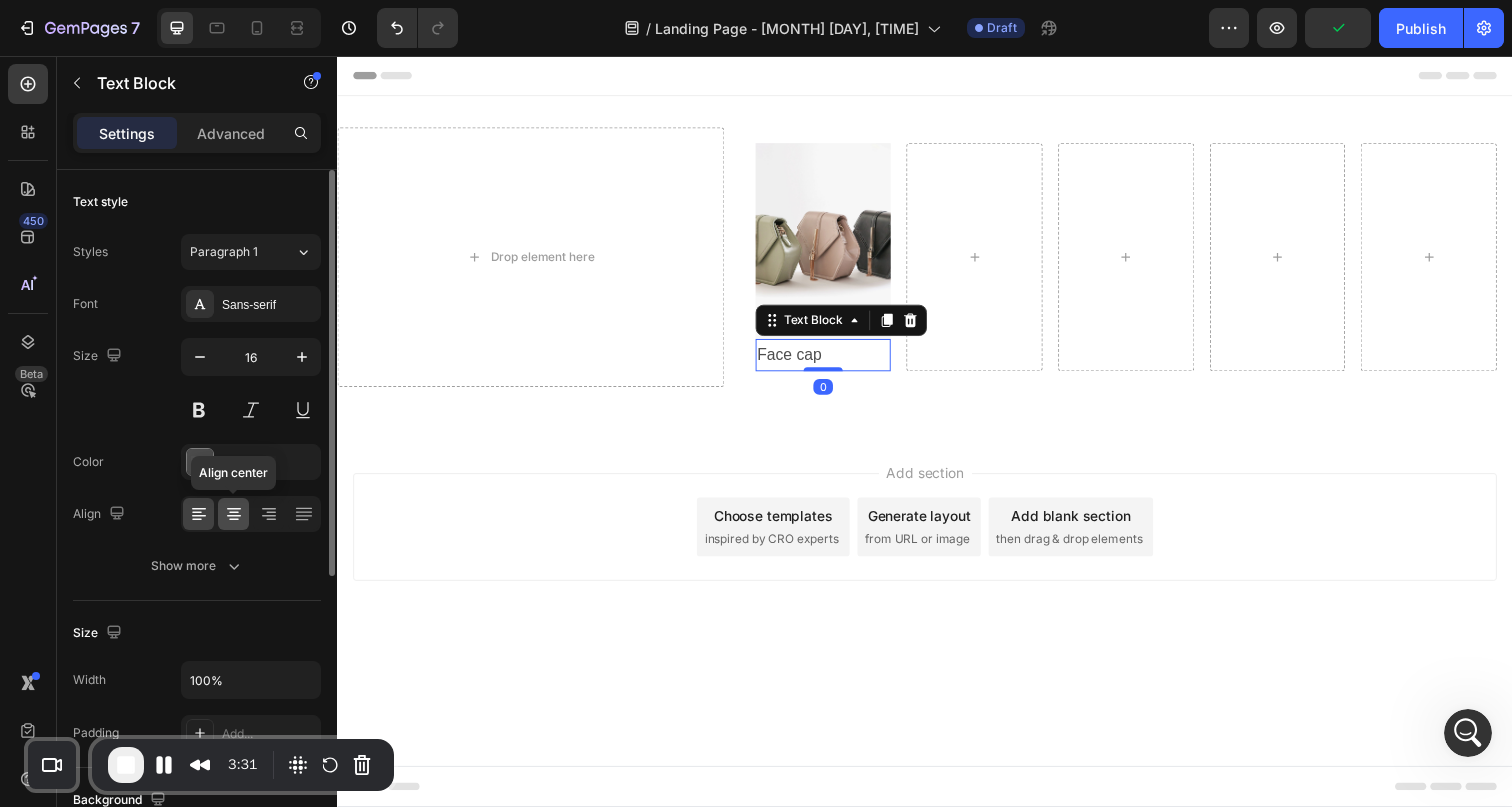 click 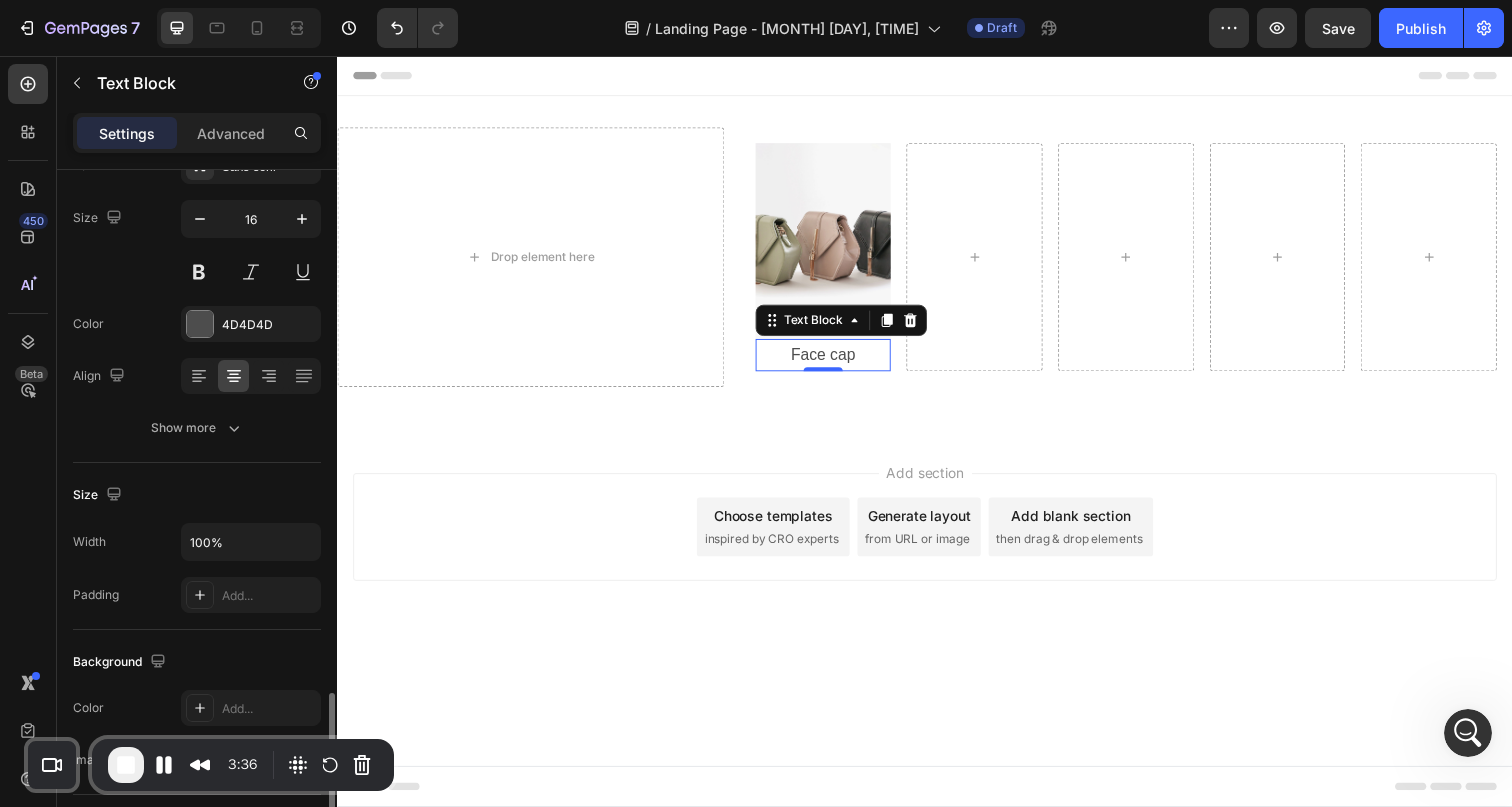 scroll, scrollTop: 0, scrollLeft: 0, axis: both 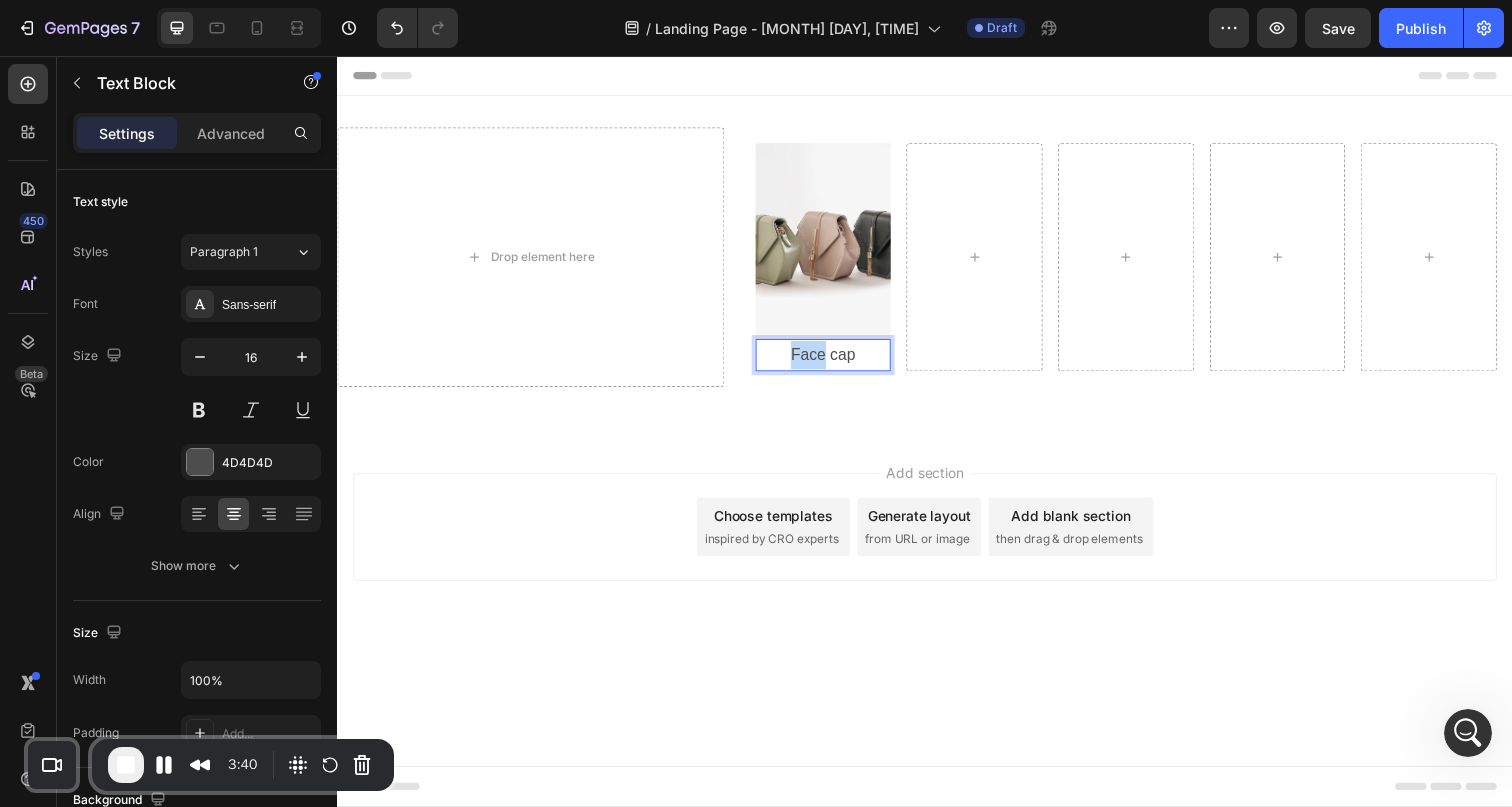 click on "Face cap" at bounding box center [833, 361] 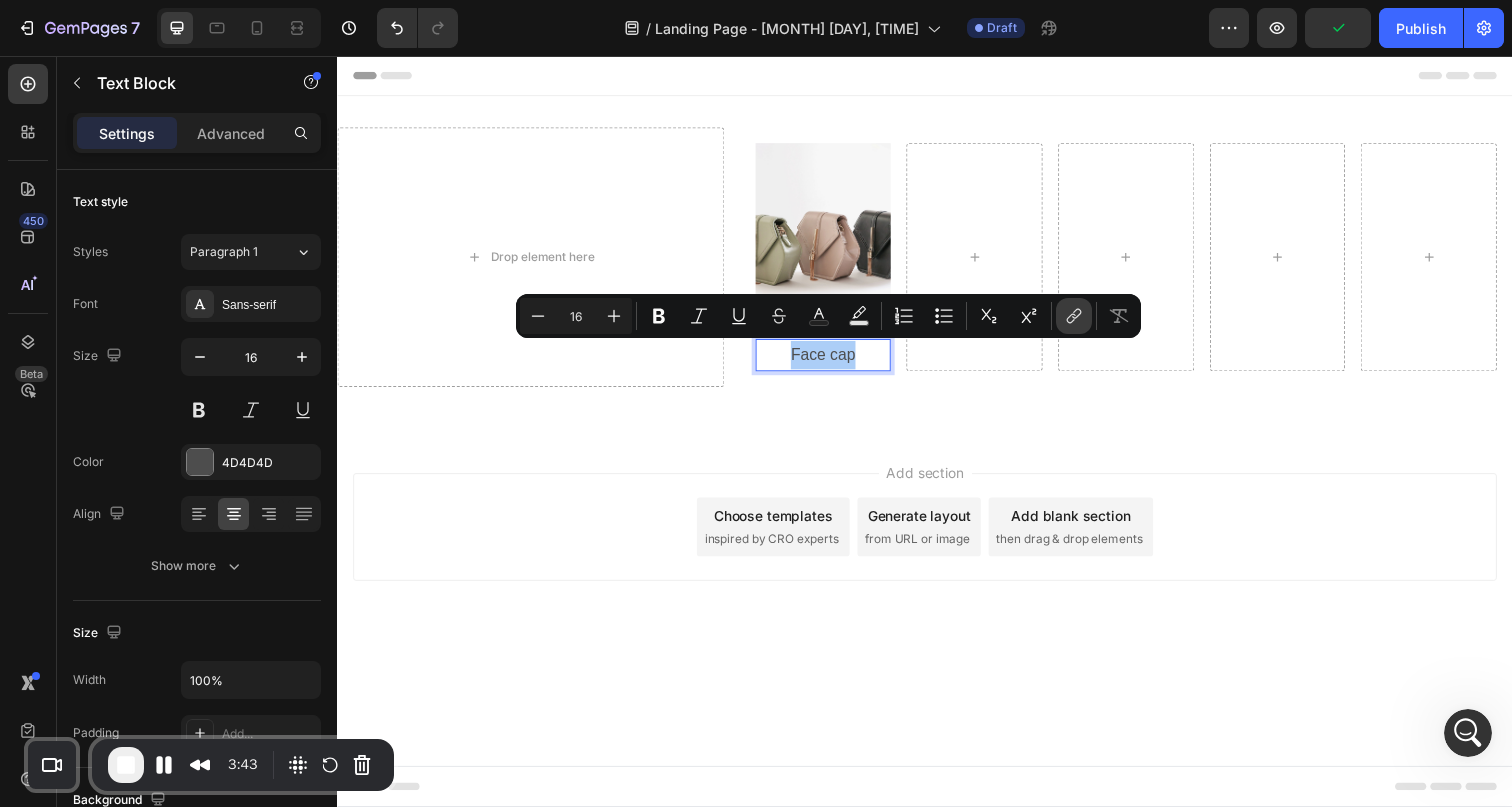 click 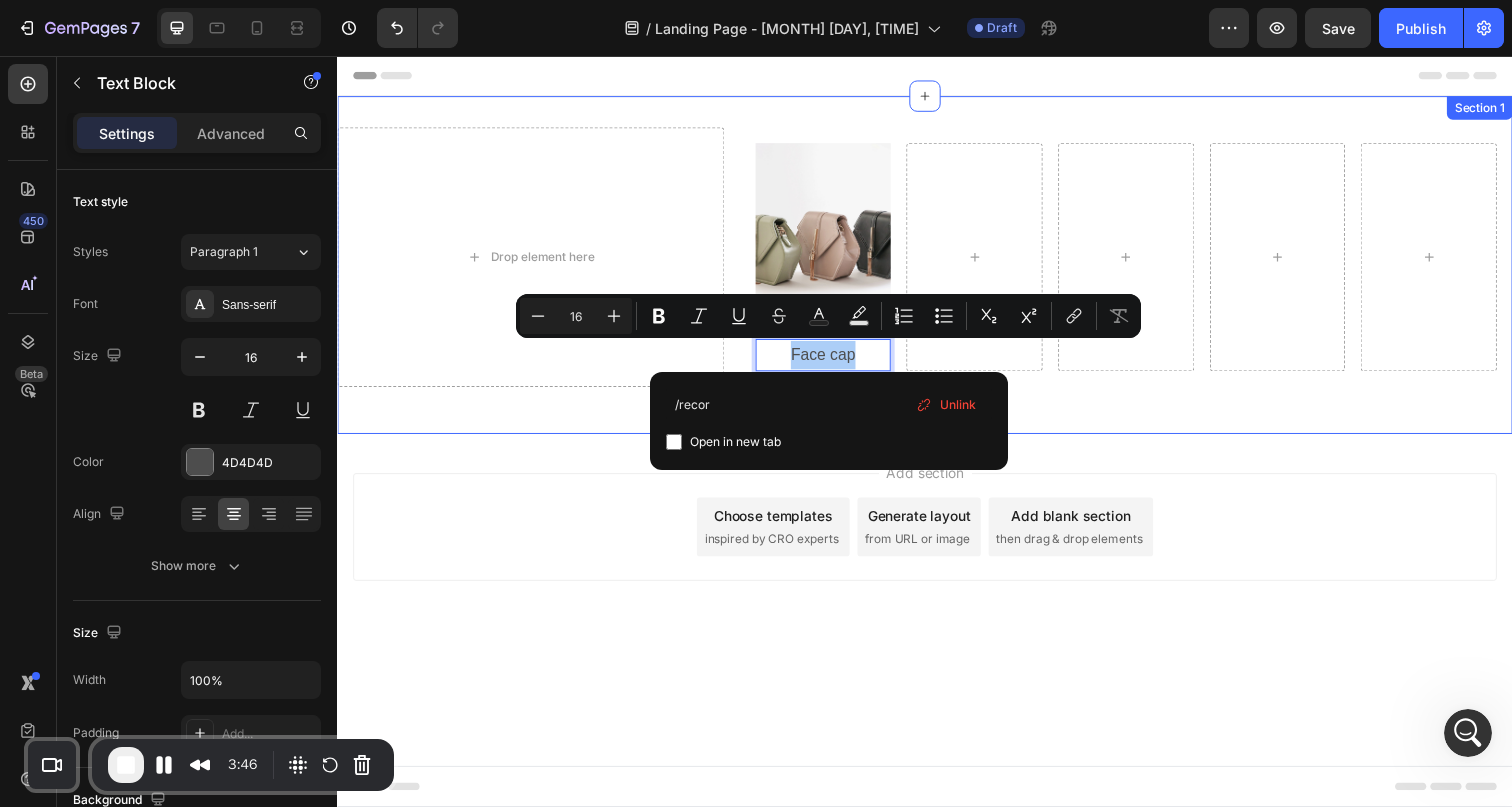 type on "/record" 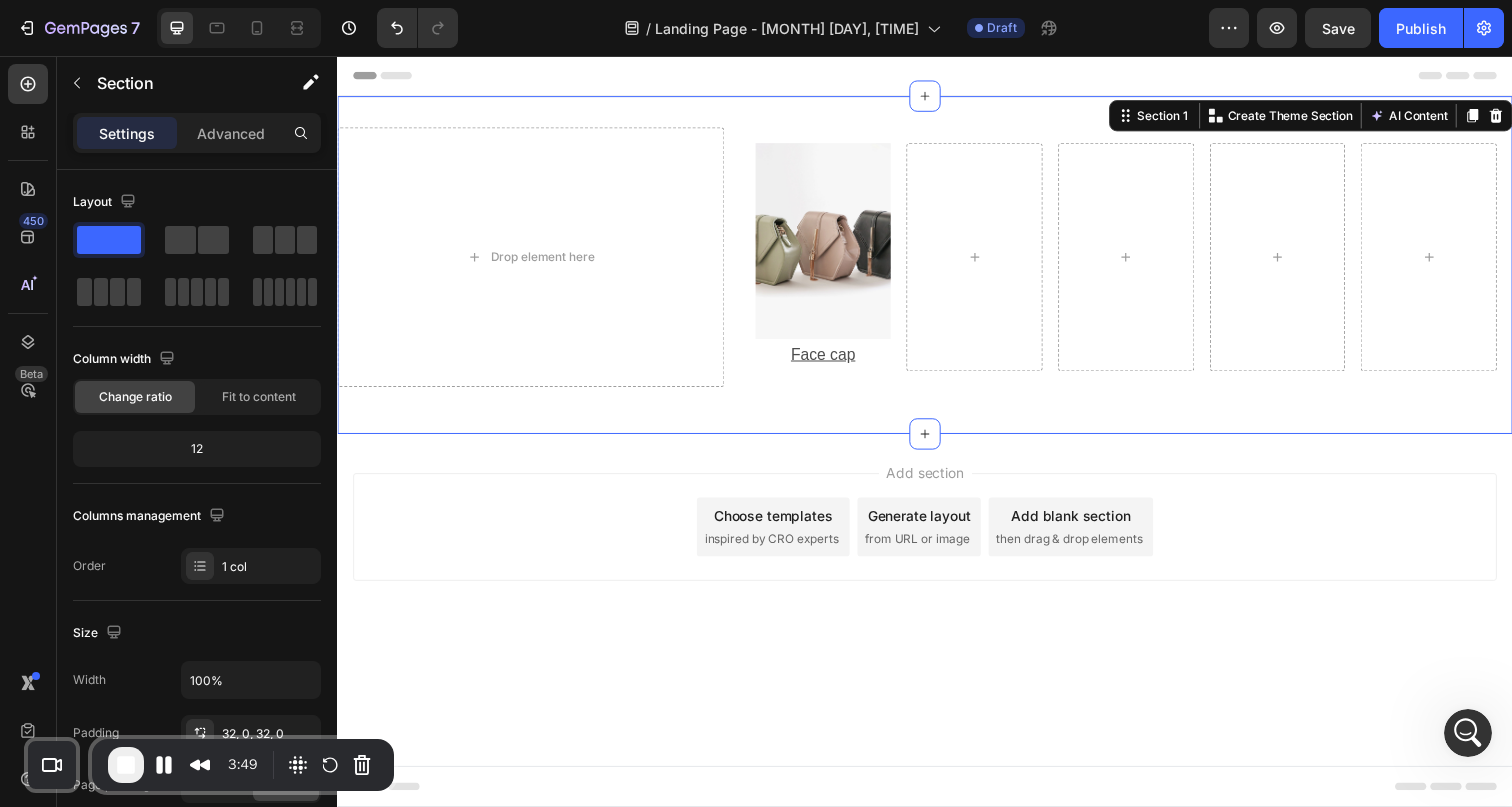 click on "Drop element here Image Face cap Text Block
Row Row Row Section 1   Create Theme Section AI Content Write with GemAI What would you like to describe here? Tone and Voice Persuasive Product Fuel and Oil Distribution Kit - Compliant with ADR Regulations Show more Generate" at bounding box center (937, 269) 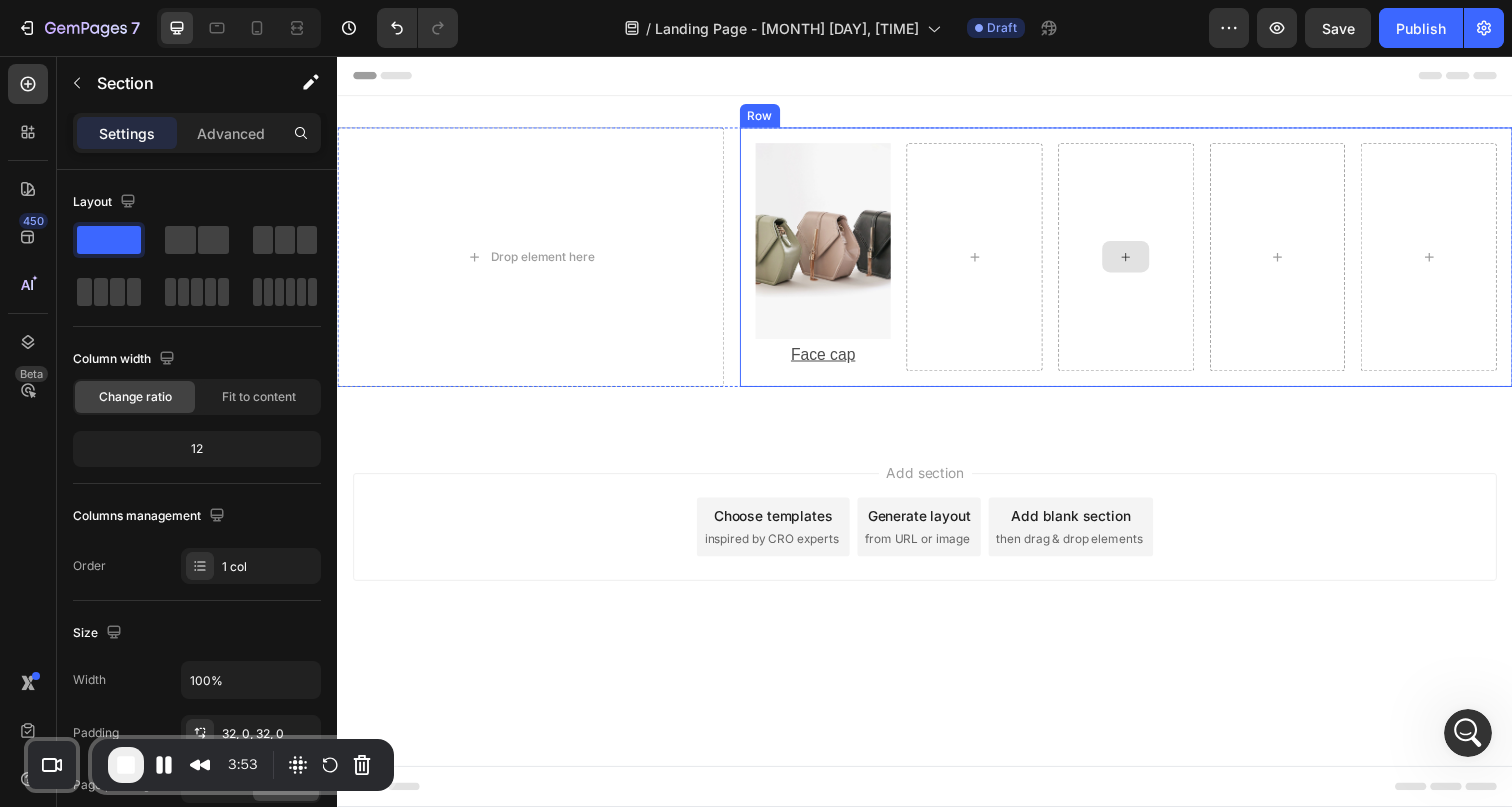 click 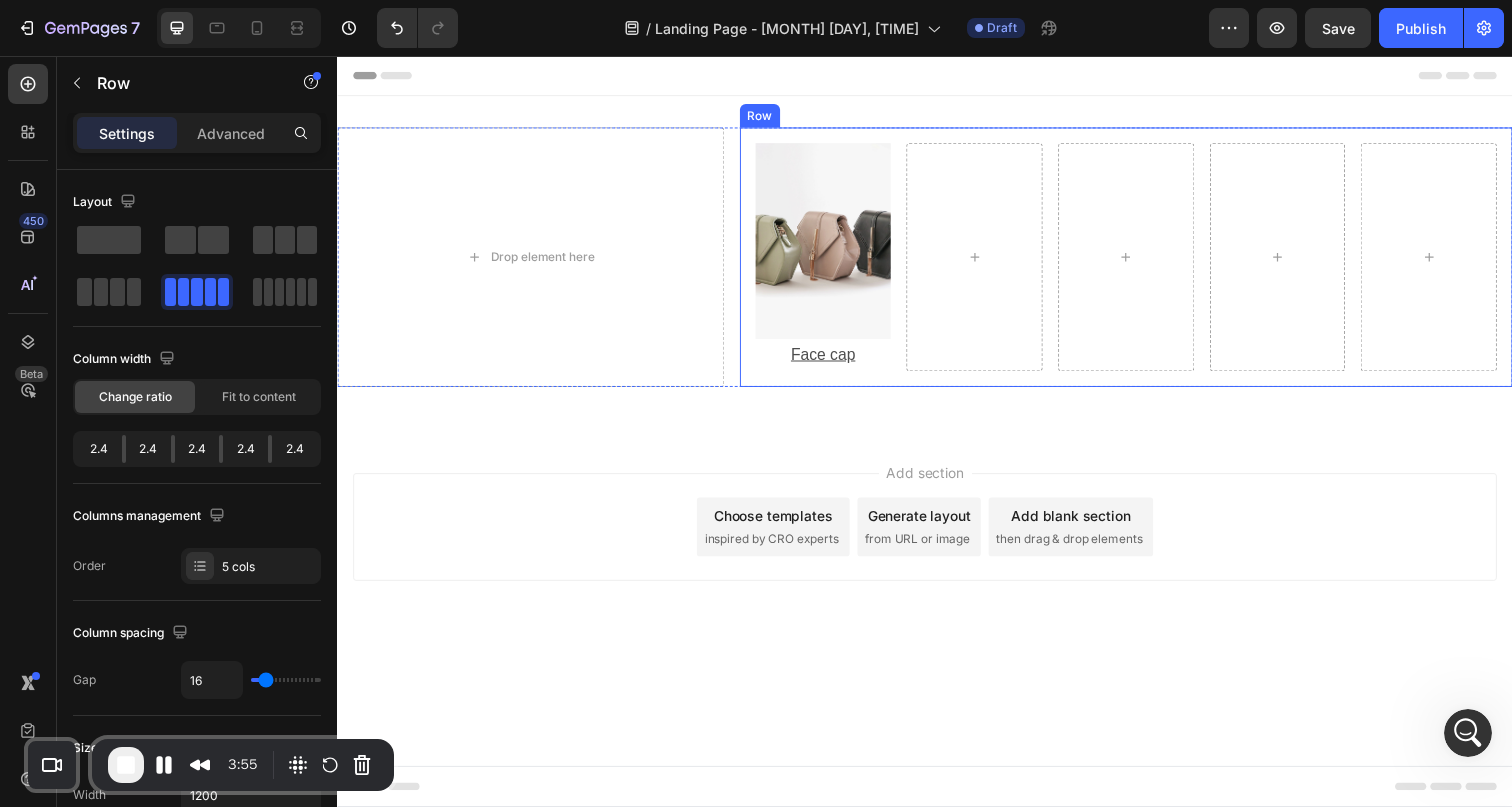 click on "Image Face cap Text Block
Row" at bounding box center (1142, 261) 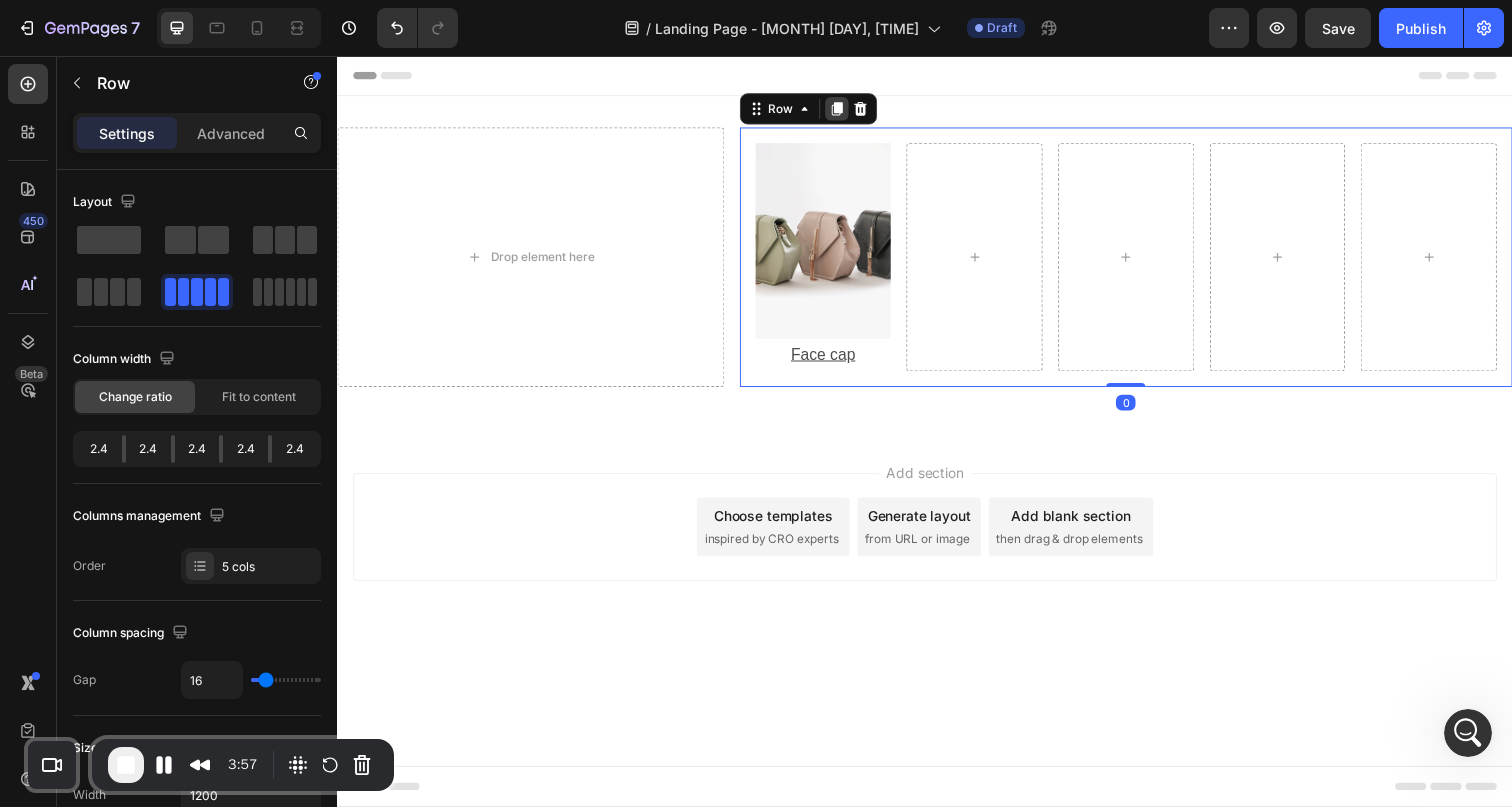 click 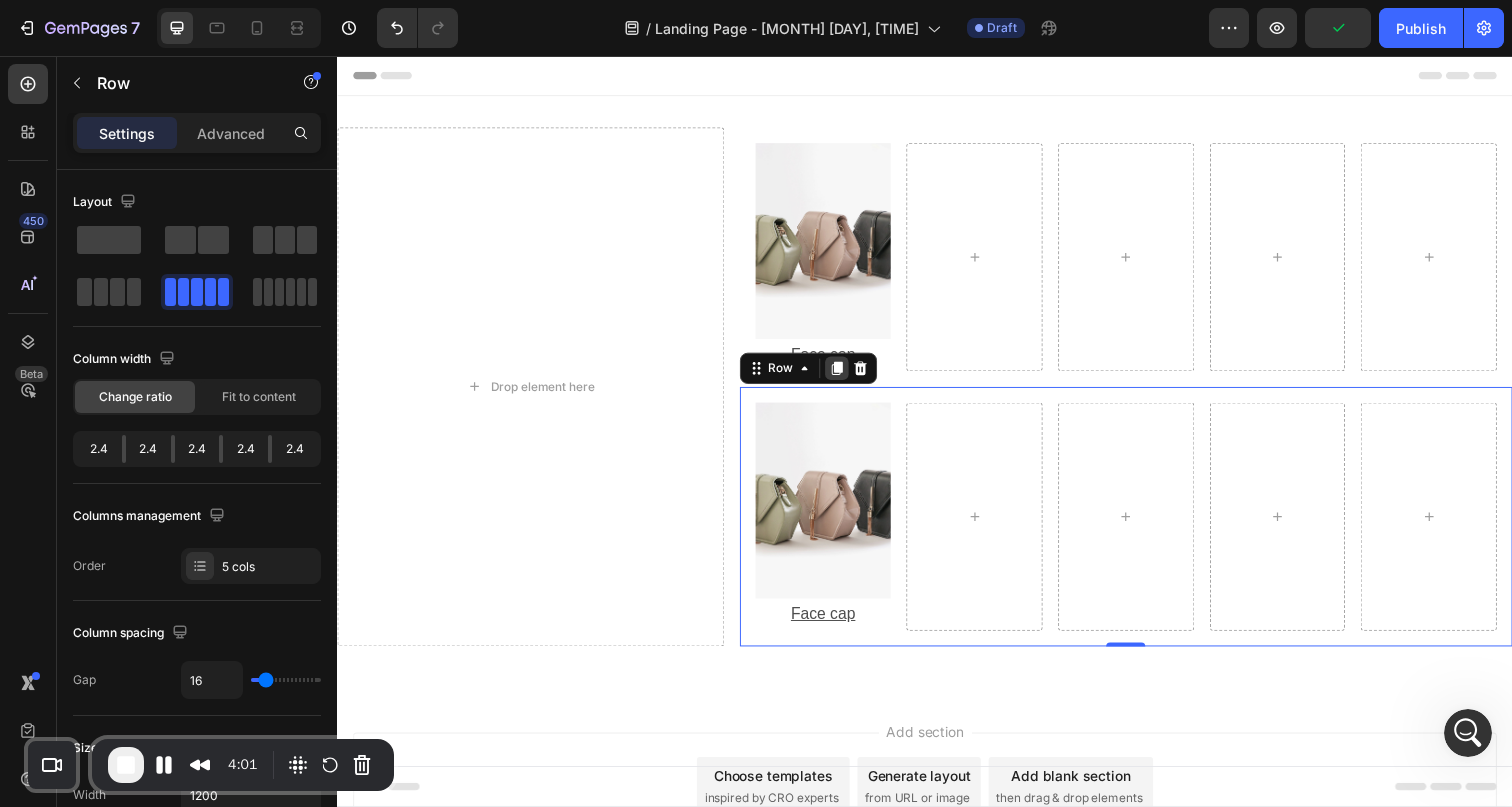 click 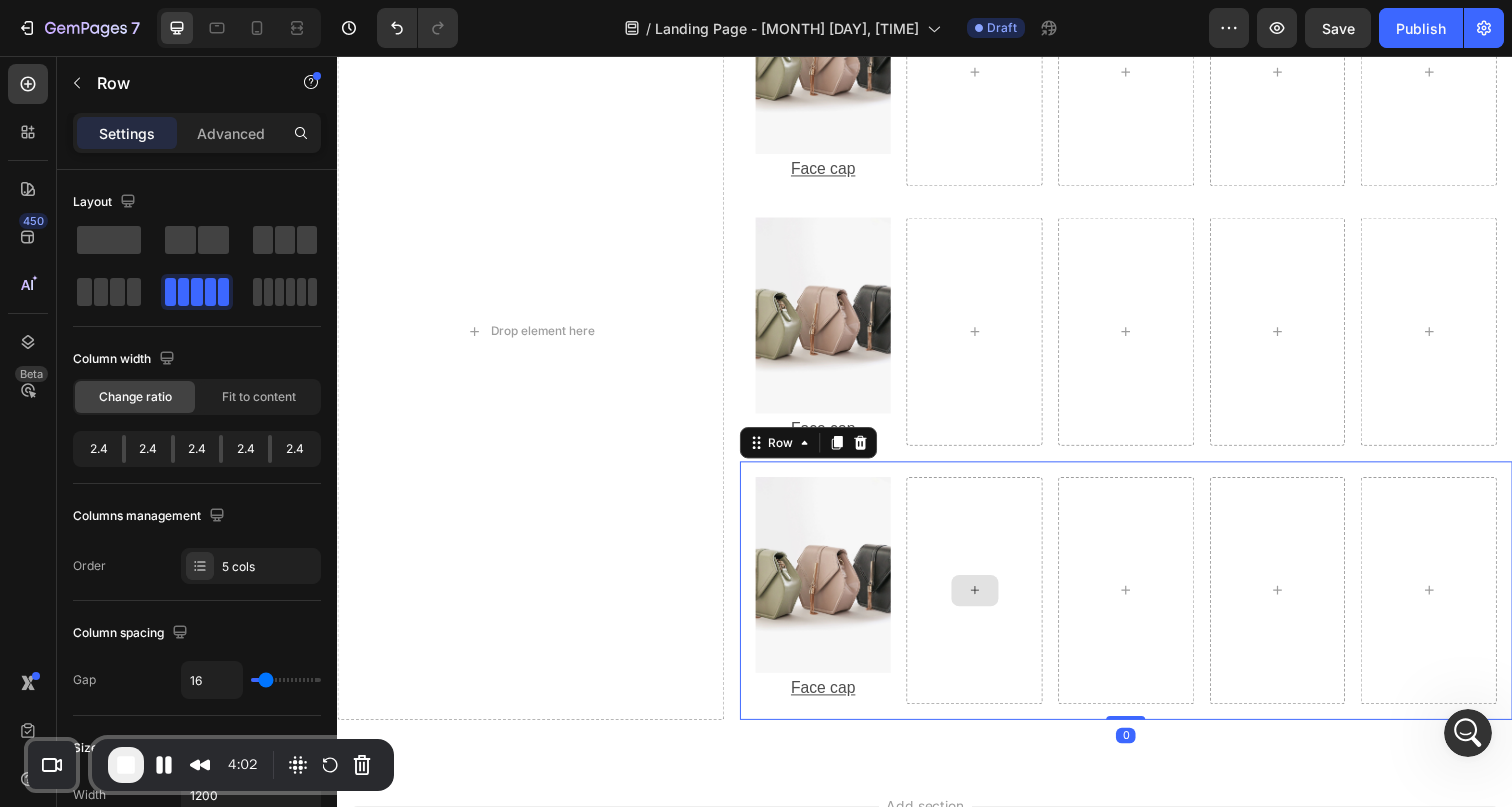 scroll, scrollTop: 0, scrollLeft: 0, axis: both 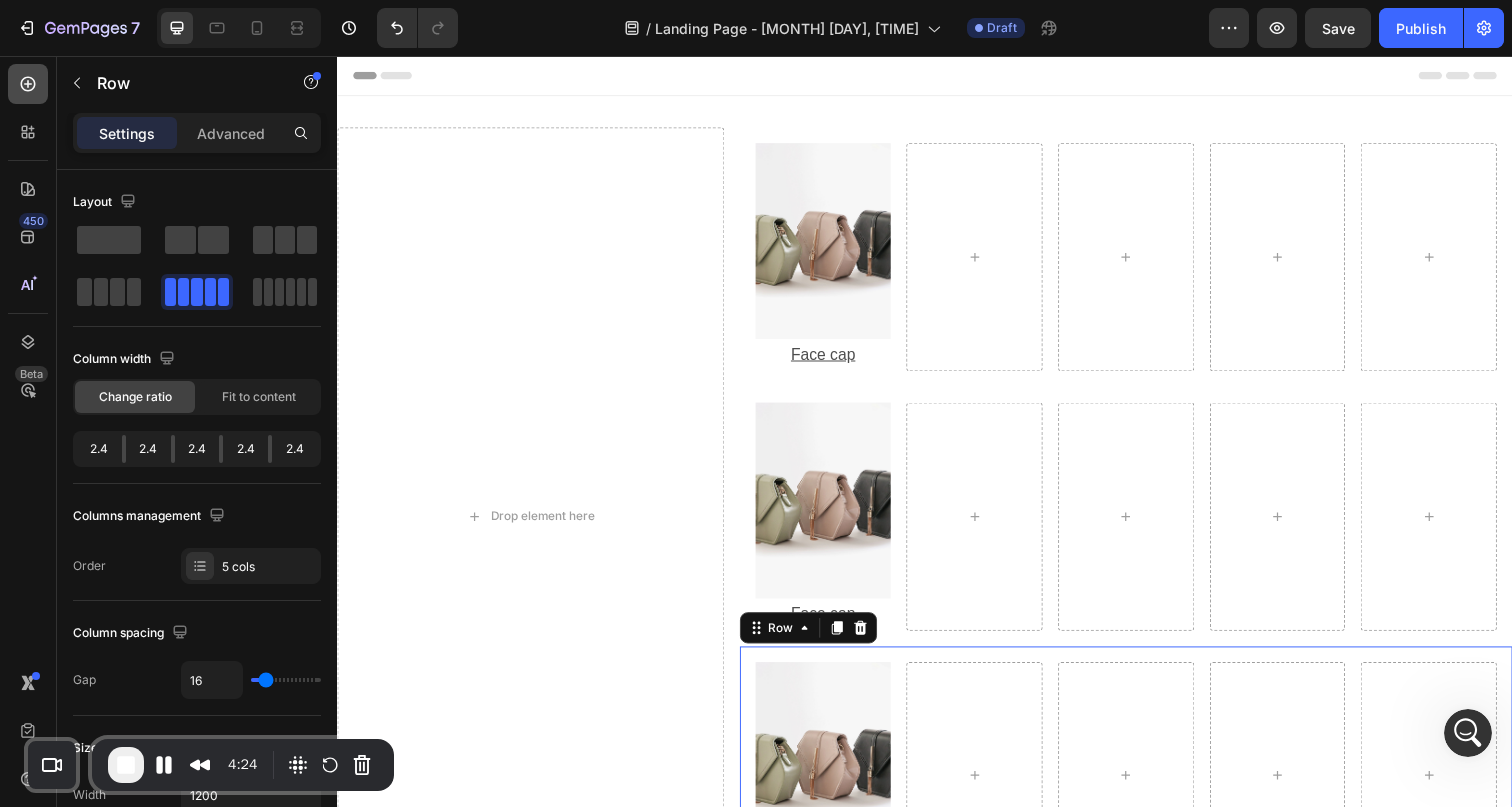 click 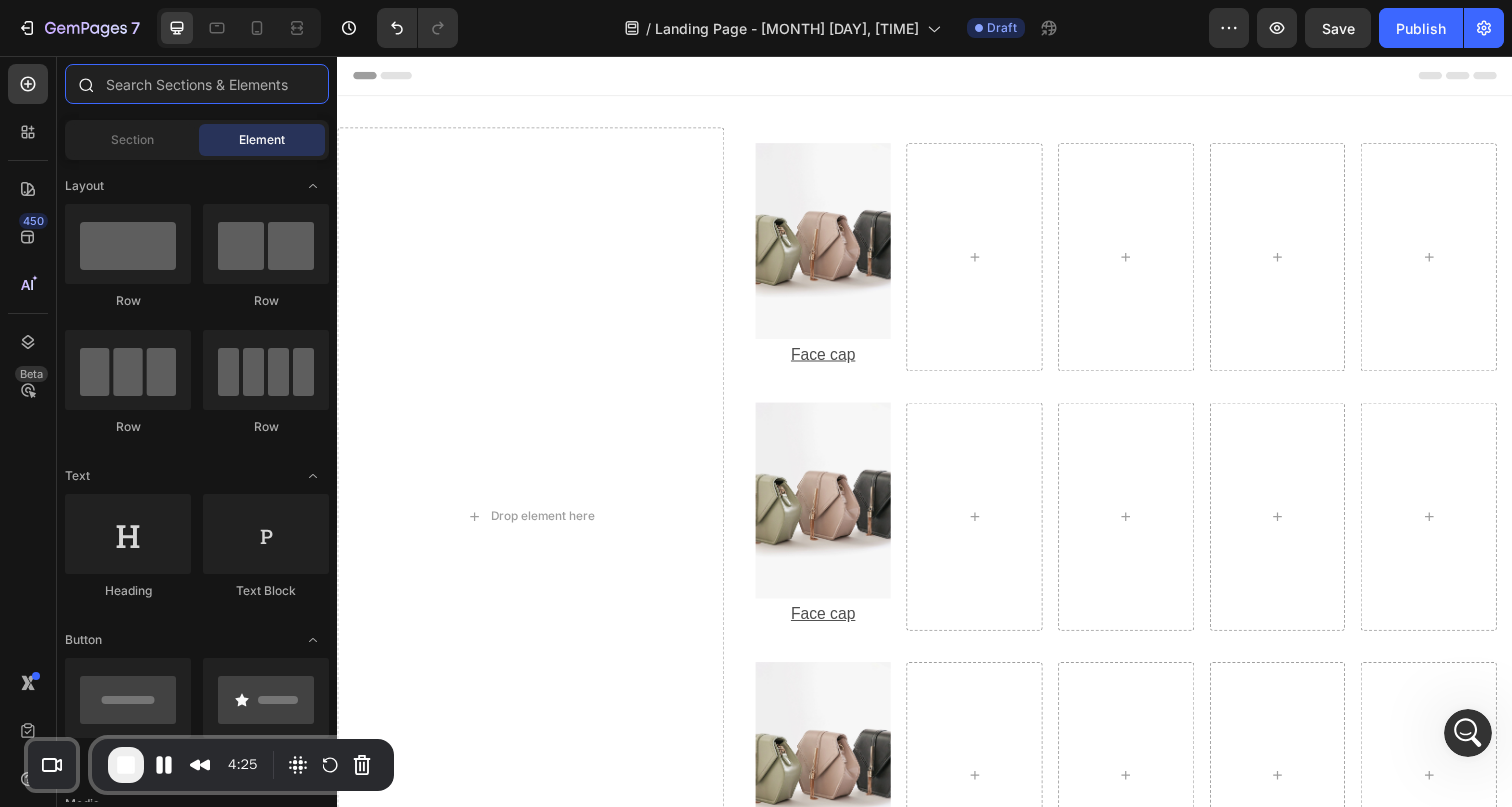 click at bounding box center [197, 84] 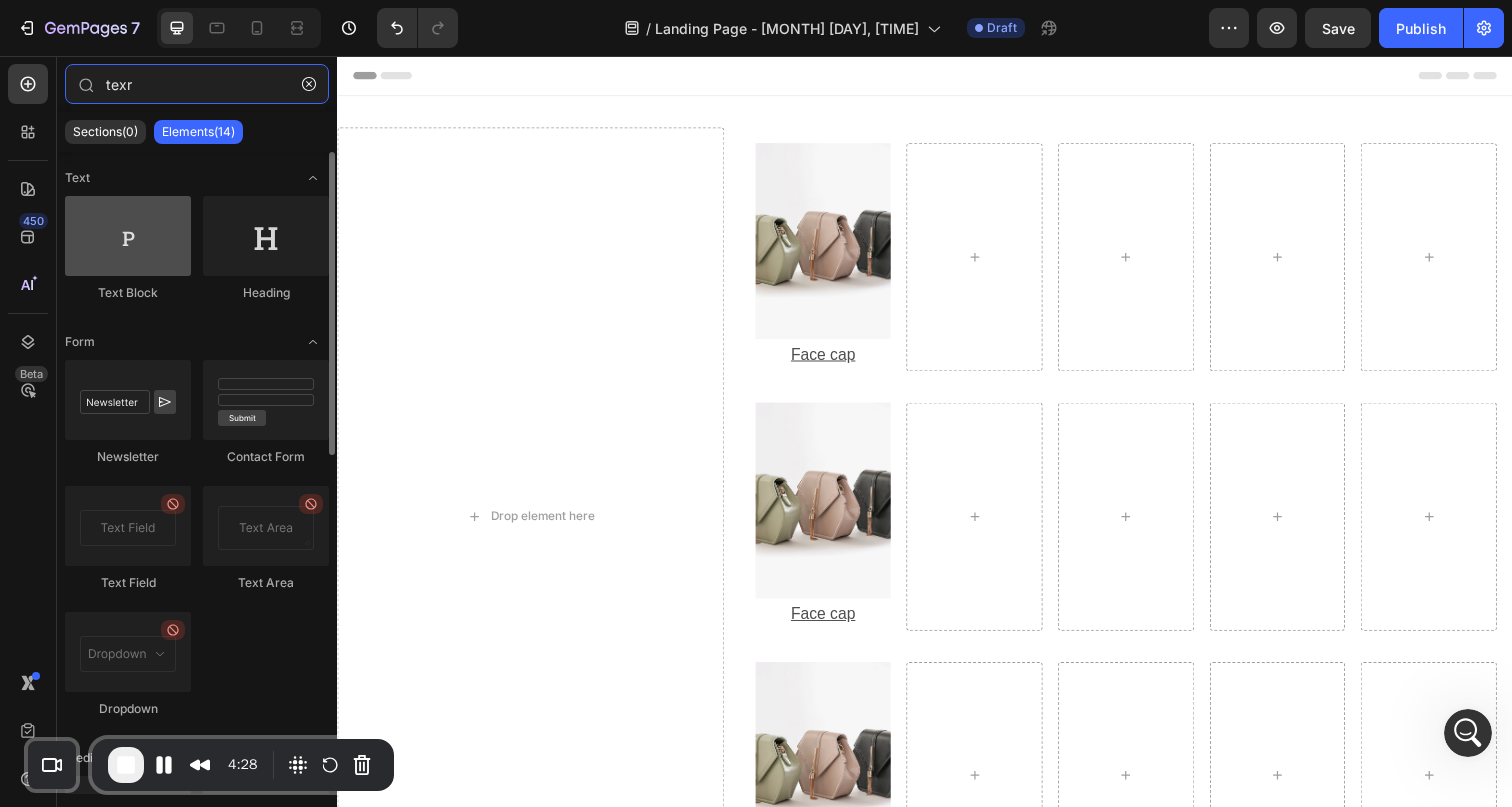 type on "texr" 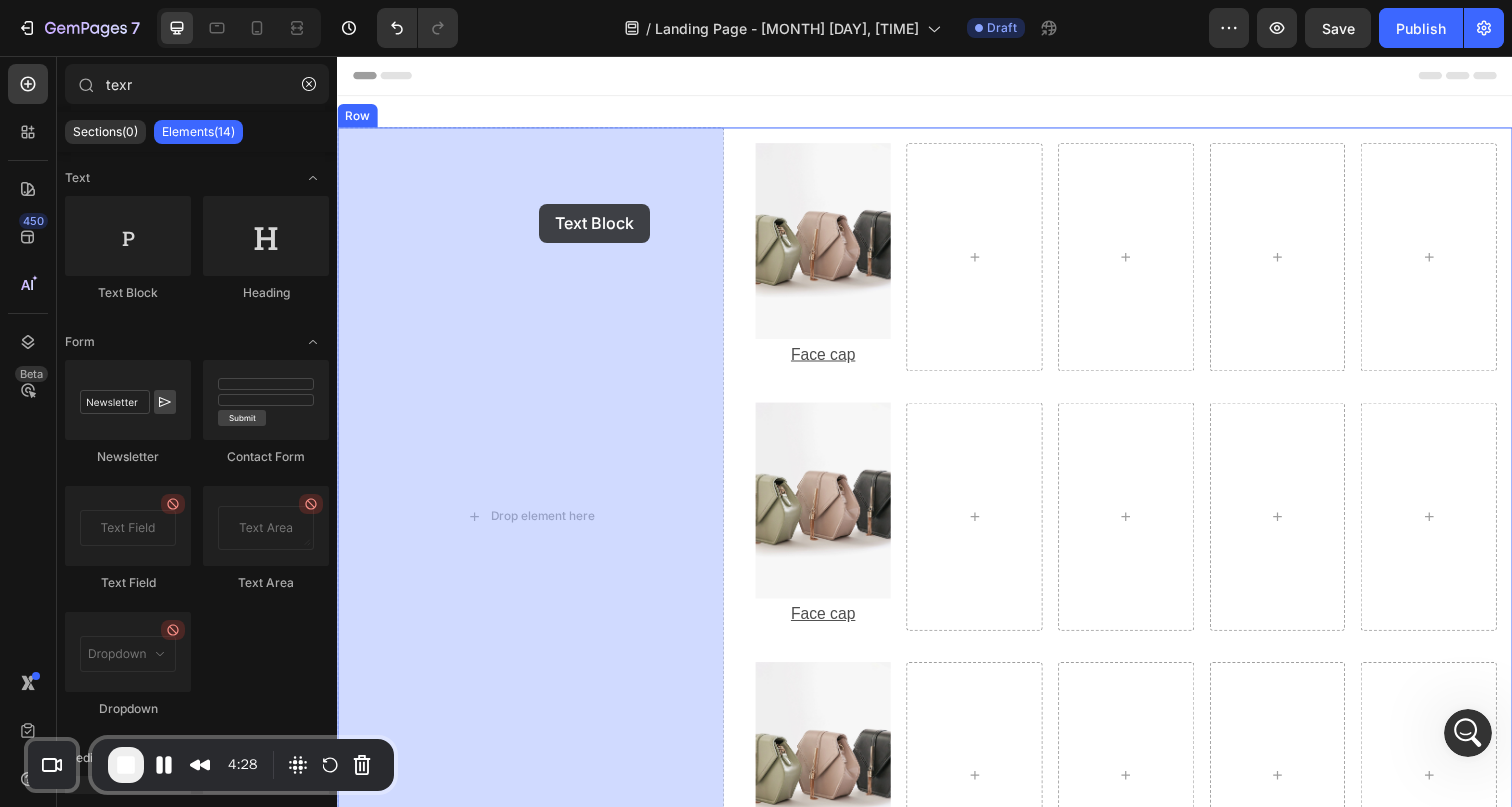 drag, startPoint x: 480, startPoint y: 290, endPoint x: 533, endPoint y: 206, distance: 99.32271 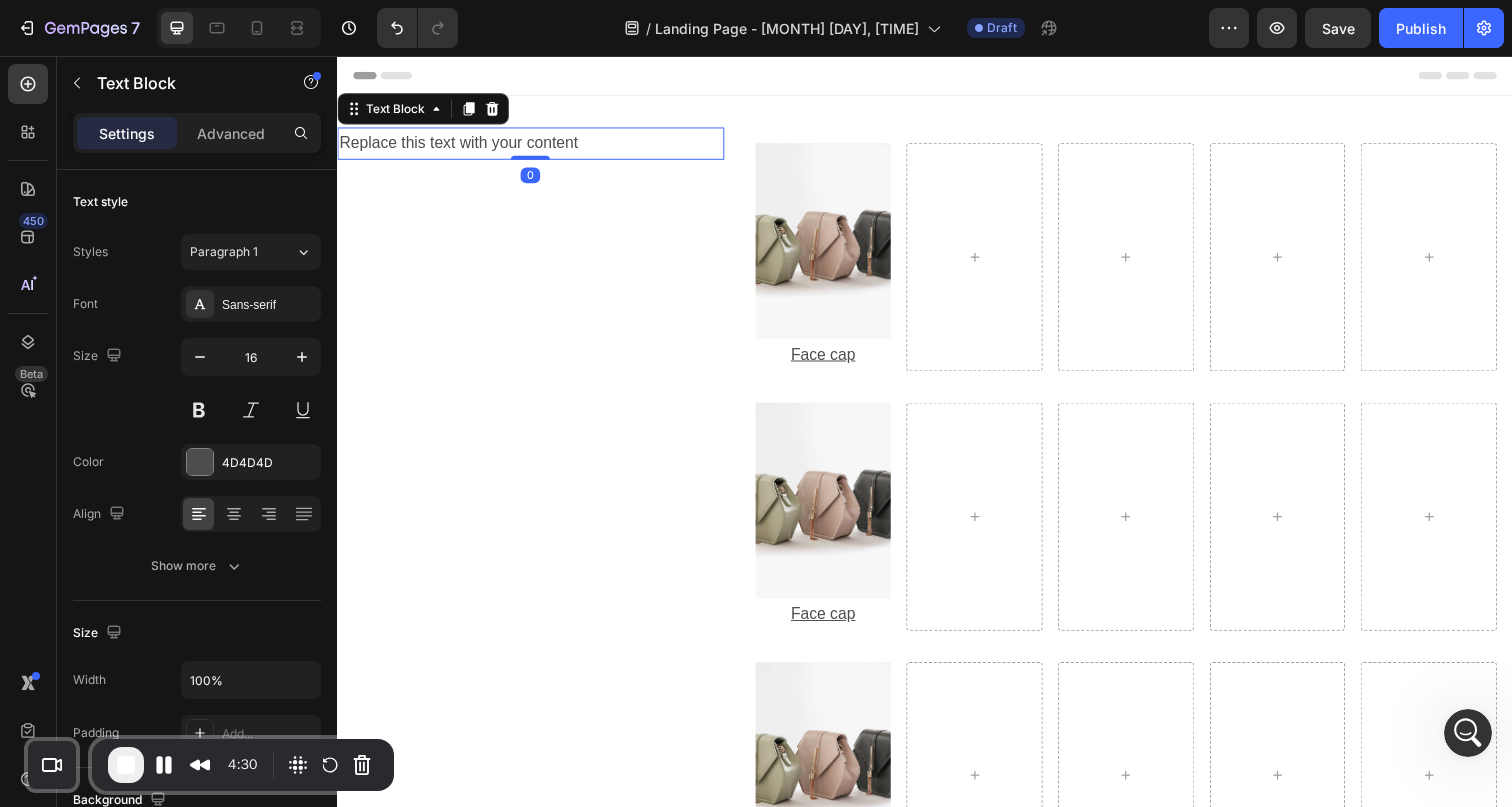 click on "Replace this text with your content" at bounding box center [534, 145] 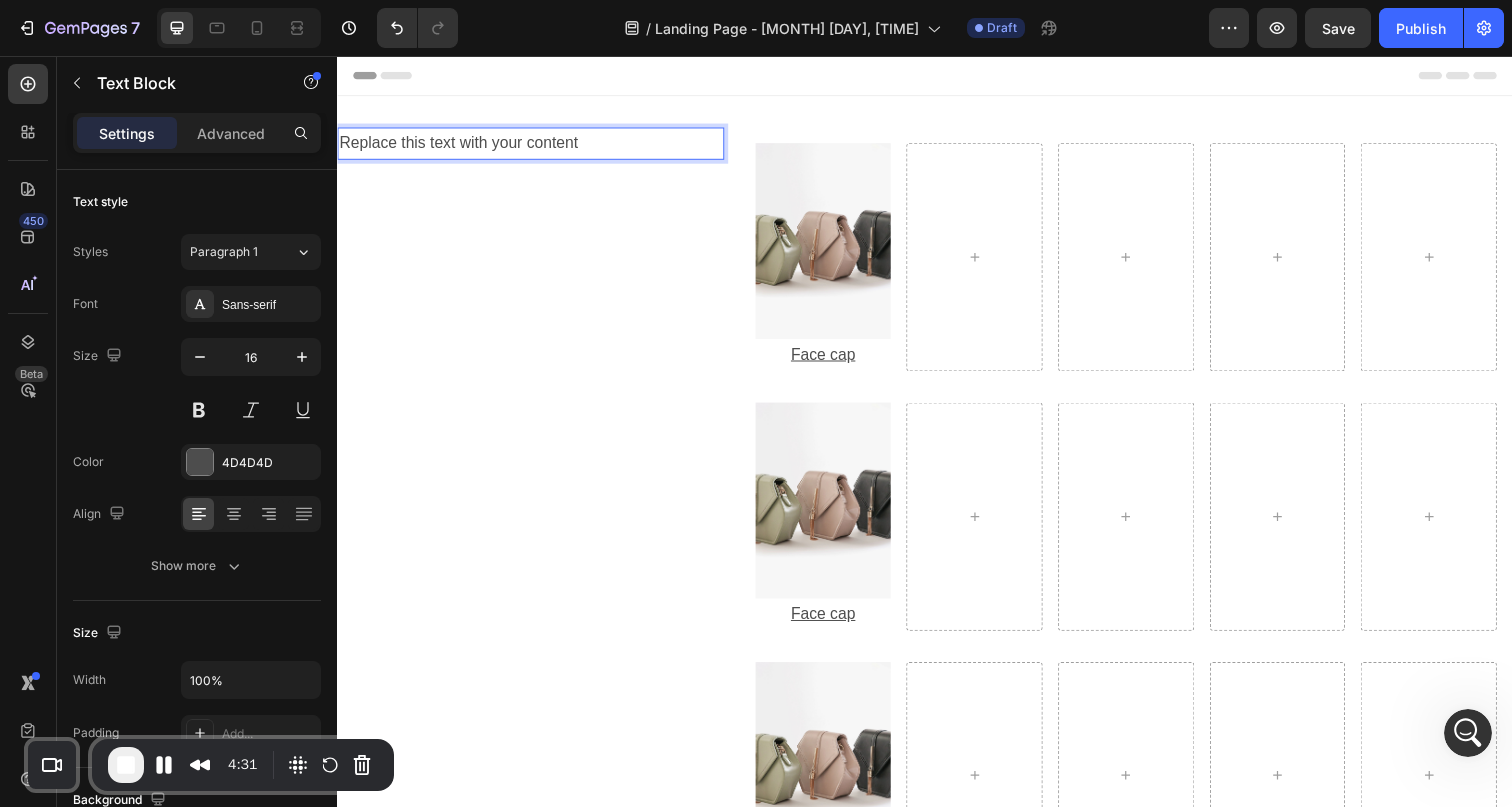 click on "Replace this text with your content" at bounding box center (534, 145) 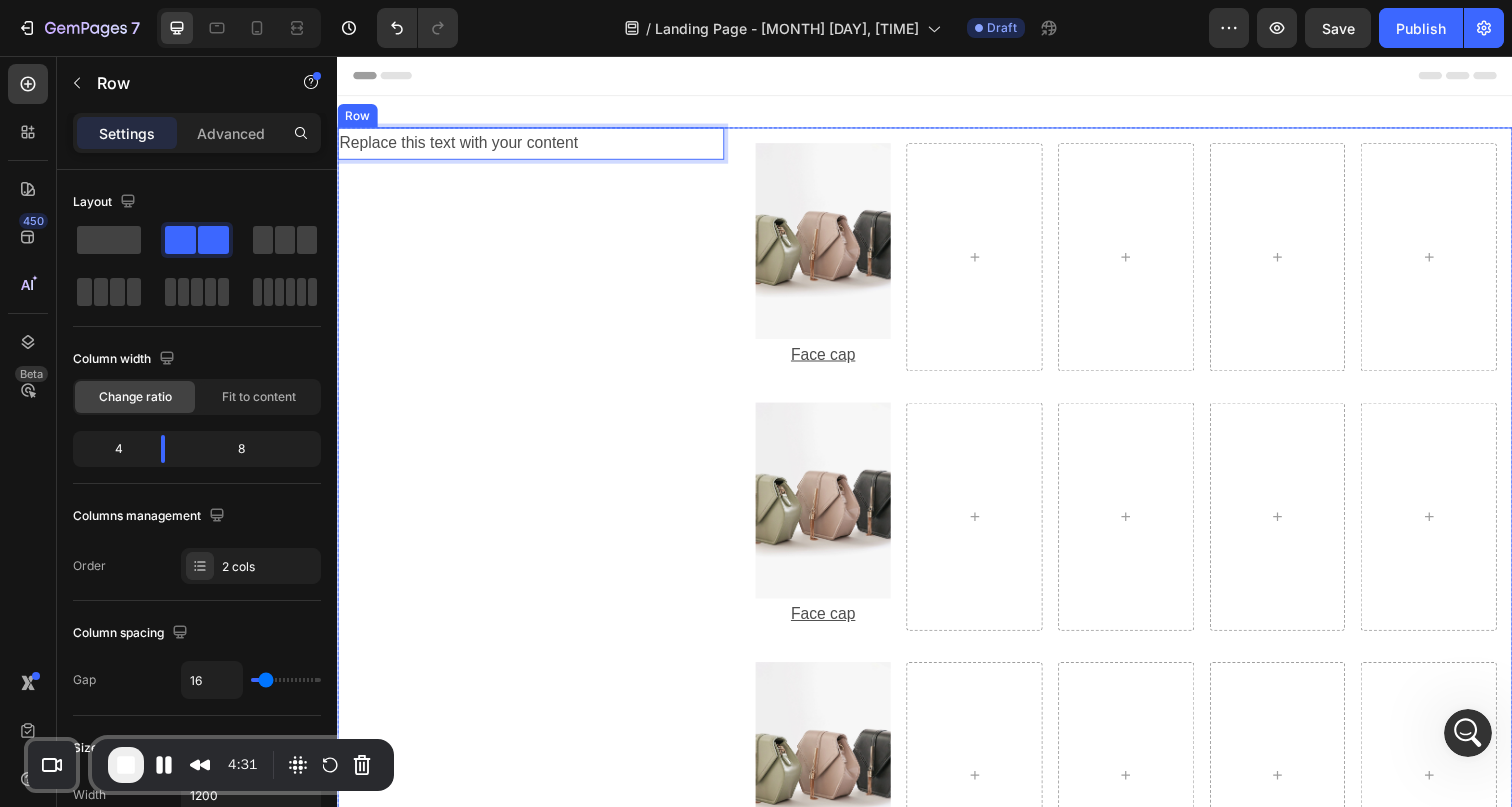 click on "Replace this text with your content Text Block   0" at bounding box center (534, 526) 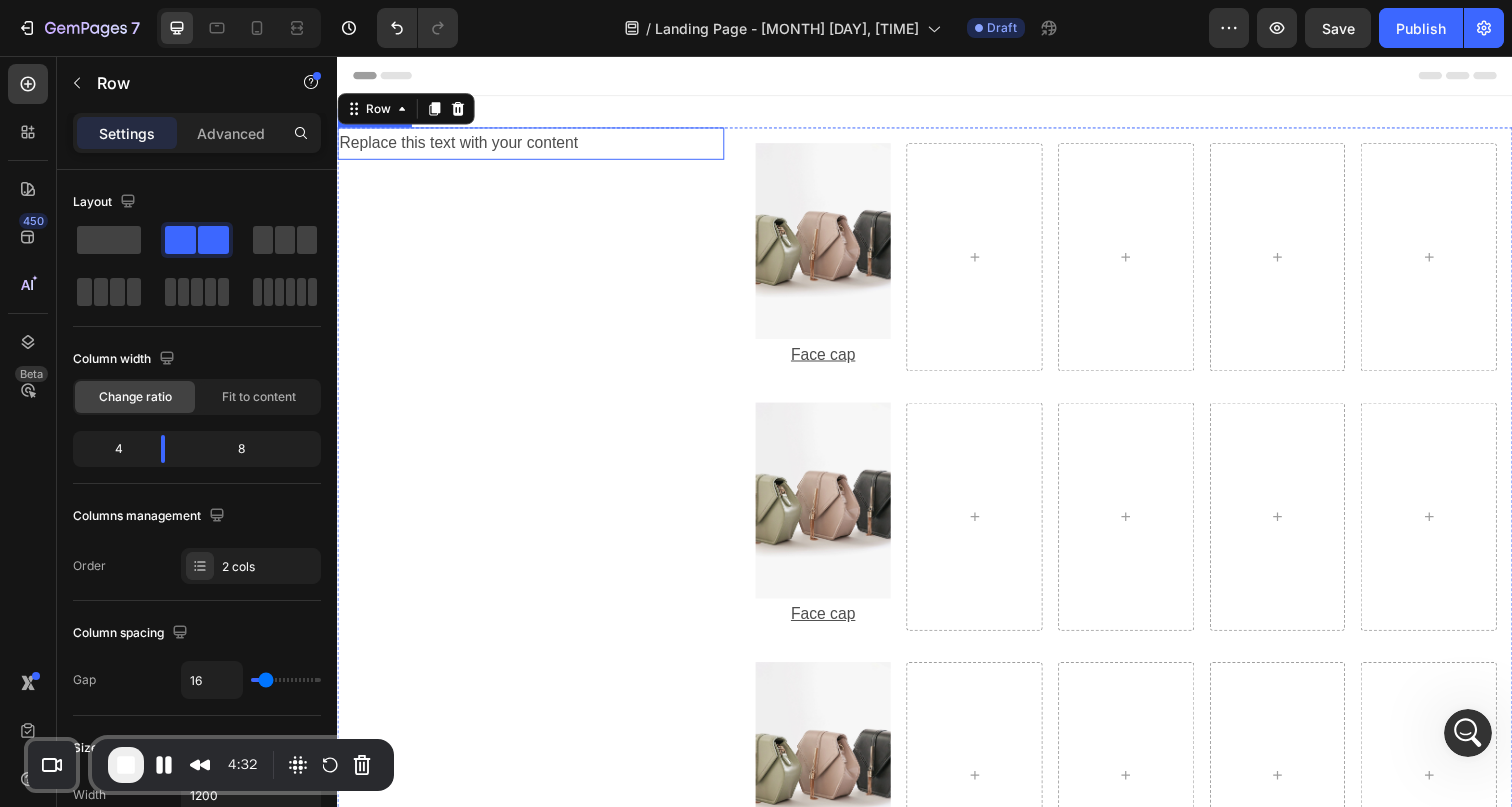 click on "Replace this text with your content" at bounding box center (534, 145) 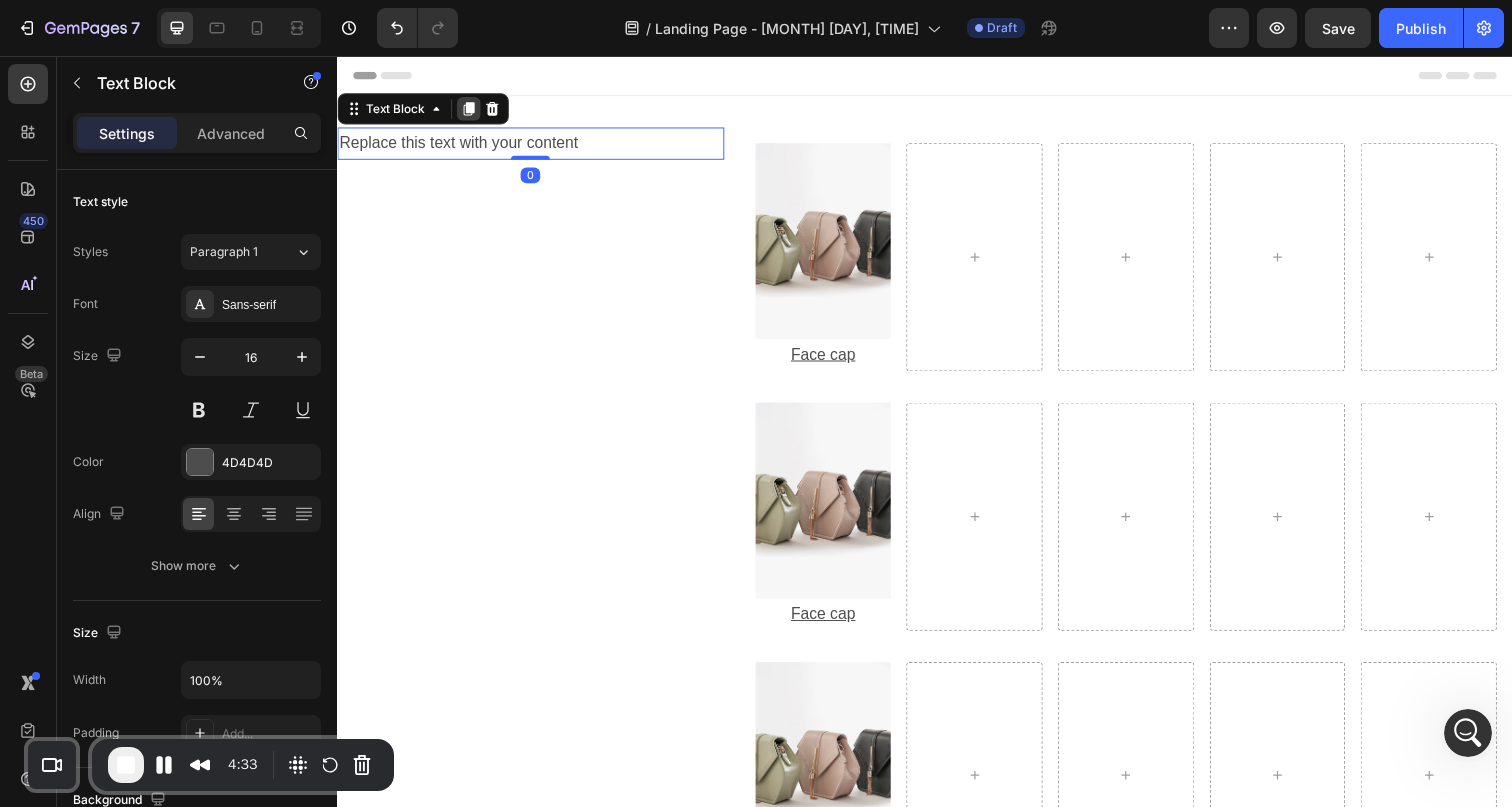 click 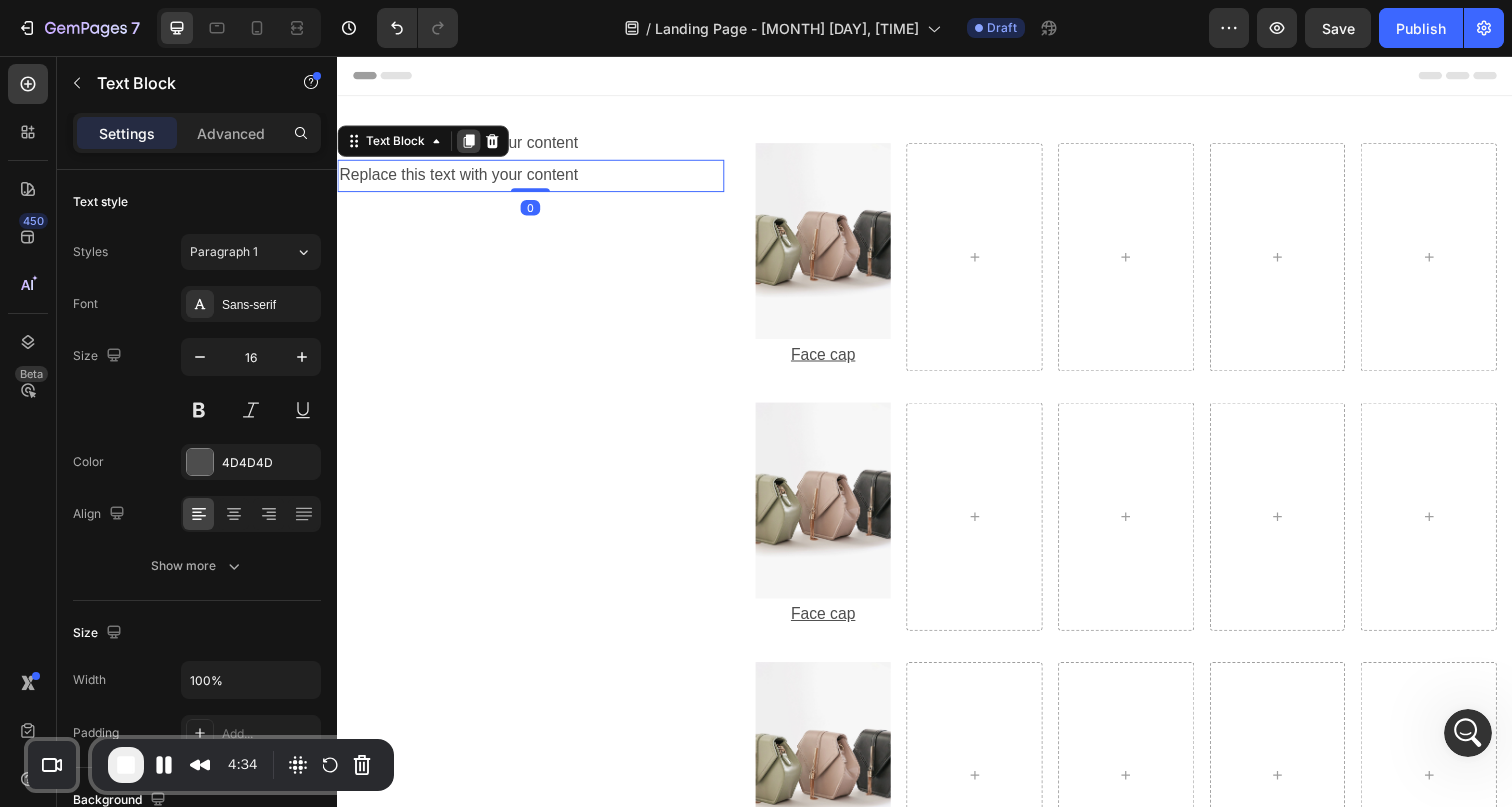 click 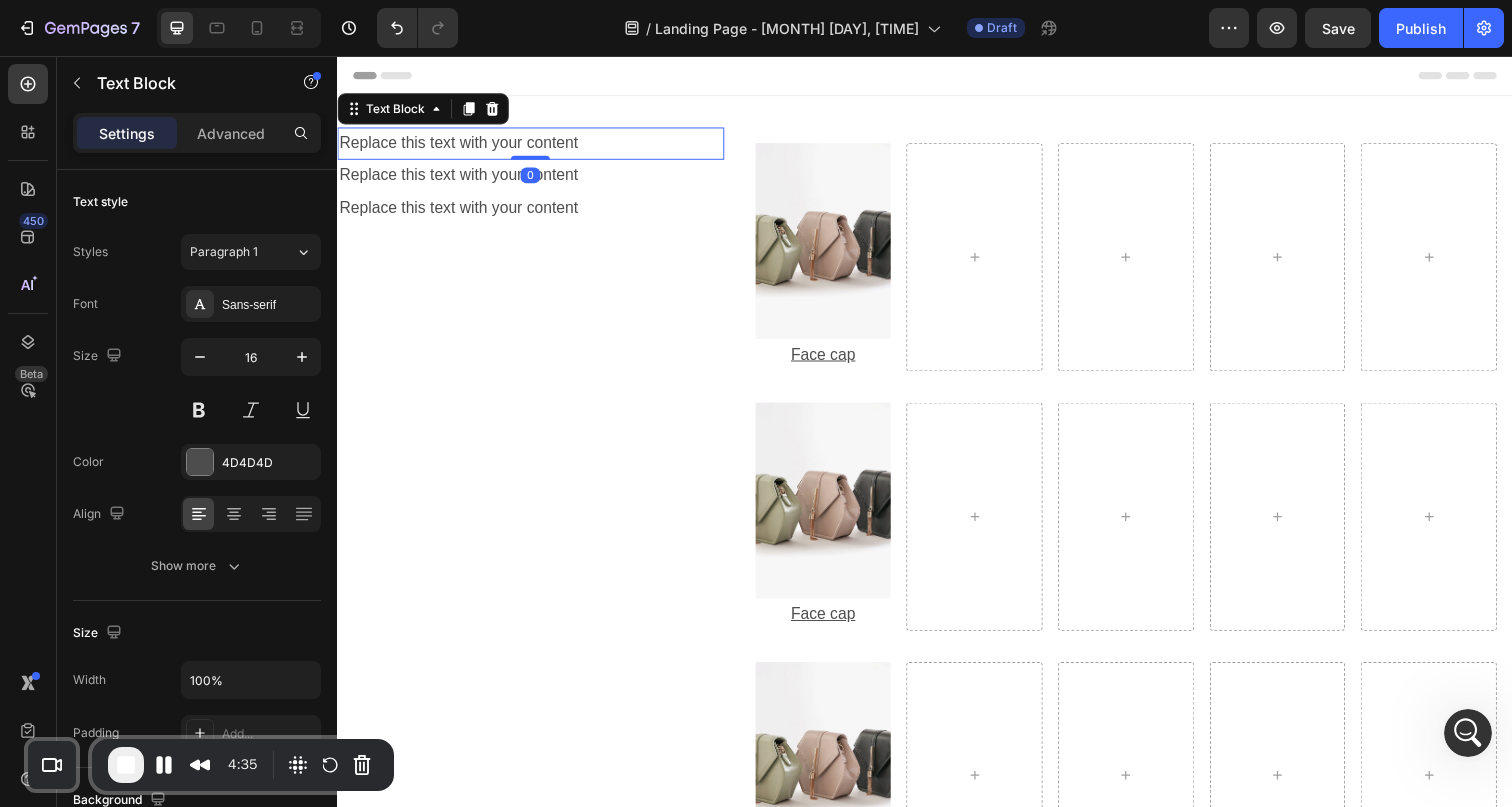 click on "Replace this text with your content" at bounding box center (534, 145) 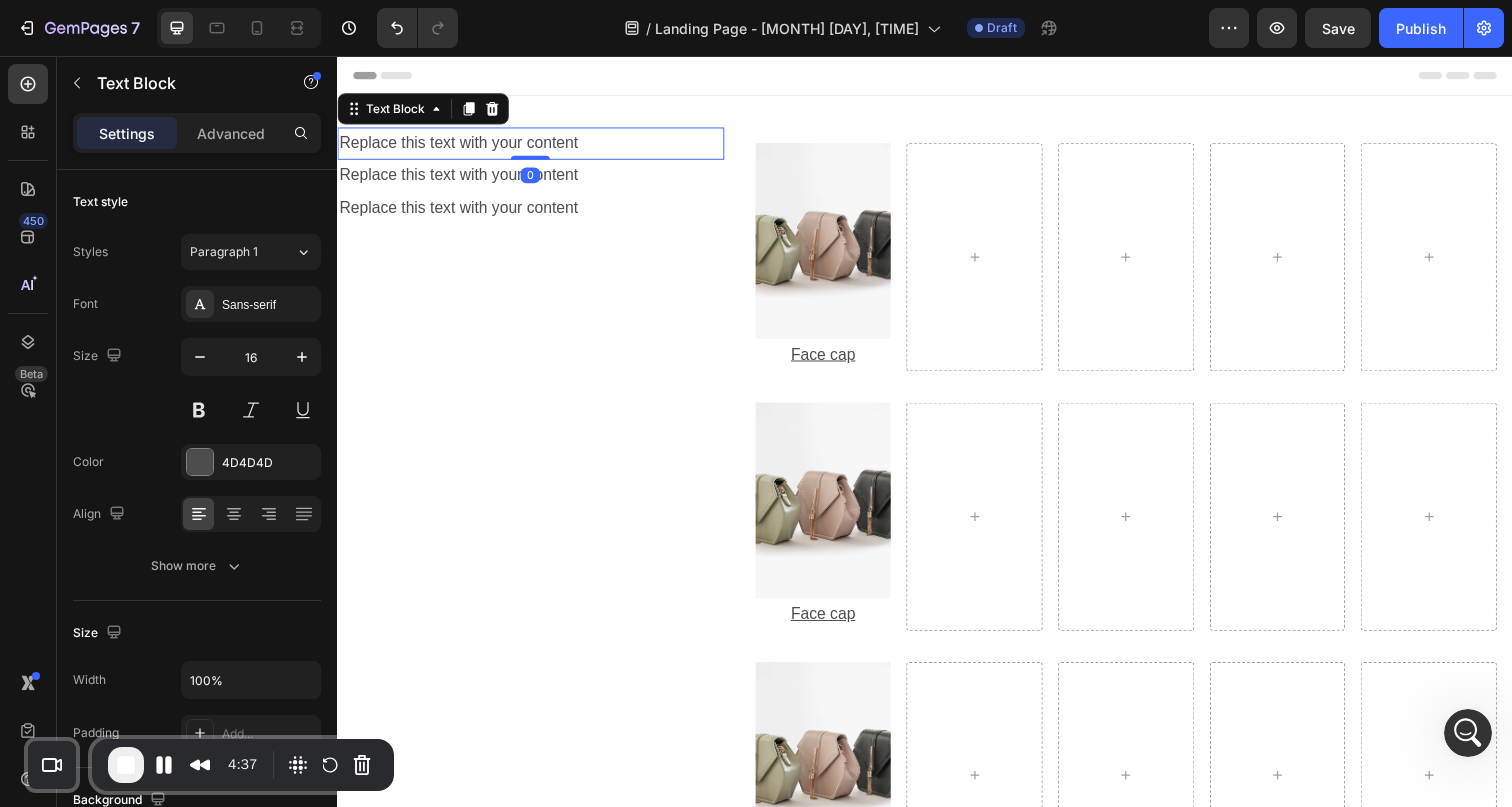 click on "Replace this text with your content" at bounding box center (534, 145) 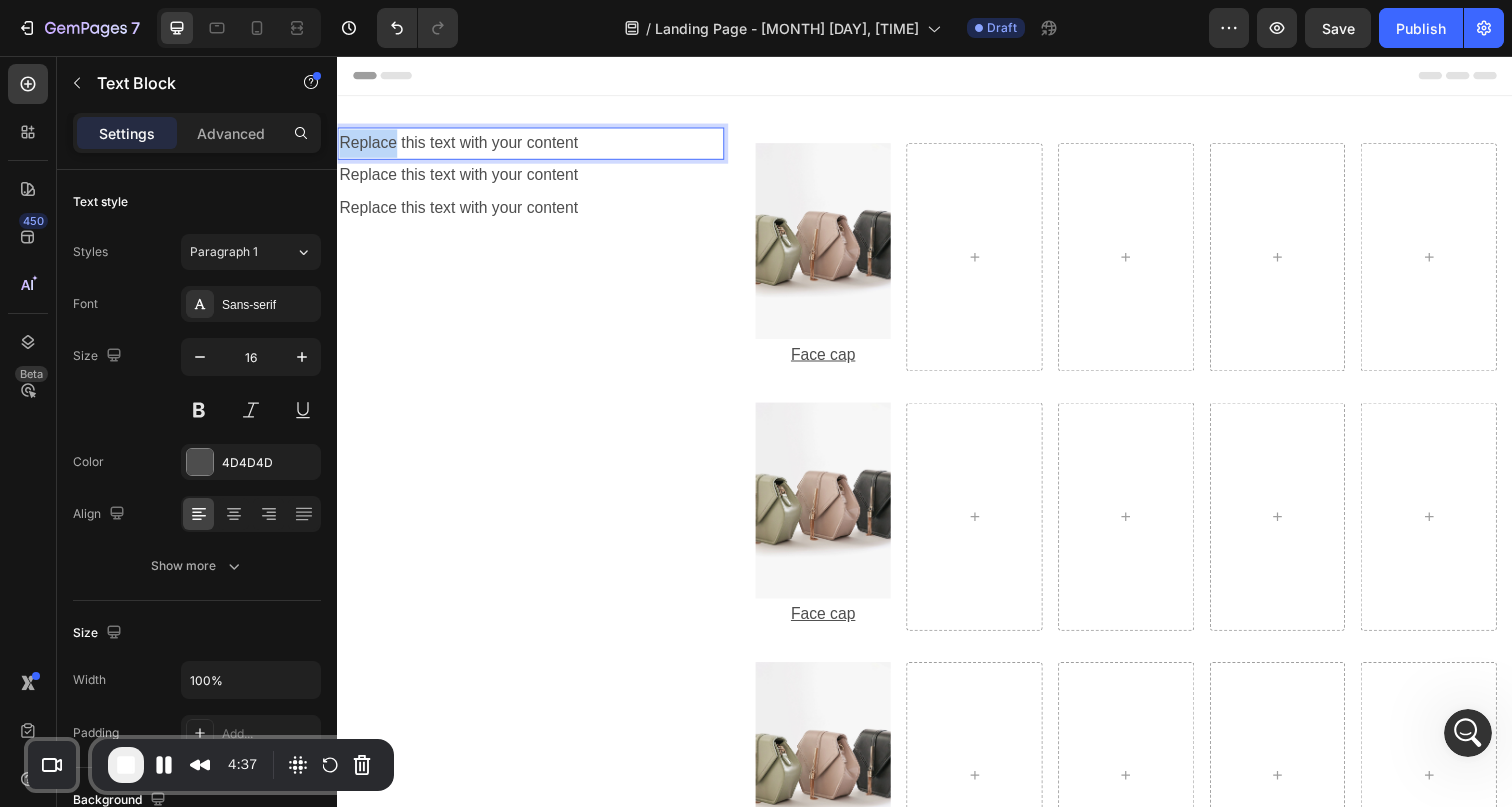 click on "Replace this text with your content" at bounding box center [534, 145] 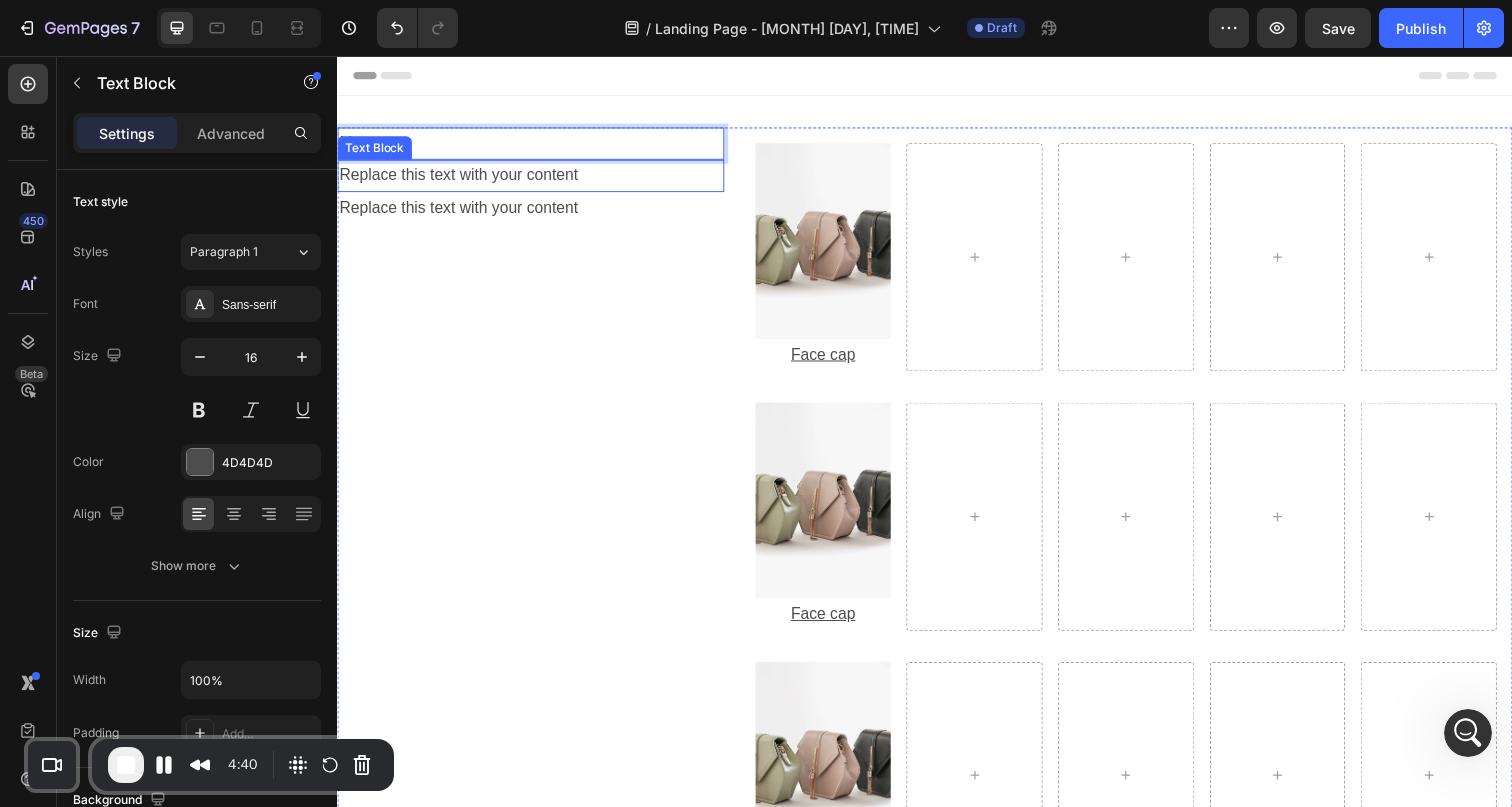 click on "Replace this text with your content" at bounding box center (534, 178) 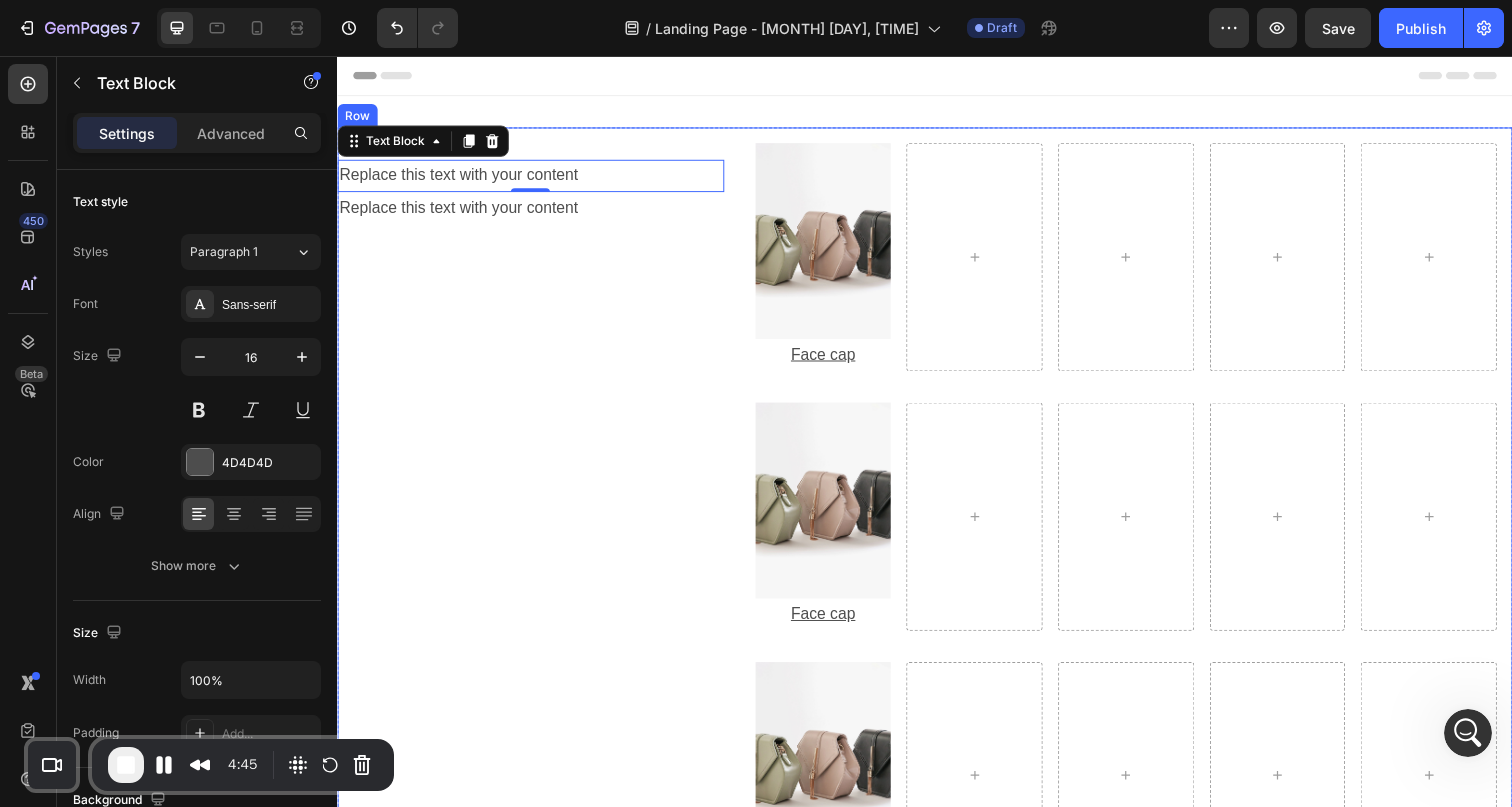 click on "Menu Text Block Replace this text with your content Text Block   0 Replace this text with your content Text Block" at bounding box center (534, 526) 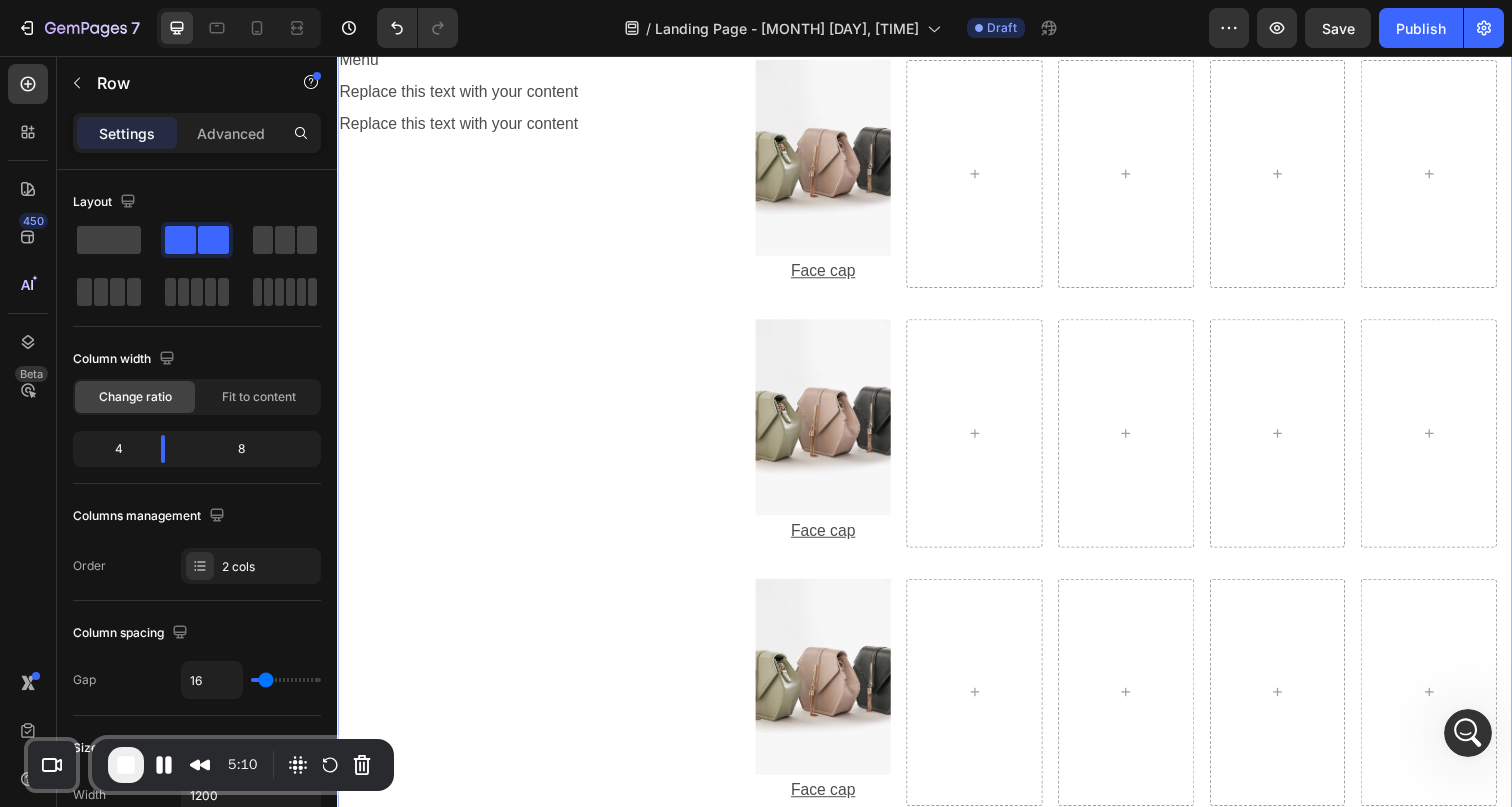 scroll, scrollTop: 0, scrollLeft: 0, axis: both 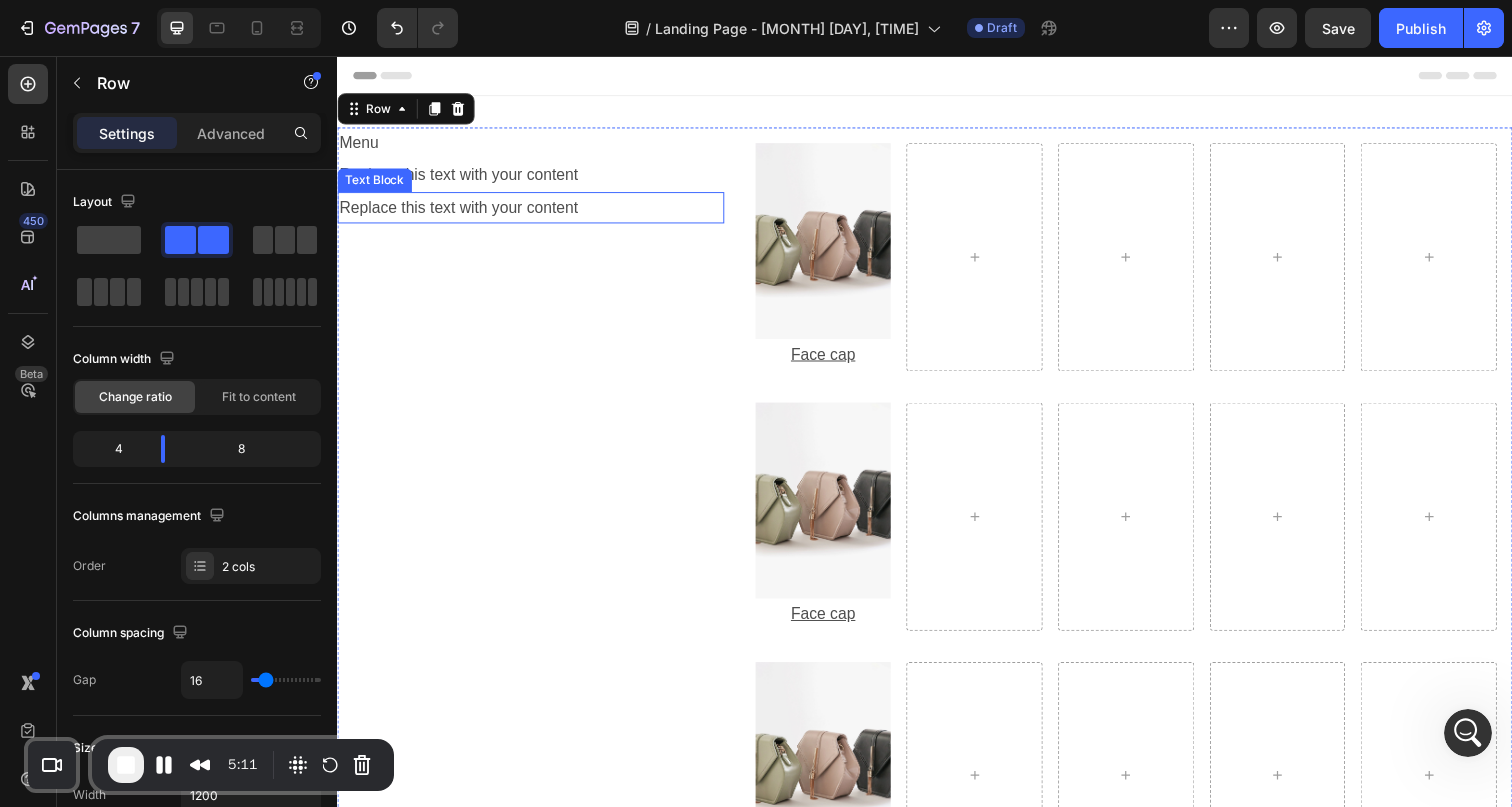 click on "Replace this text with your content" at bounding box center (534, 211) 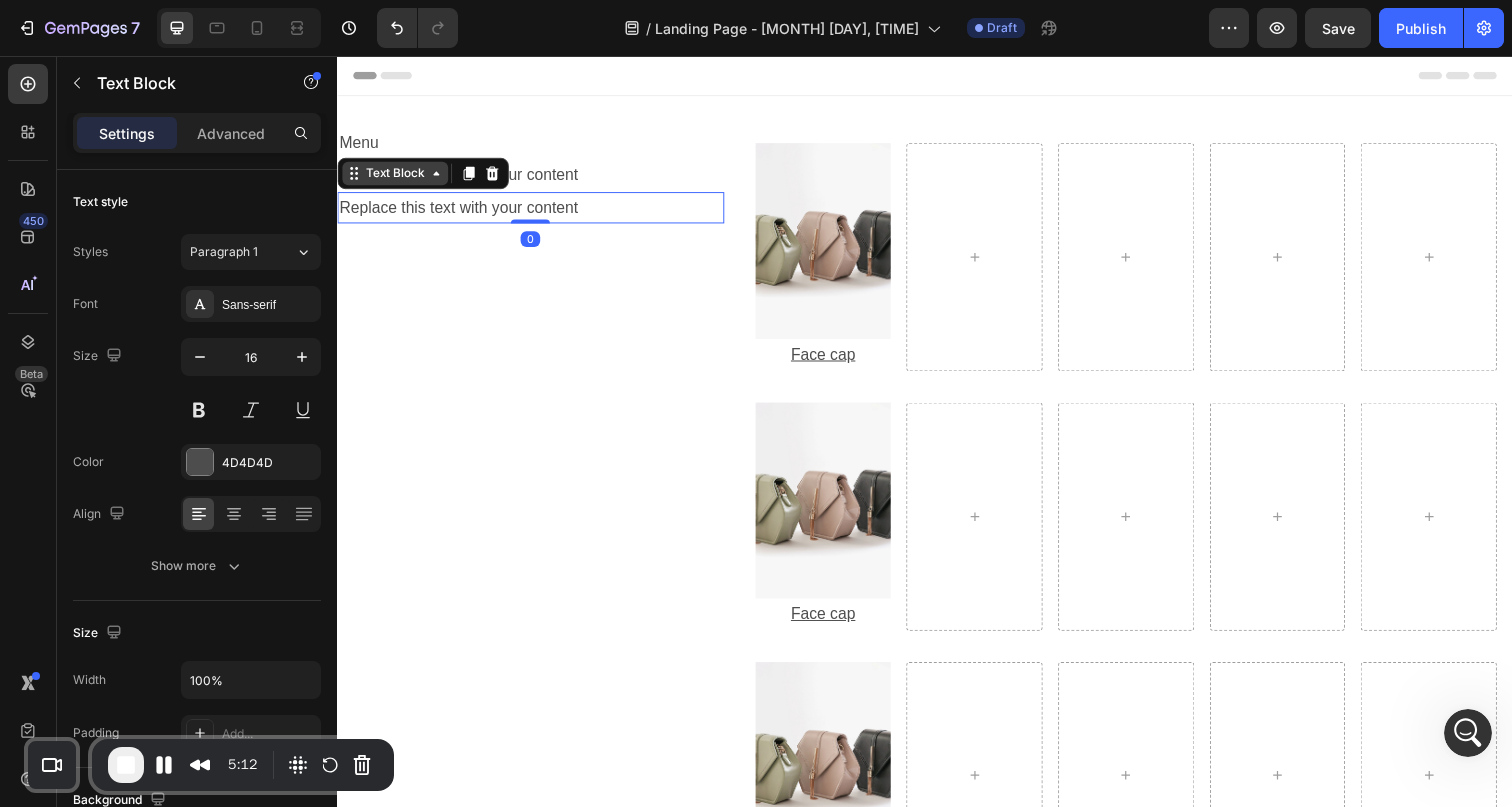 click on "Text Block" at bounding box center [396, 176] 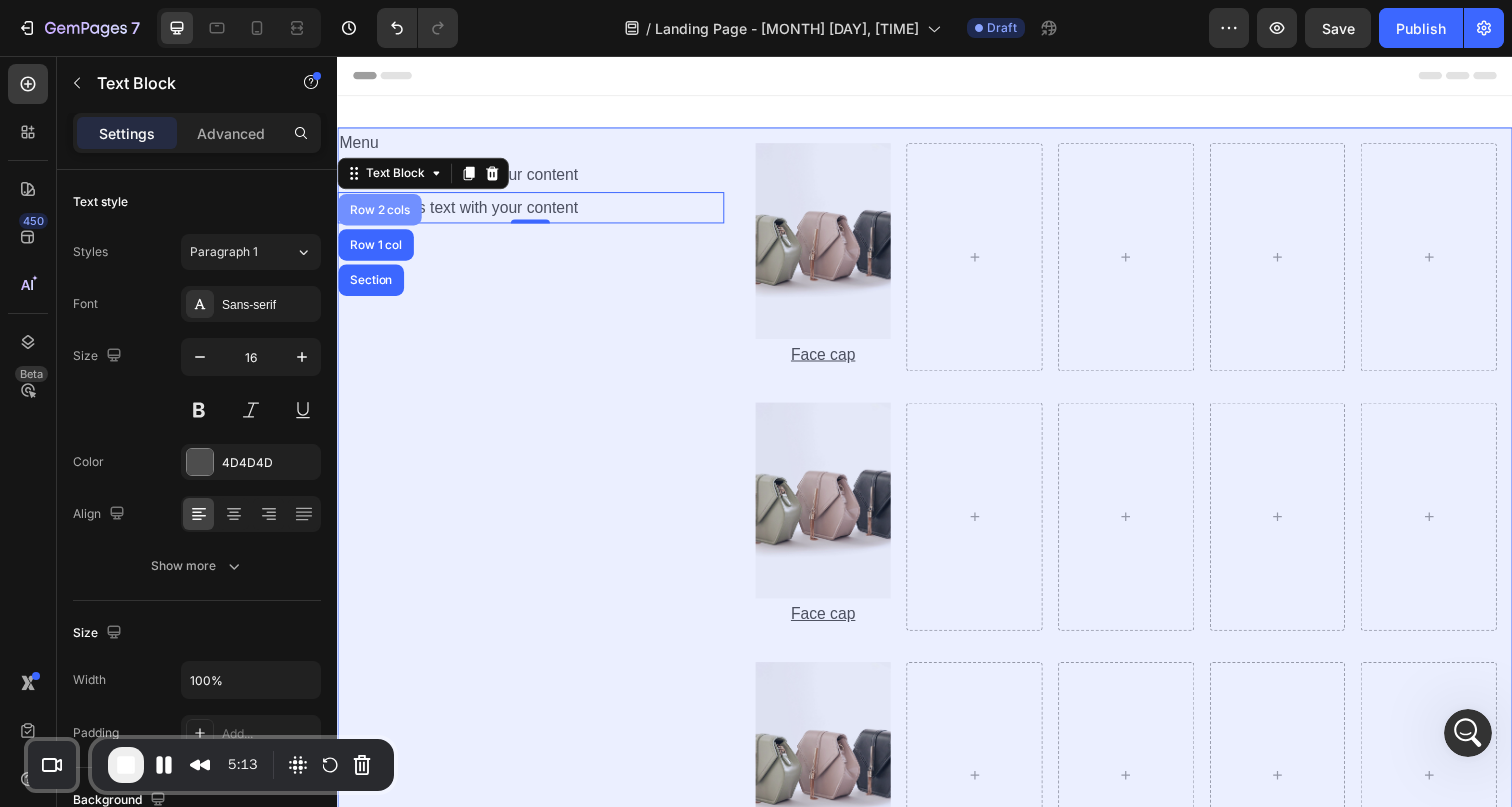 click on "Row 2 cols" at bounding box center (380, 213) 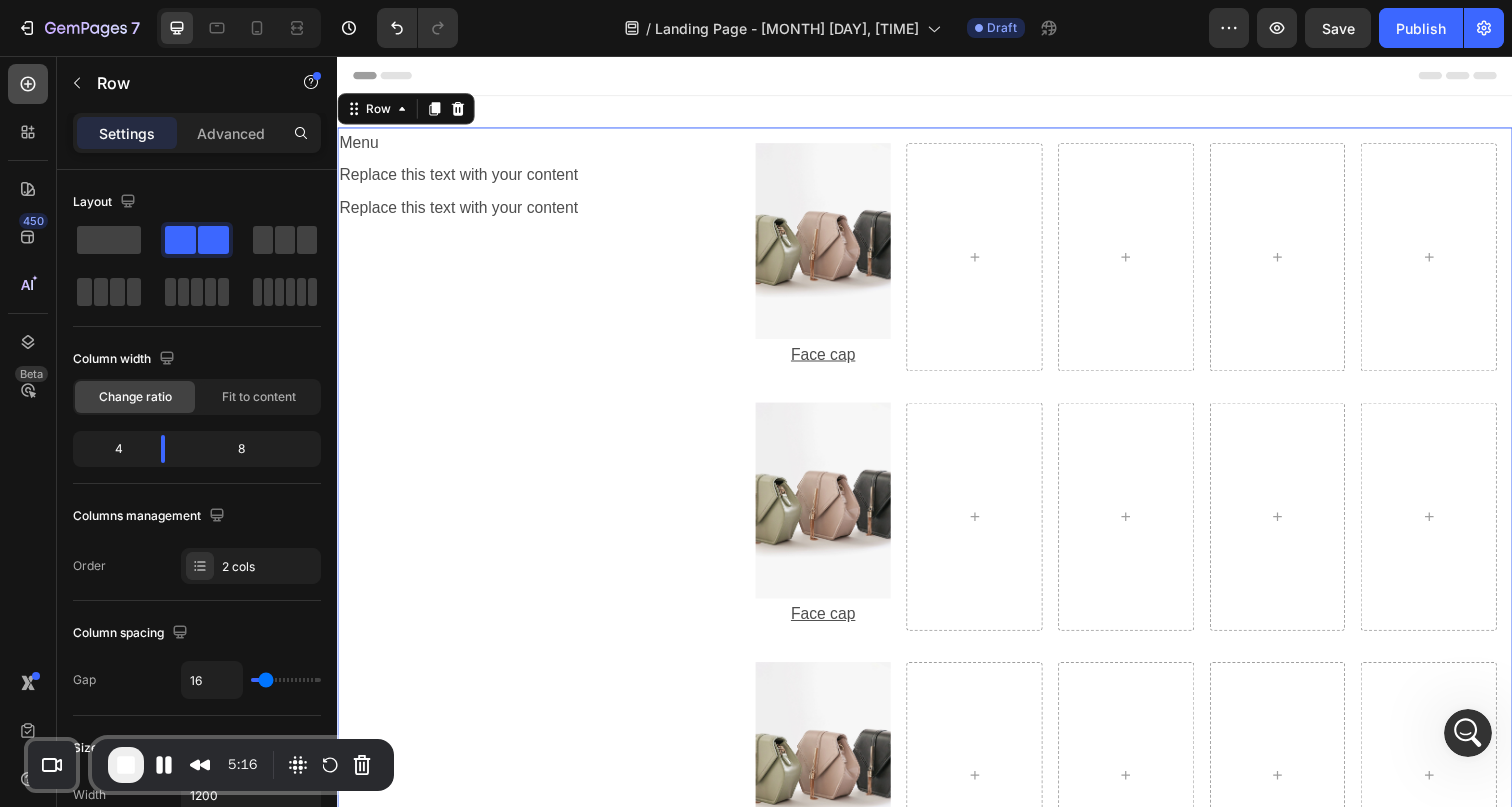 click 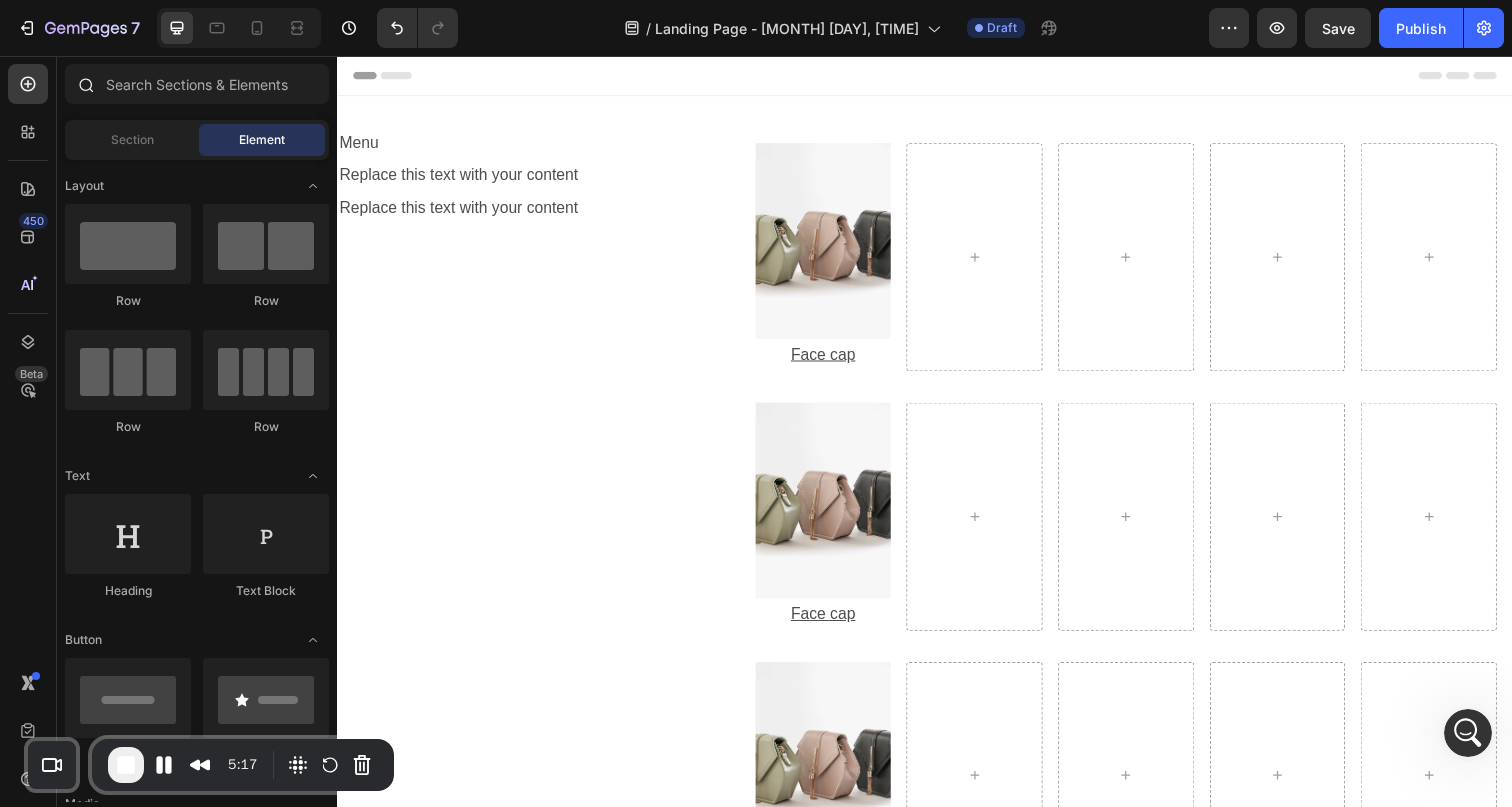 click at bounding box center (85, 84) 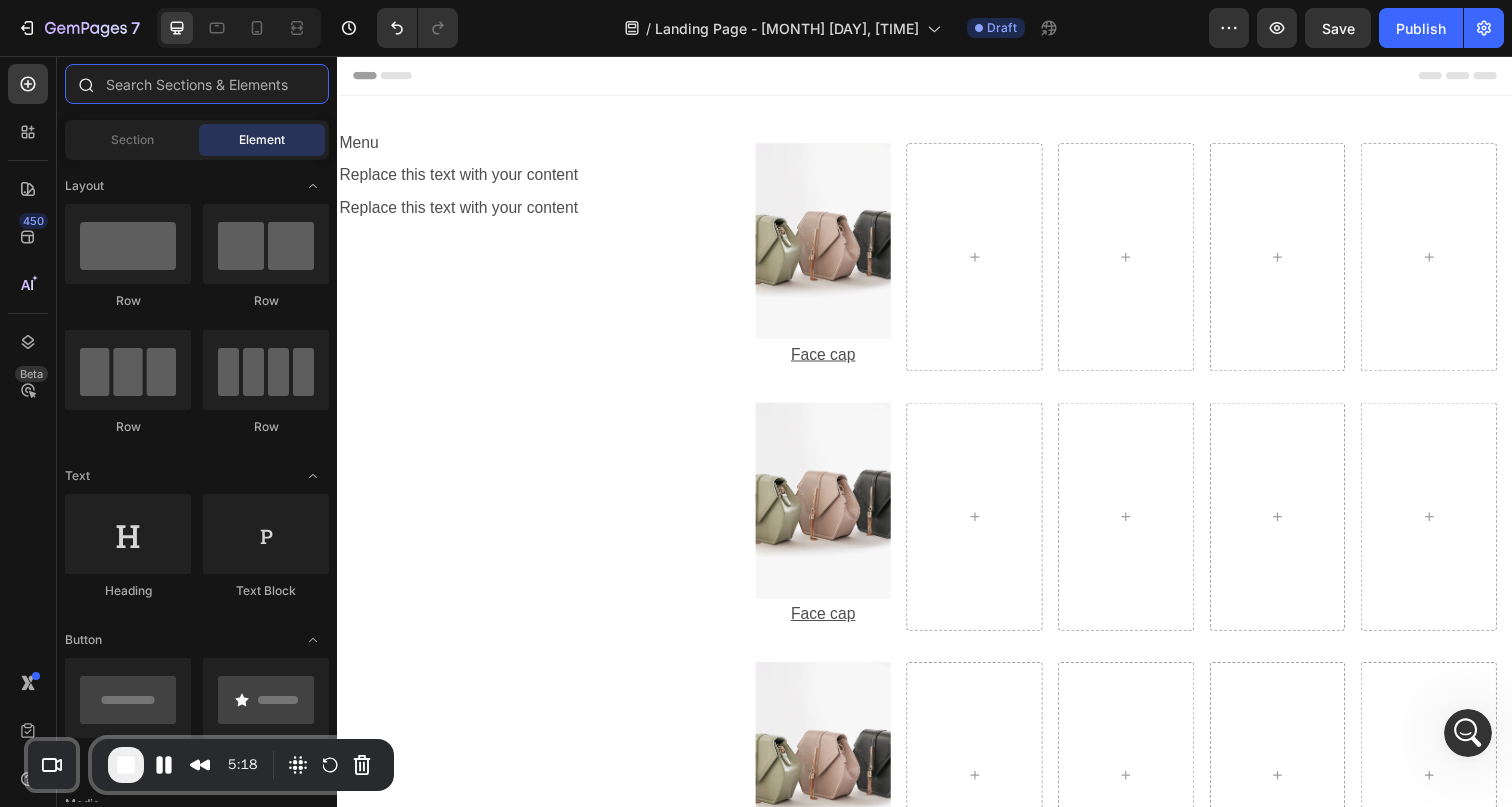 click at bounding box center [197, 84] 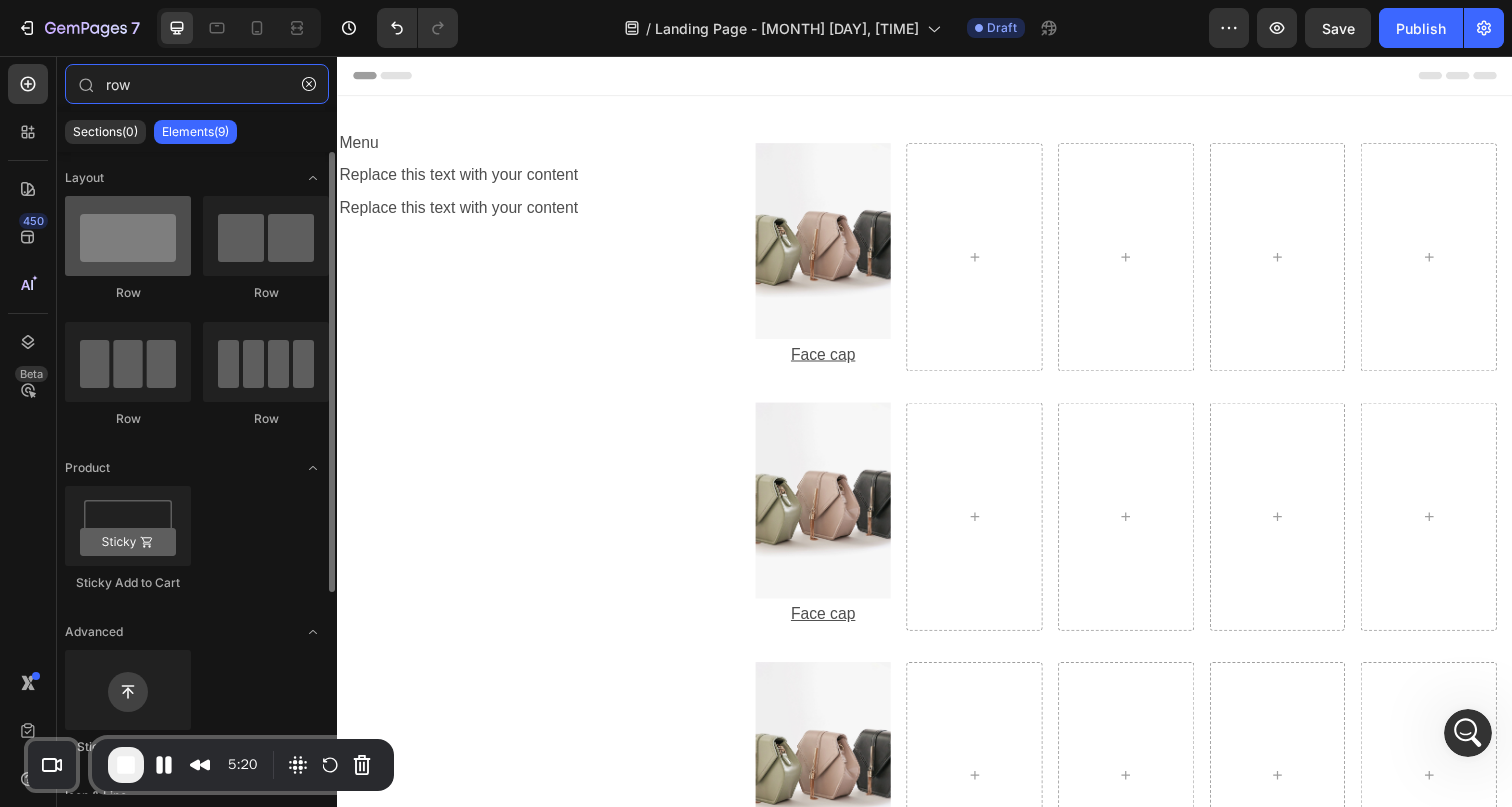 type on "row" 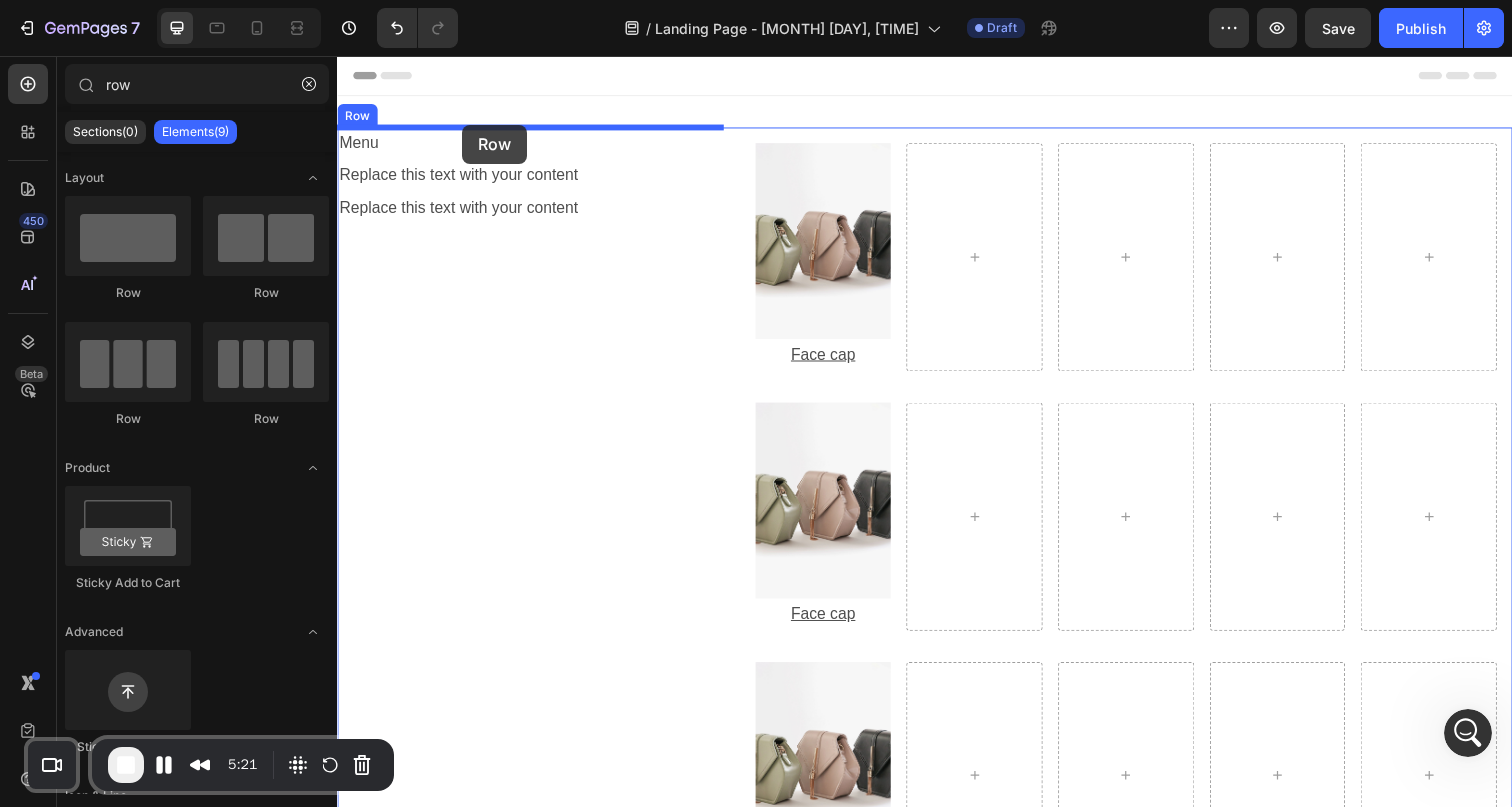 drag, startPoint x: 449, startPoint y: 310, endPoint x: 465, endPoint y: 126, distance: 184.69434 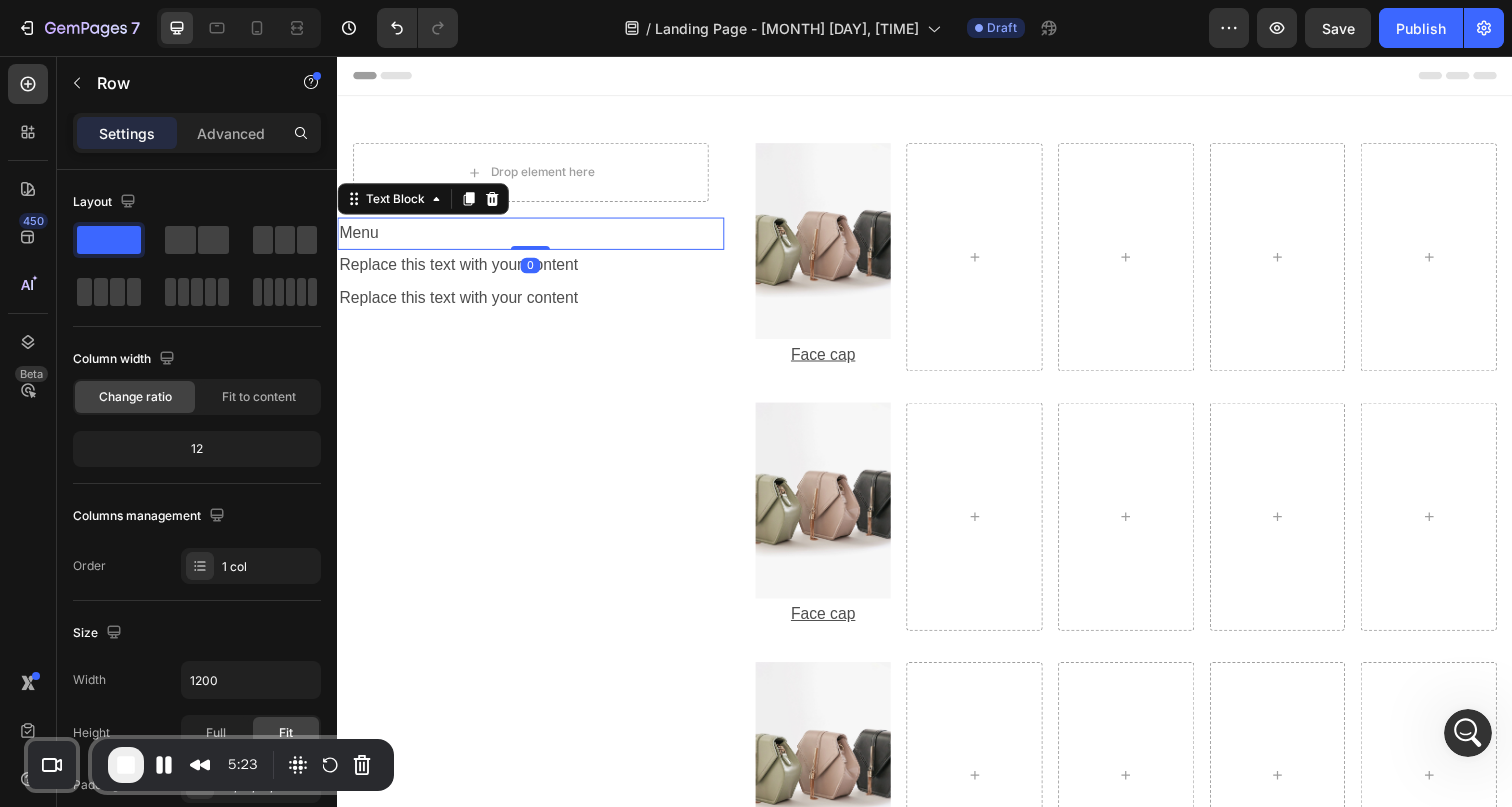 click on "Menu" at bounding box center (534, 237) 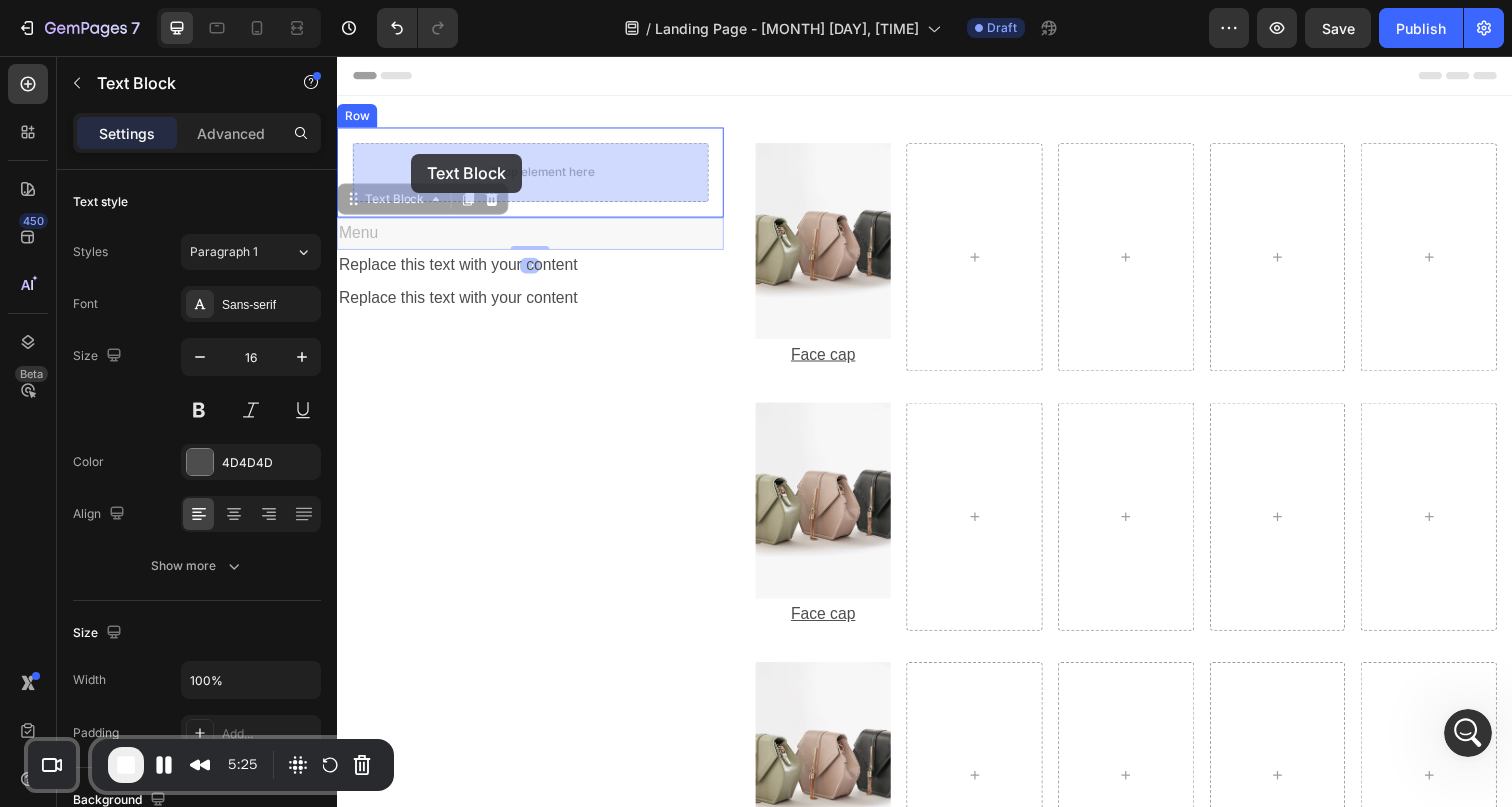 drag, startPoint x: 404, startPoint y: 202, endPoint x: 413, endPoint y: 156, distance: 46.872166 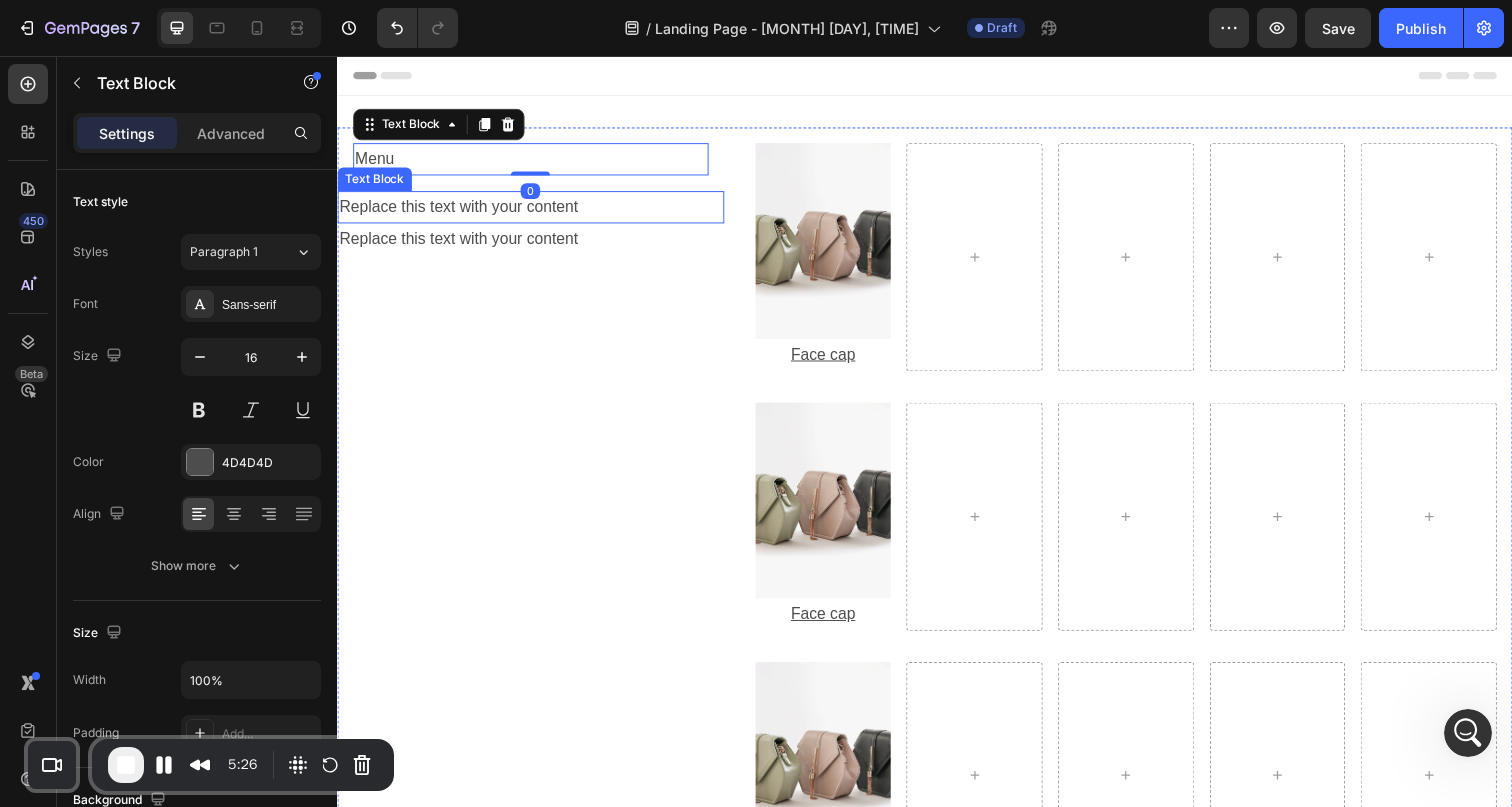 click on "Replace this text with your content" at bounding box center (534, 210) 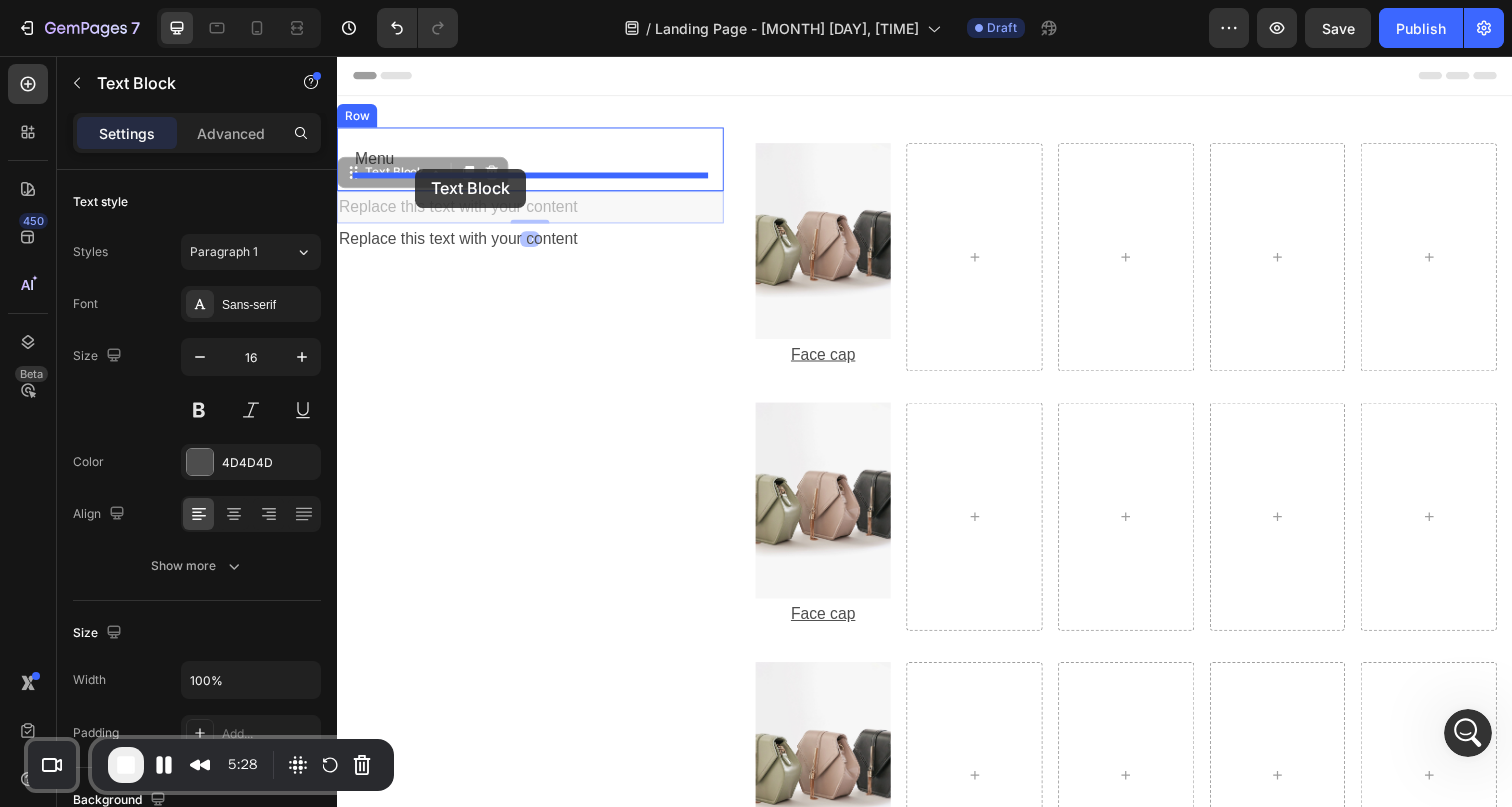 drag, startPoint x: 379, startPoint y: 188, endPoint x: 417, endPoint y: 166, distance: 43.908997 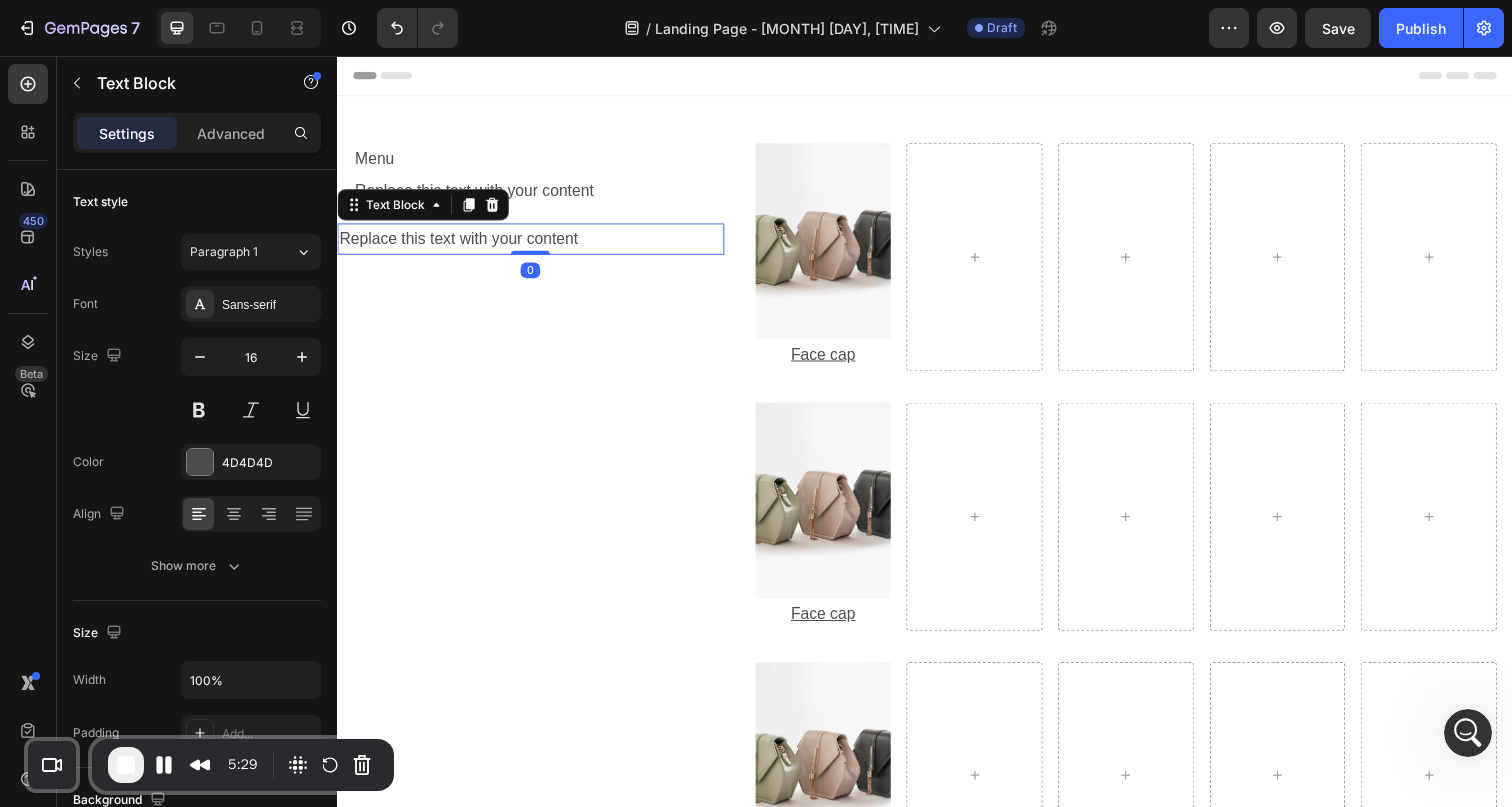 click on "Replace this text with your content" at bounding box center [534, 243] 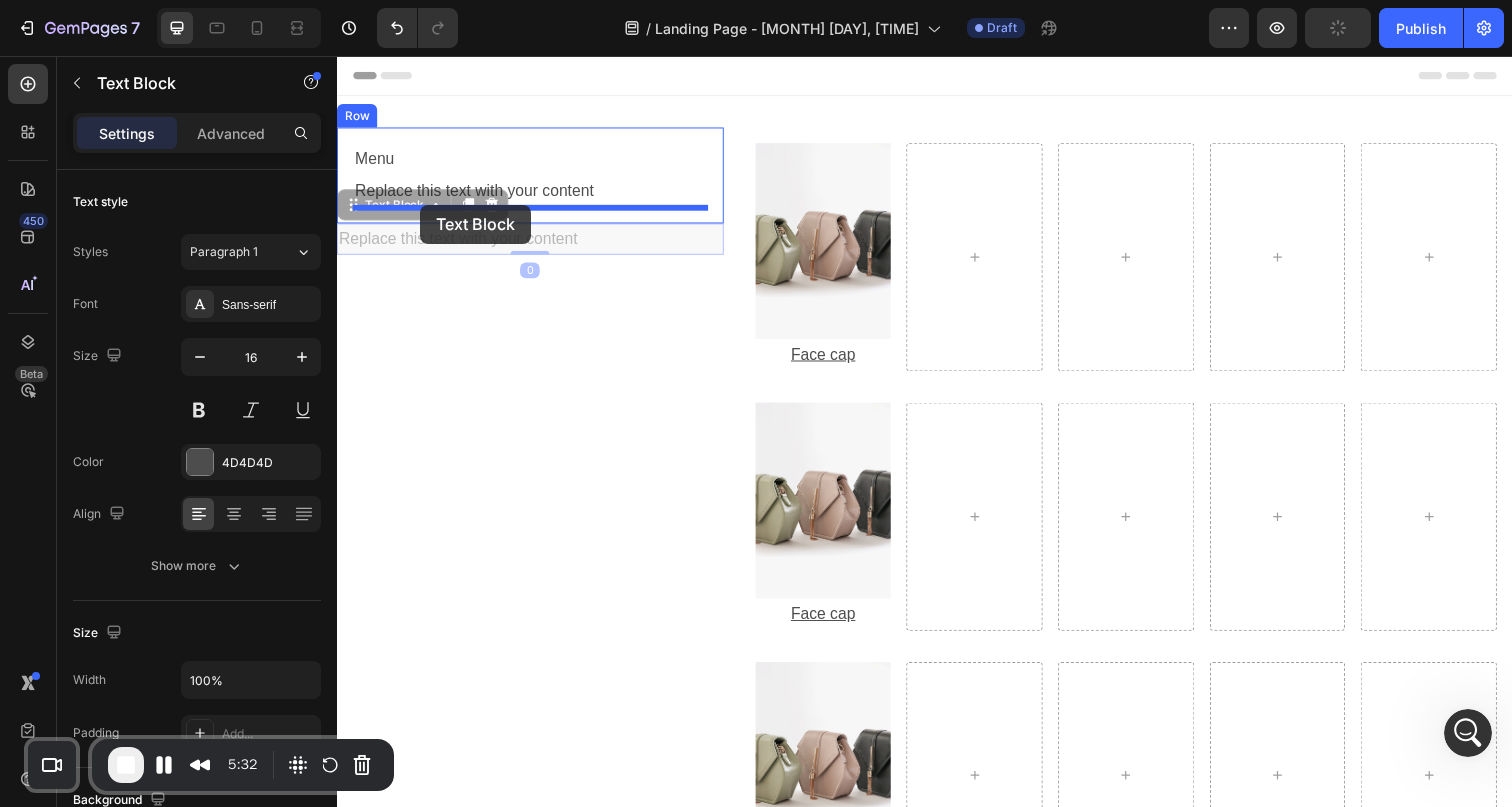 drag, startPoint x: 396, startPoint y: 215, endPoint x: 421, endPoint y: 210, distance: 25.495098 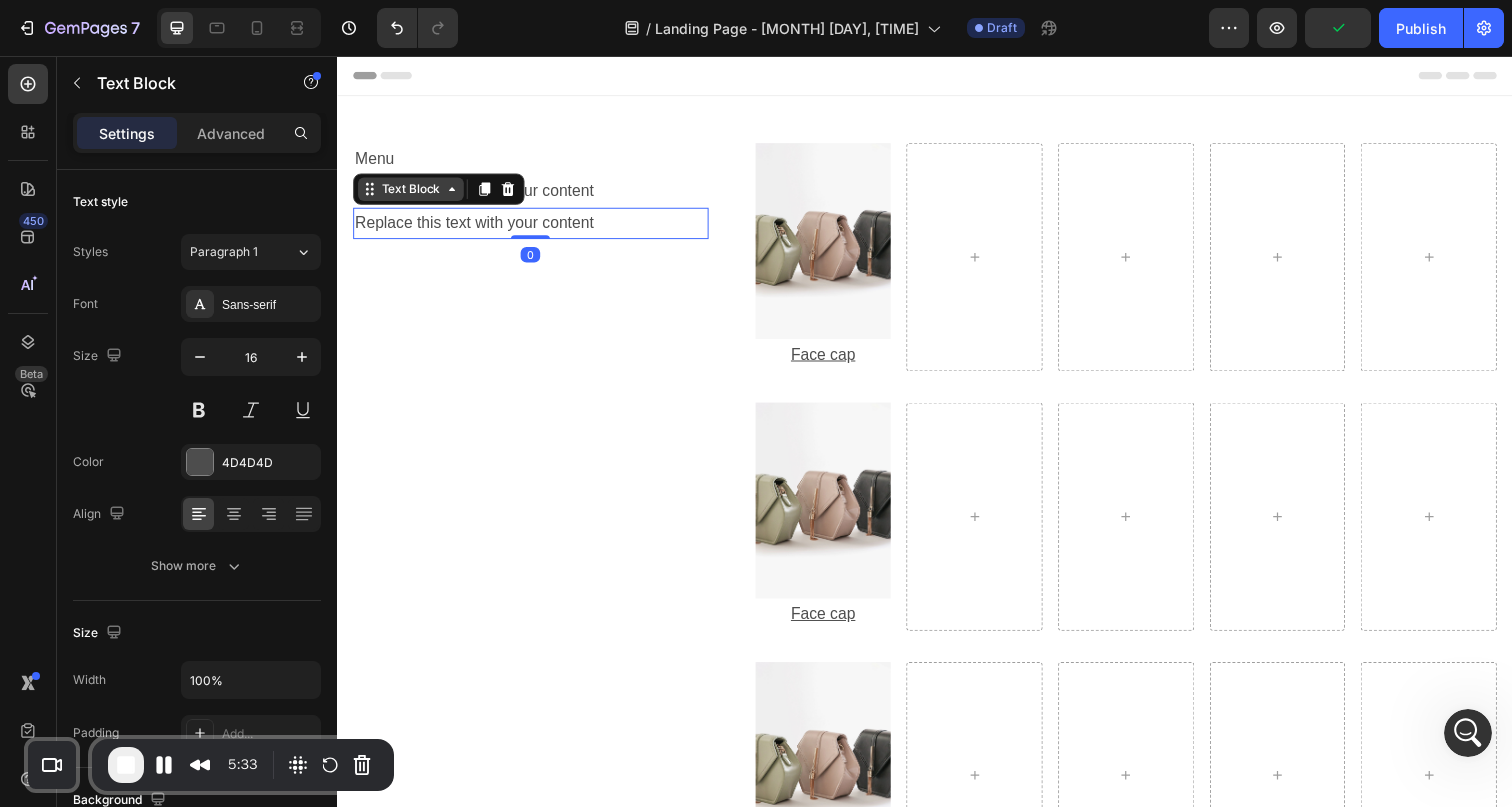click on "Text Block" at bounding box center [412, 192] 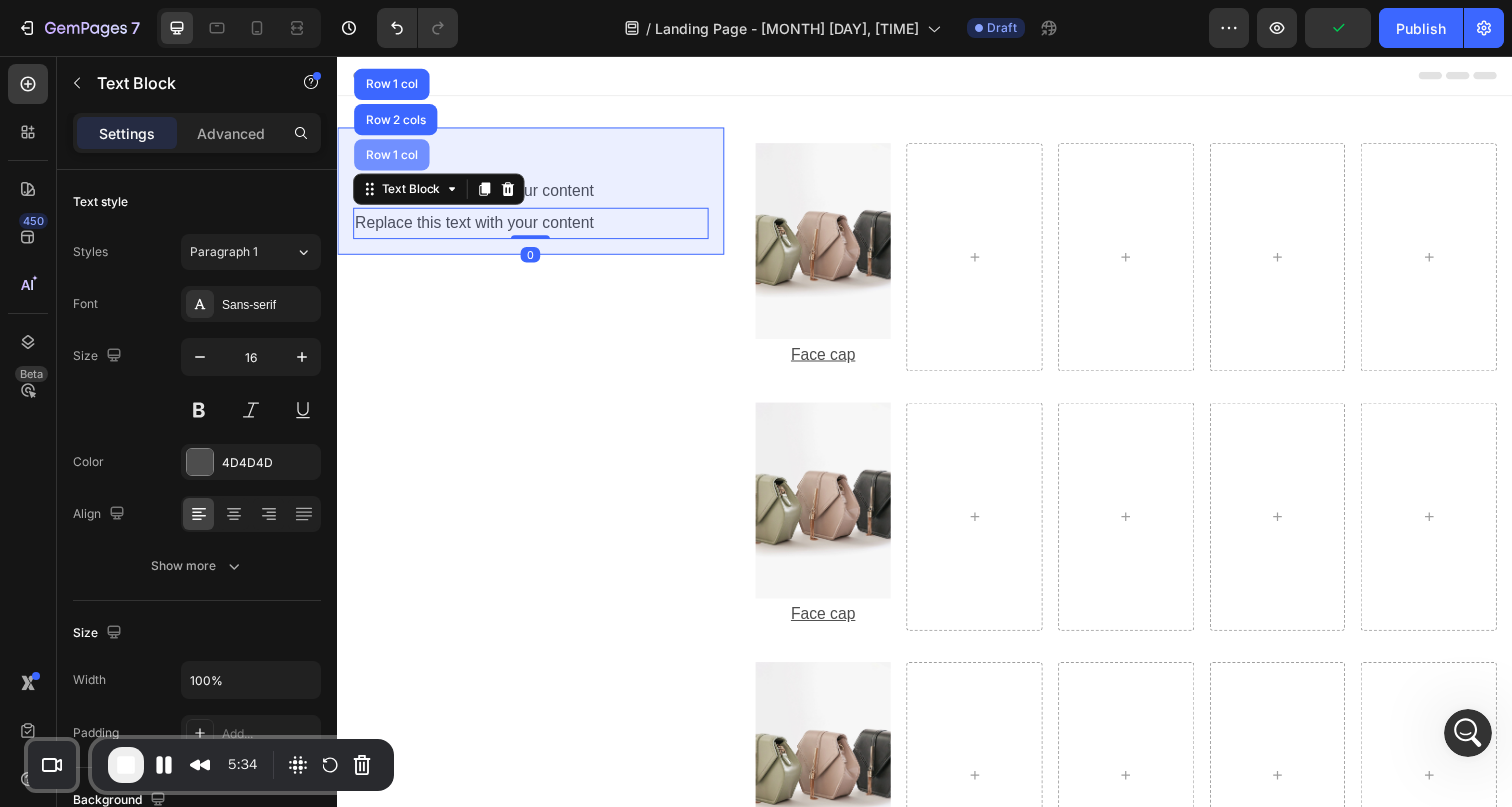 click on "Row 1 col" at bounding box center (392, 157) 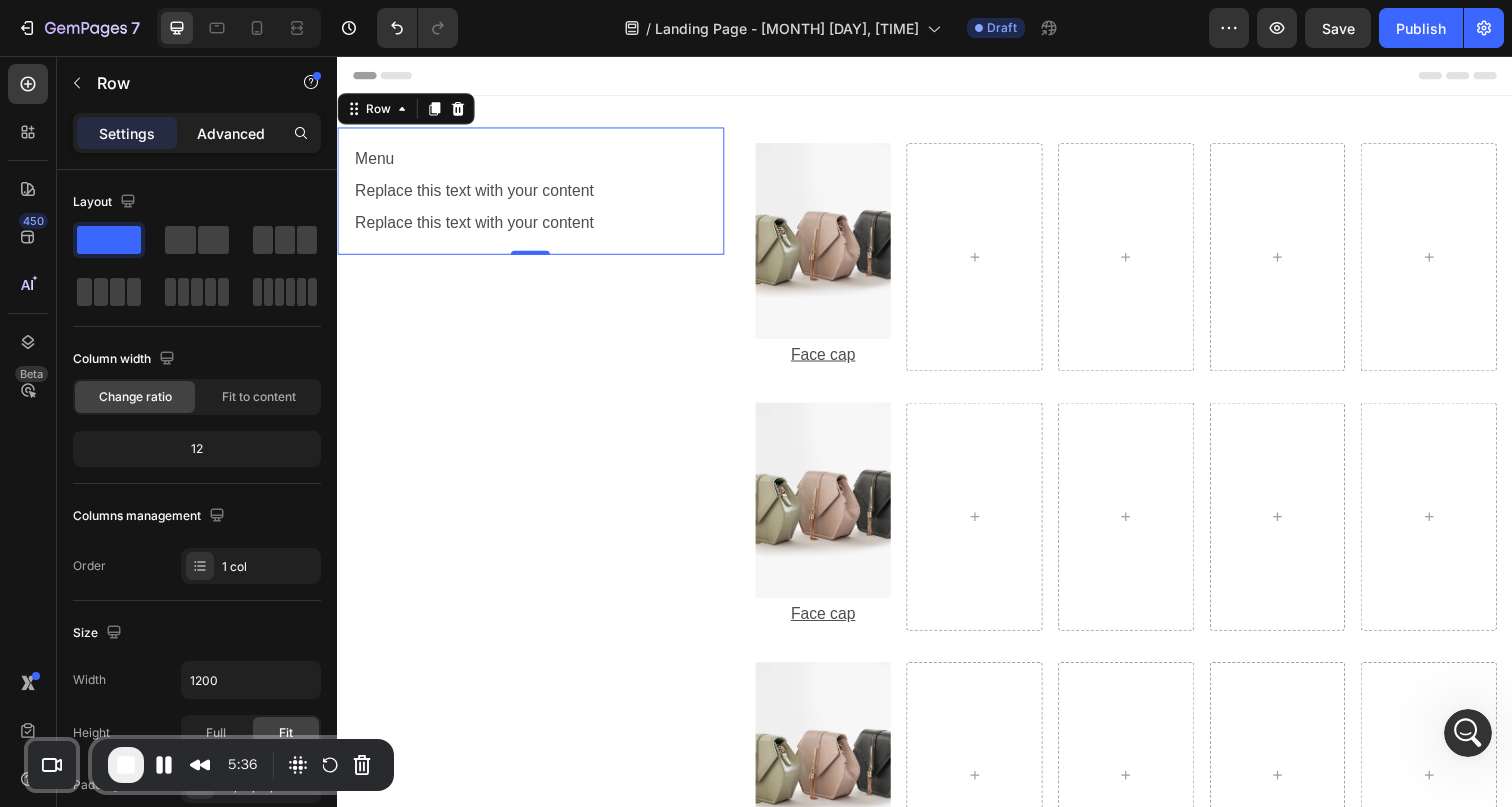 click on "Advanced" at bounding box center (231, 133) 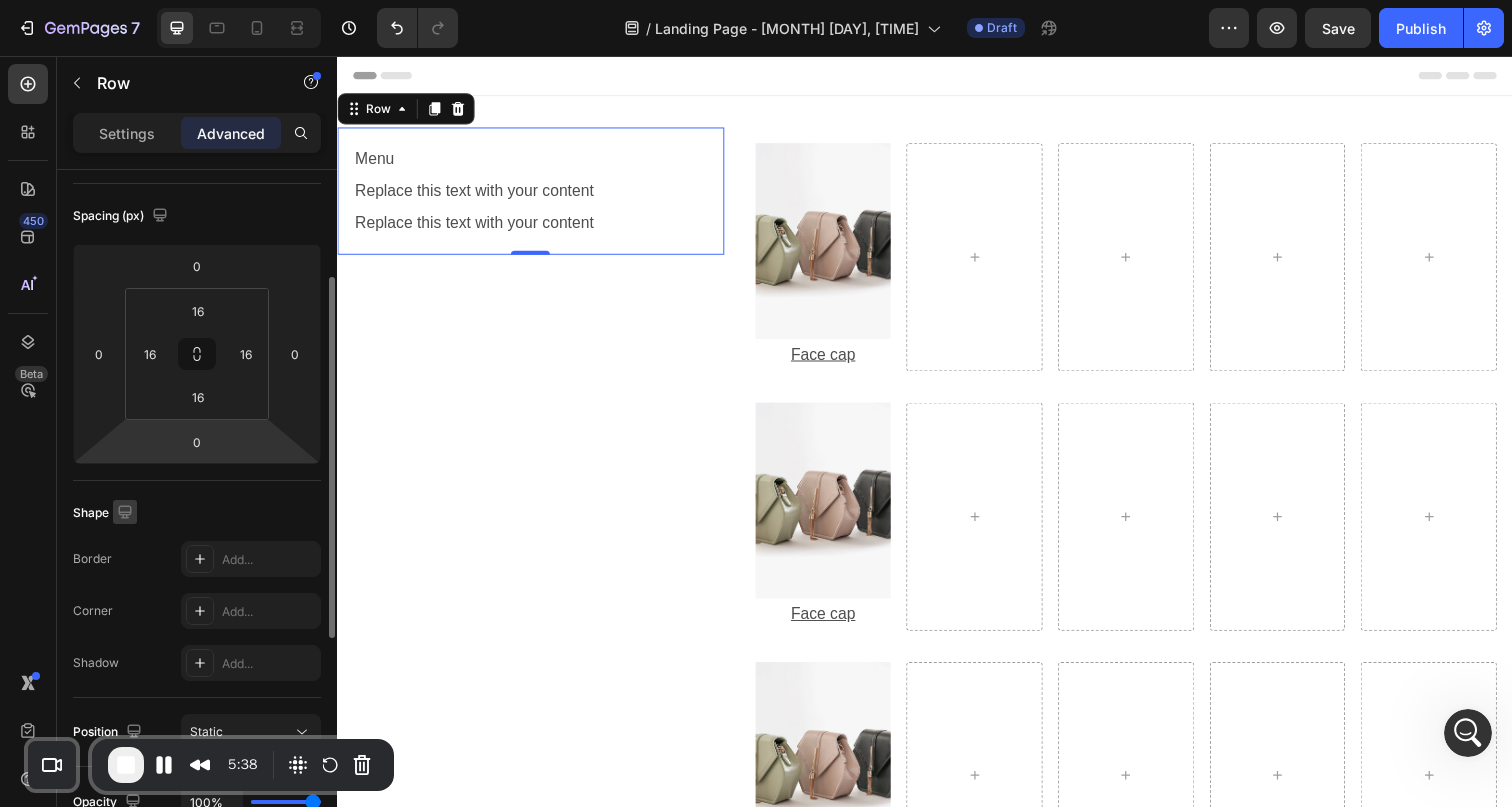 scroll, scrollTop: 376, scrollLeft: 0, axis: vertical 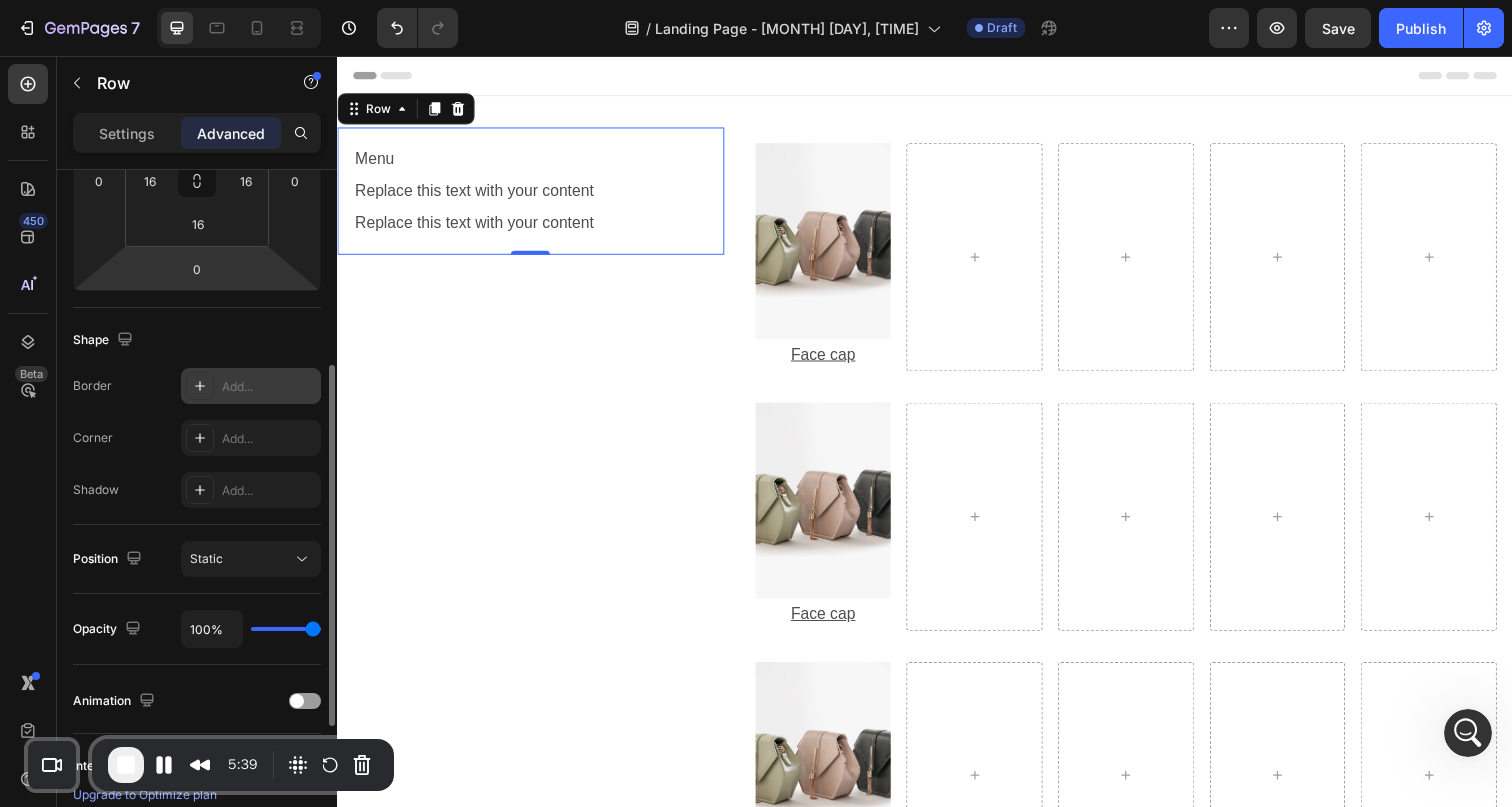 click on "Add..." at bounding box center (269, 387) 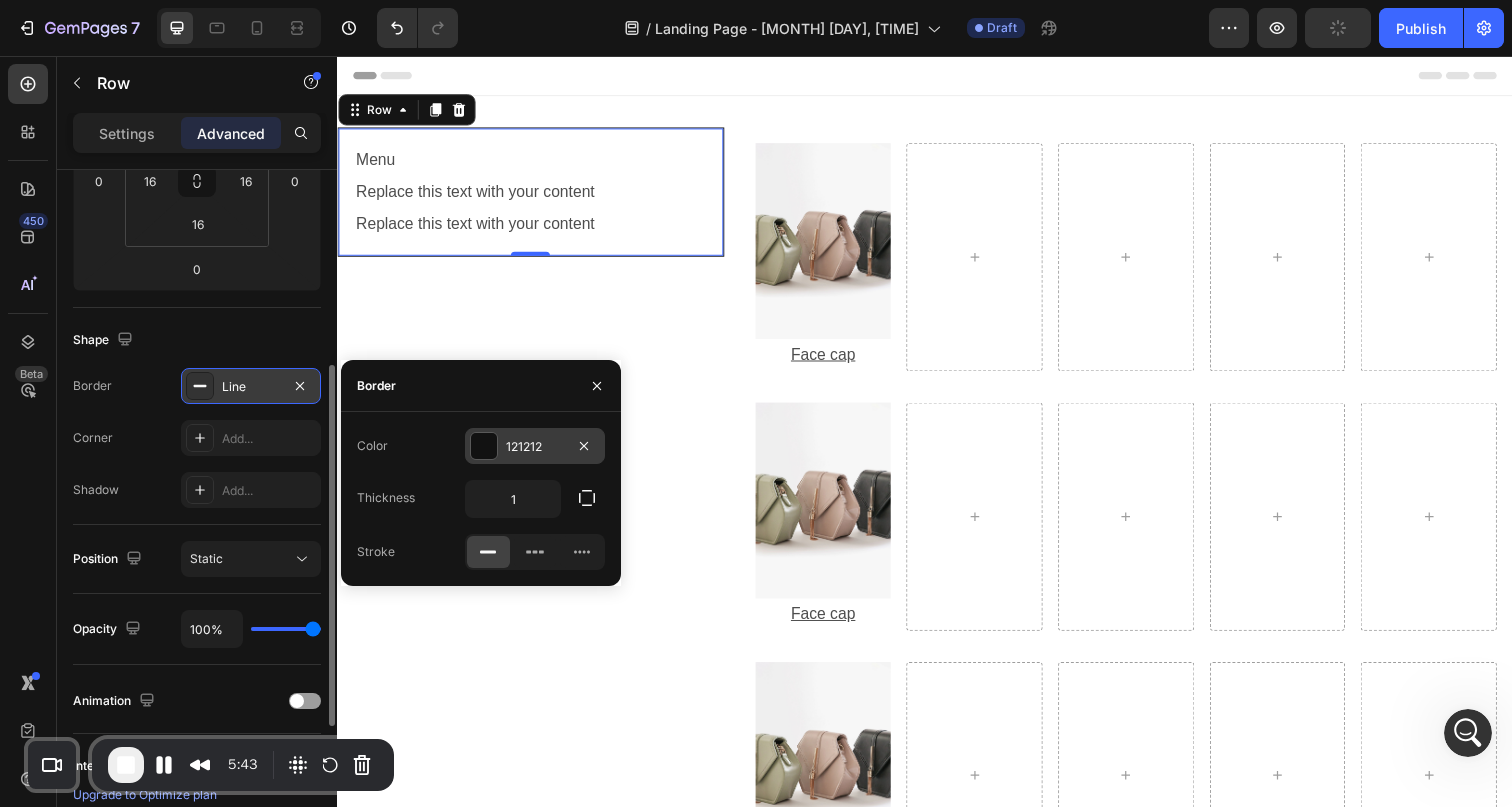 click at bounding box center (484, 446) 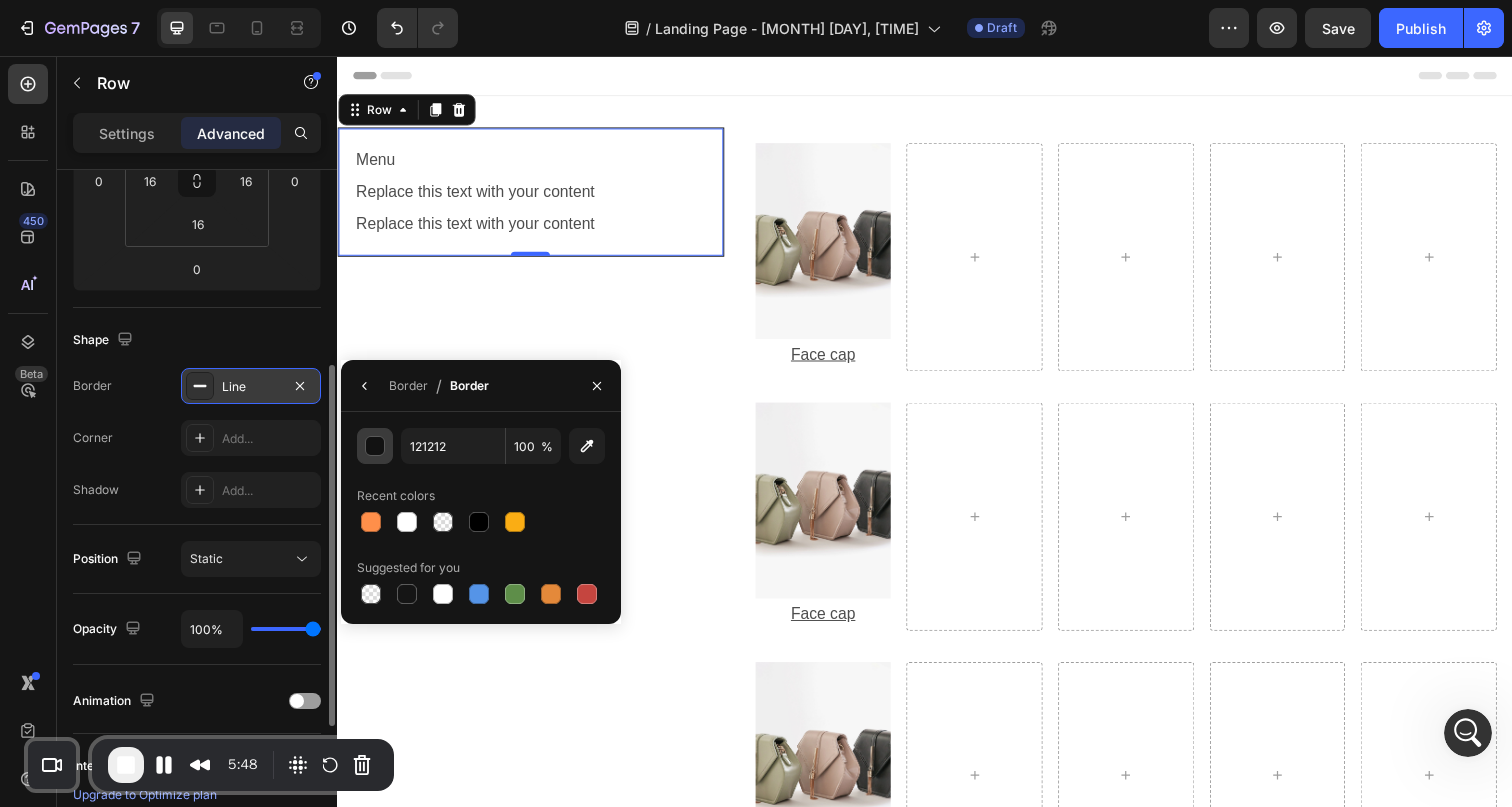 click at bounding box center [375, 446] 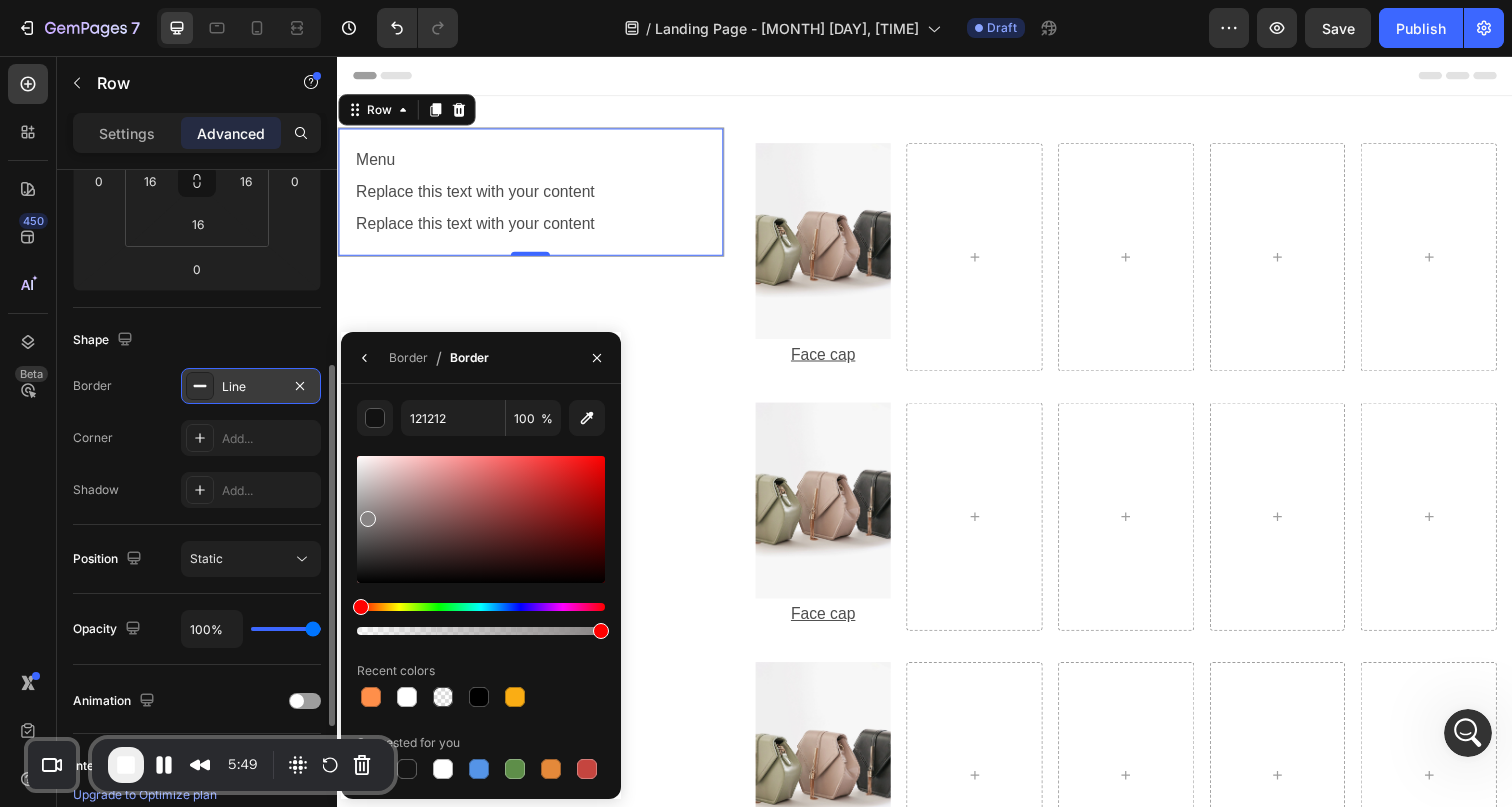 drag, startPoint x: 383, startPoint y: 523, endPoint x: 351, endPoint y: 509, distance: 34.928497 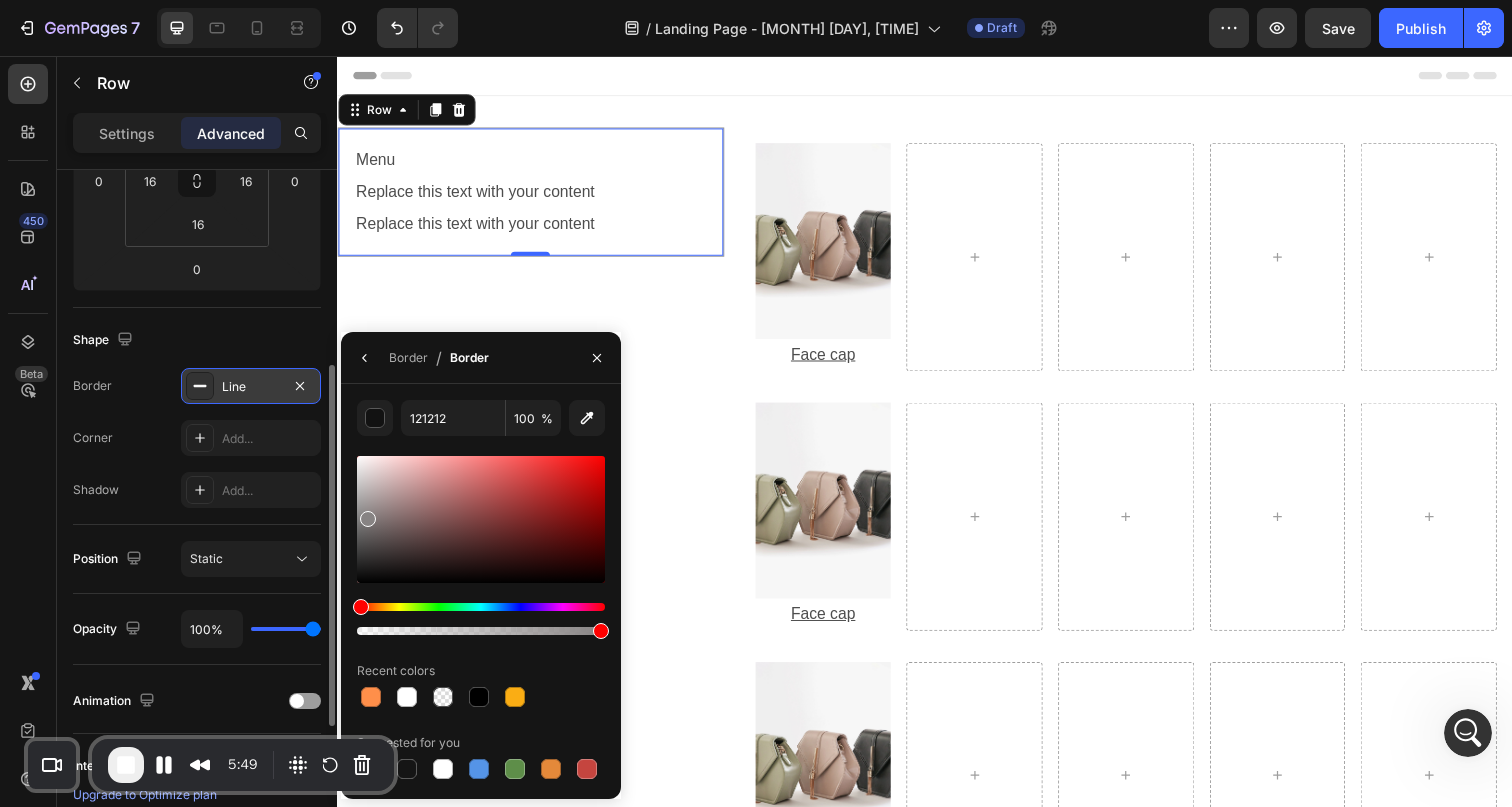 click on "121212 100 % Recent colors Suggested for you" at bounding box center (481, 591) 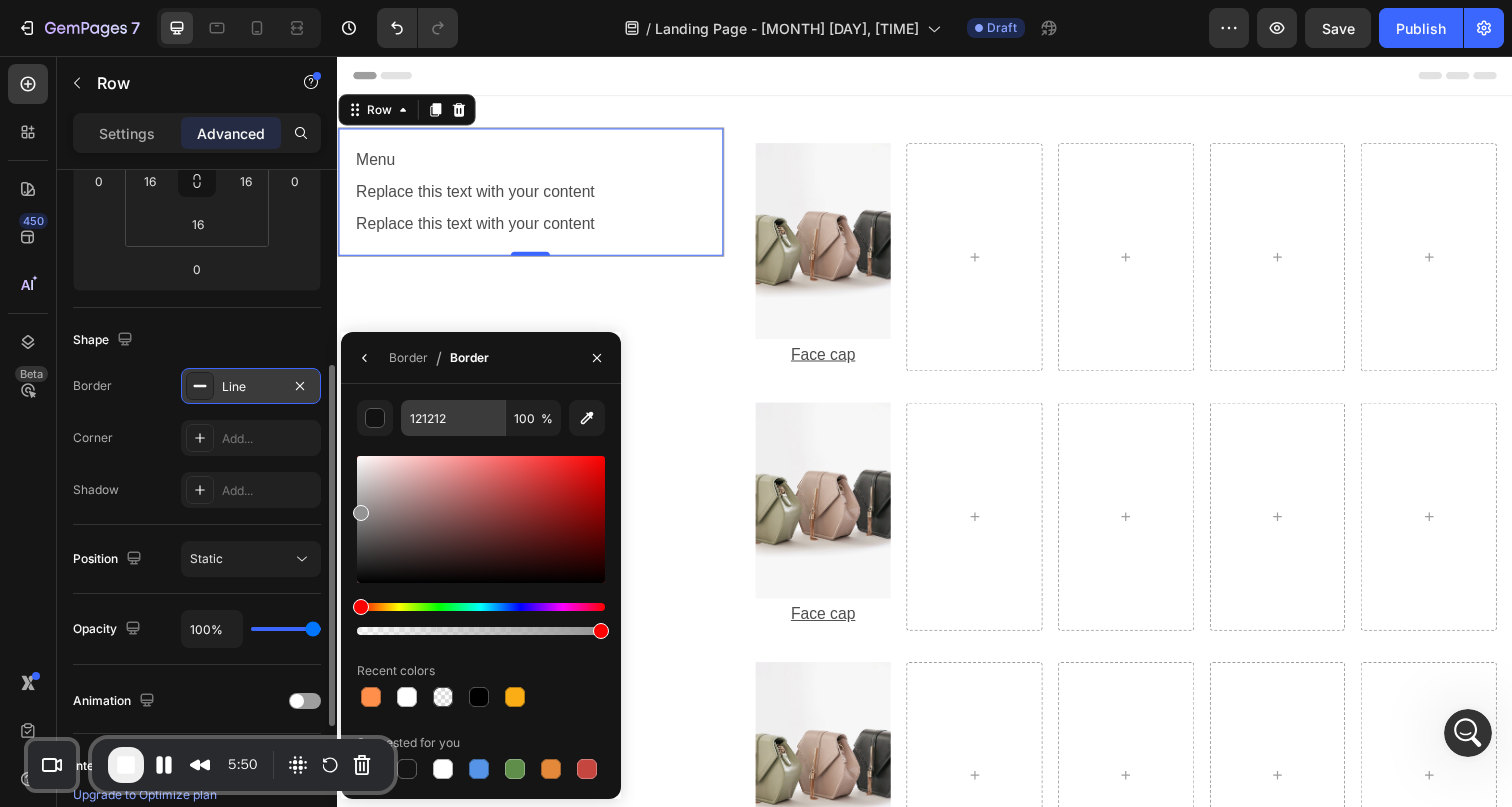 type on "939393" 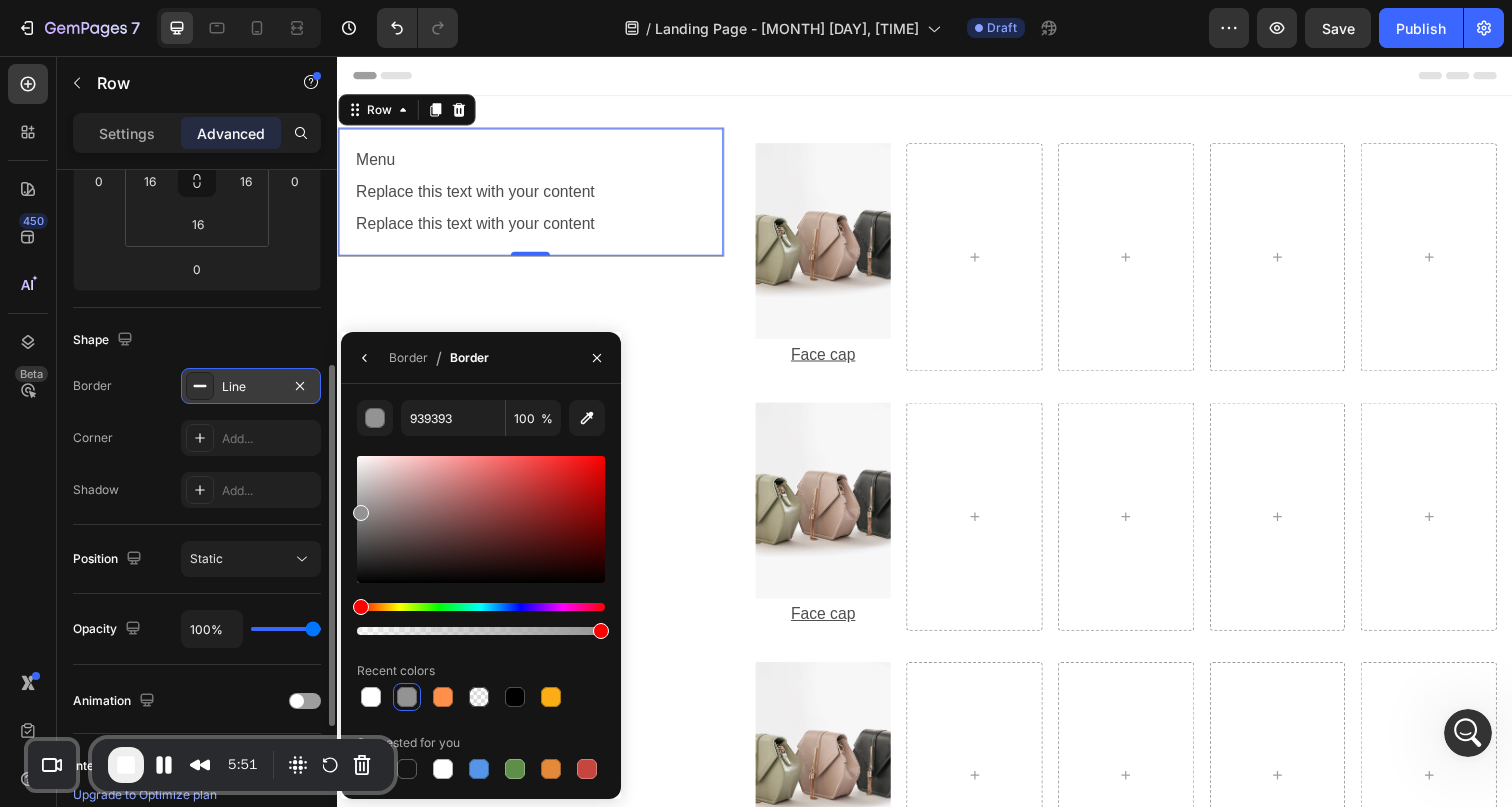 click on "Border / Border" at bounding box center [419, 357] 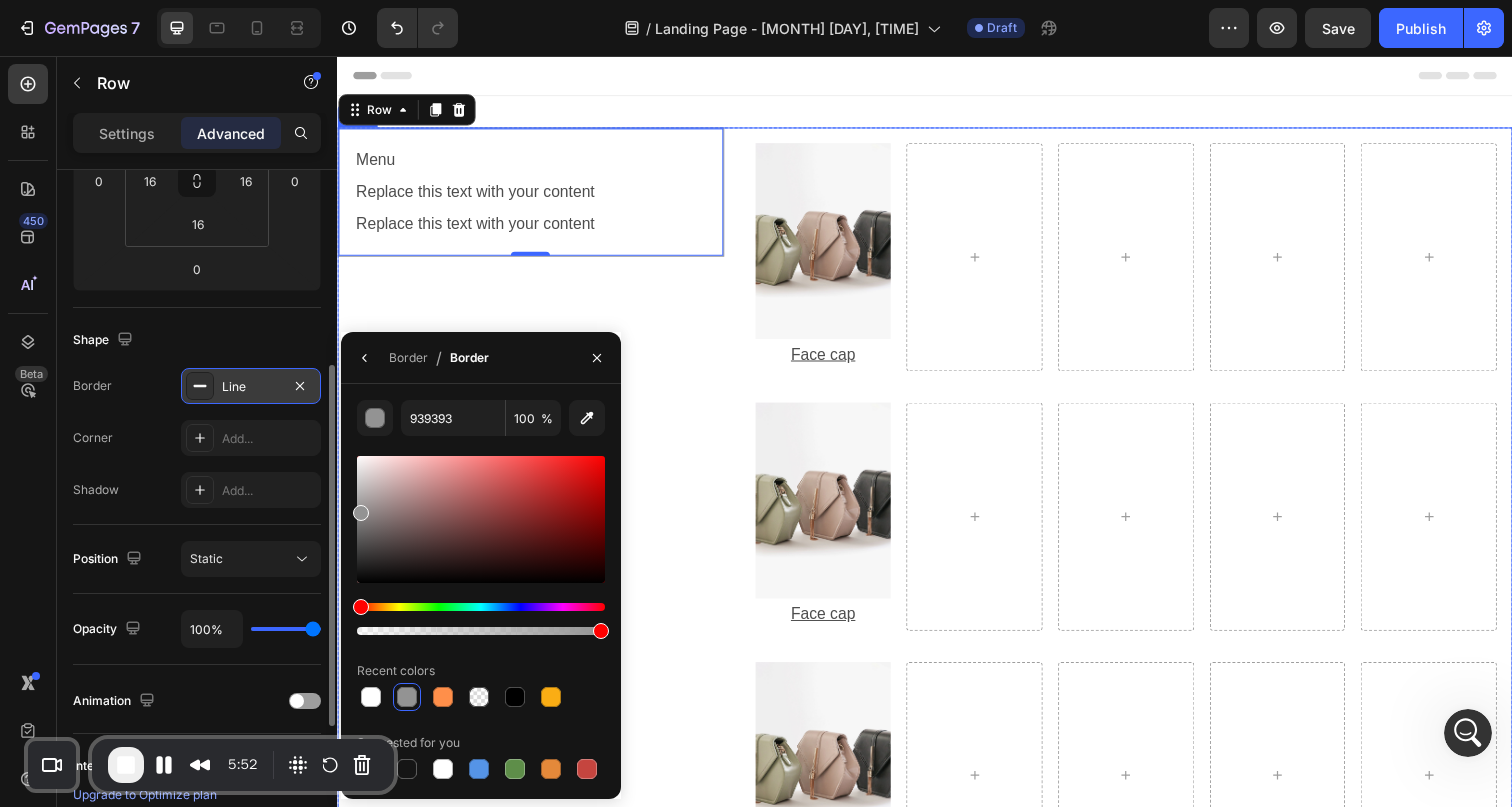 click on "Menu Text Block Replace this text with your content Text Block Replace this text with your content Text Block Row   0" at bounding box center (534, 526) 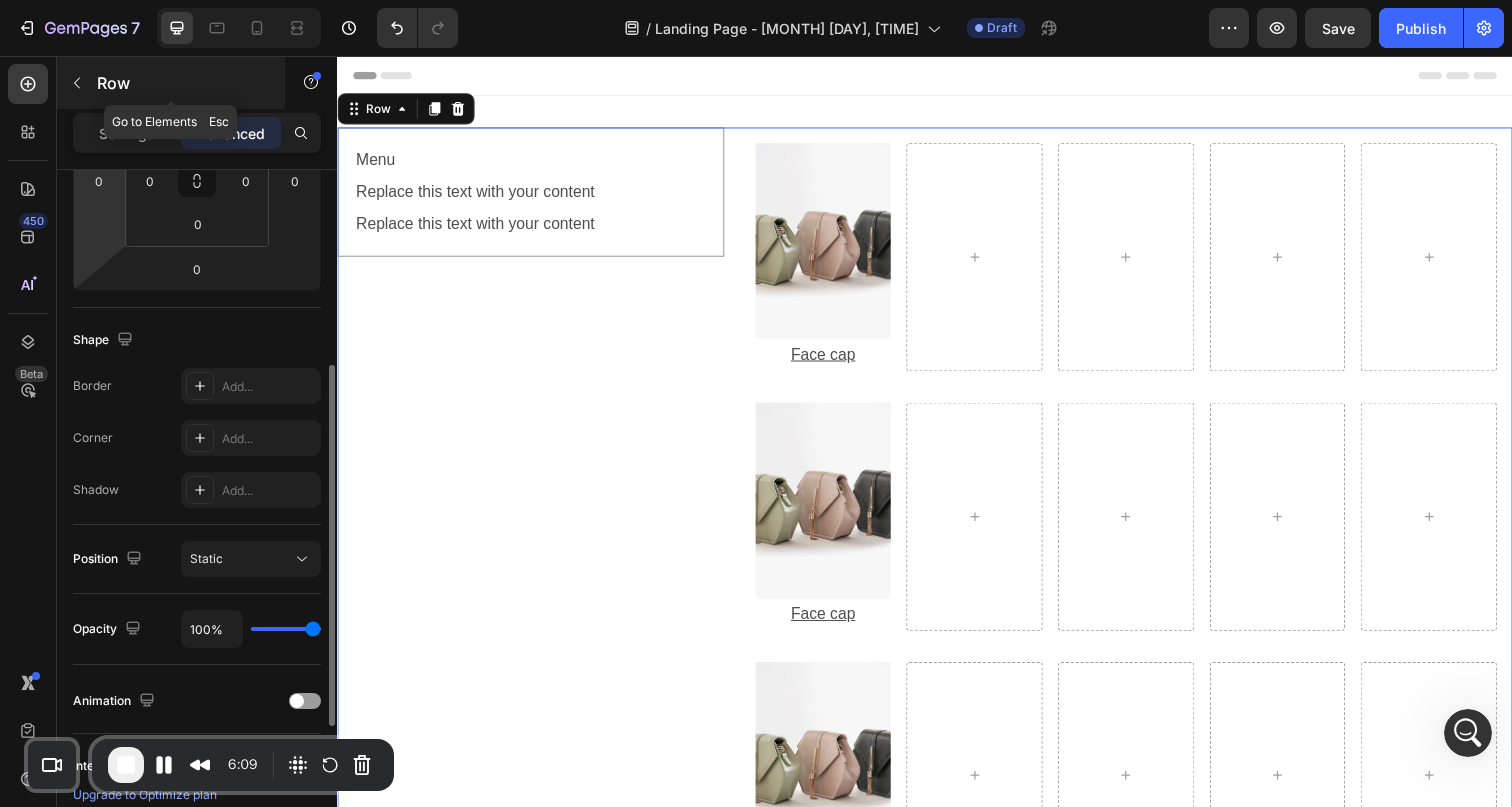click 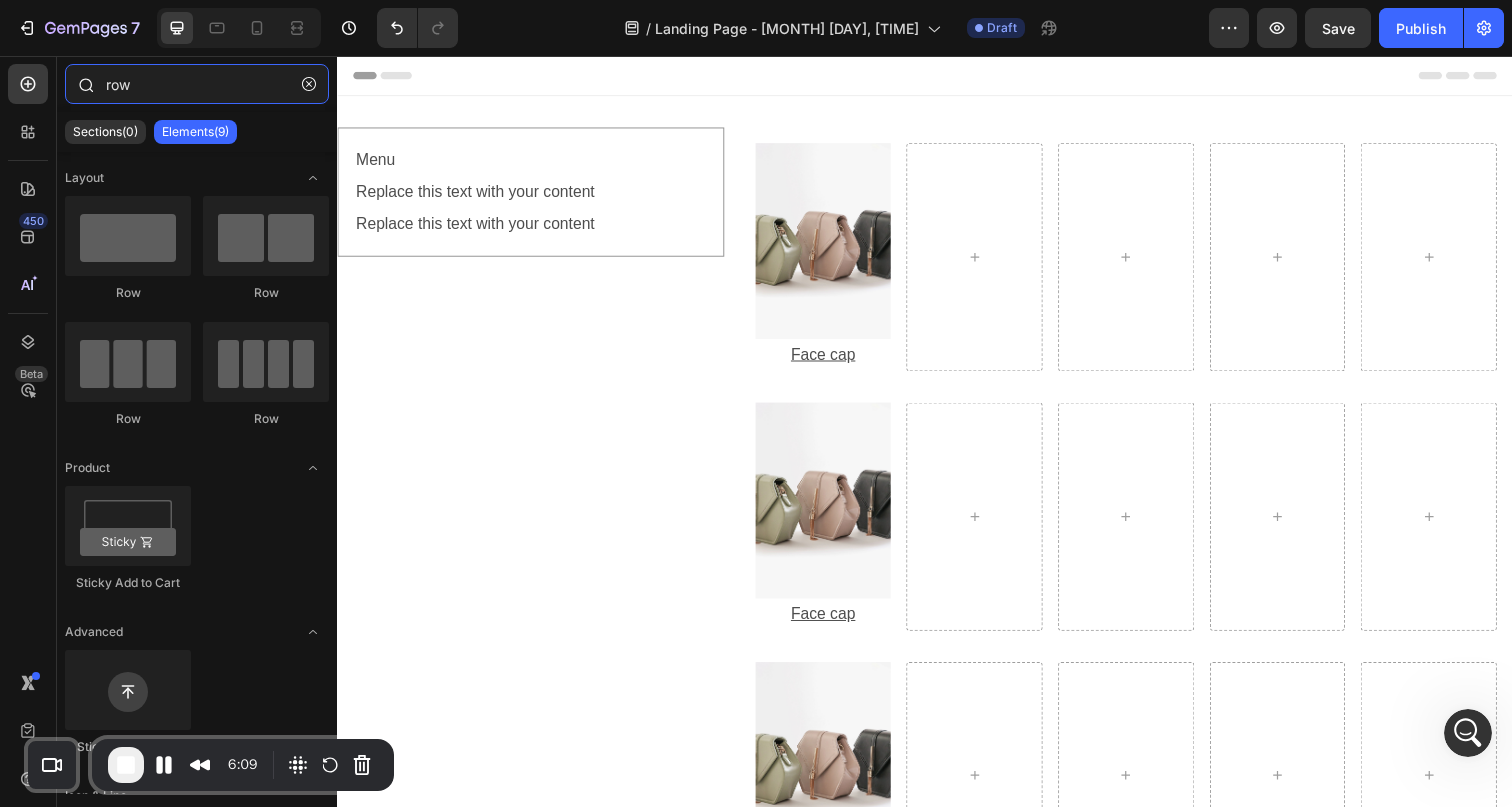 click on "row" at bounding box center [197, 84] 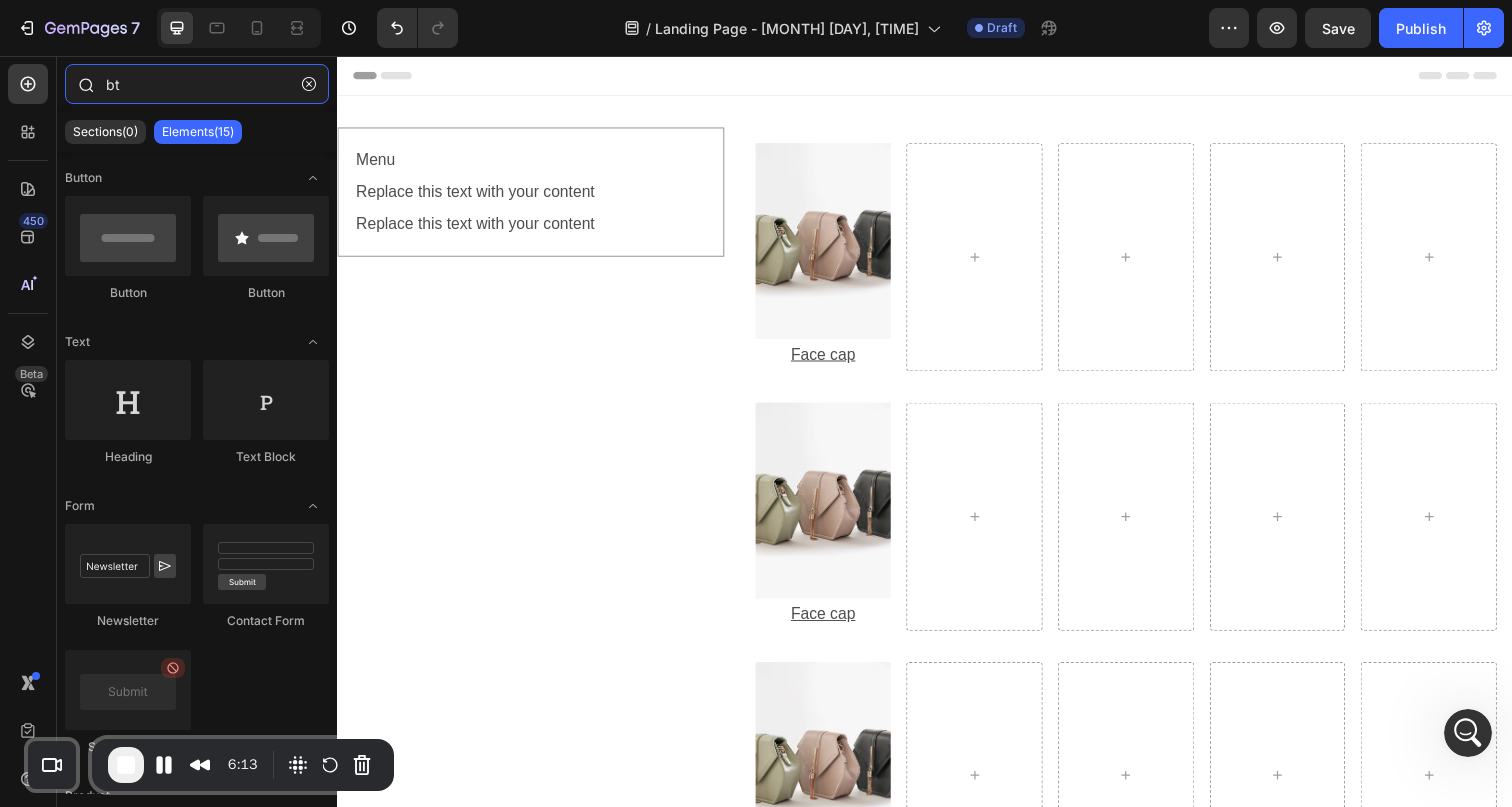 type on "b" 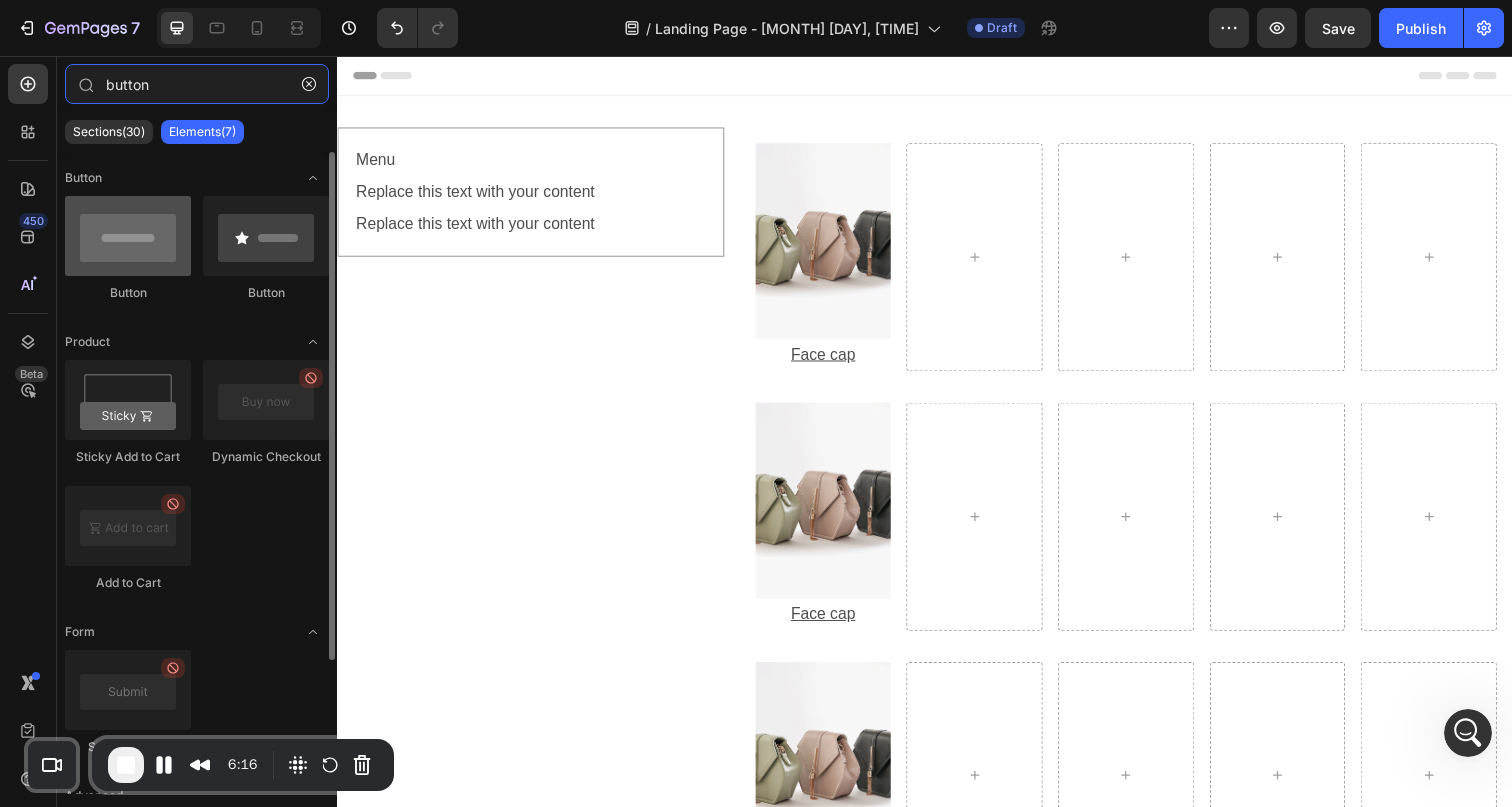 type on "button" 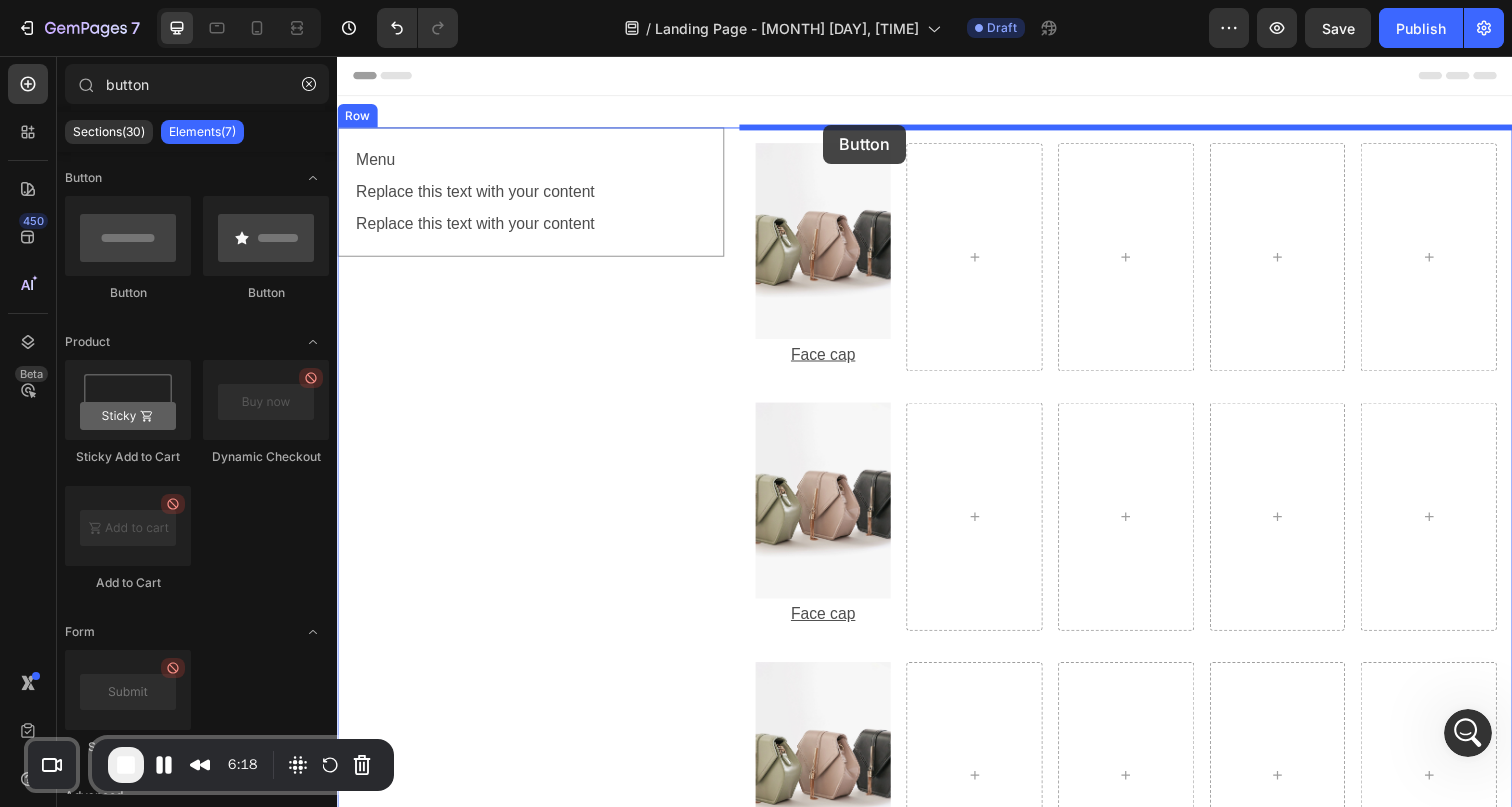 drag, startPoint x: 453, startPoint y: 293, endPoint x: 833, endPoint y: 126, distance: 415.0771 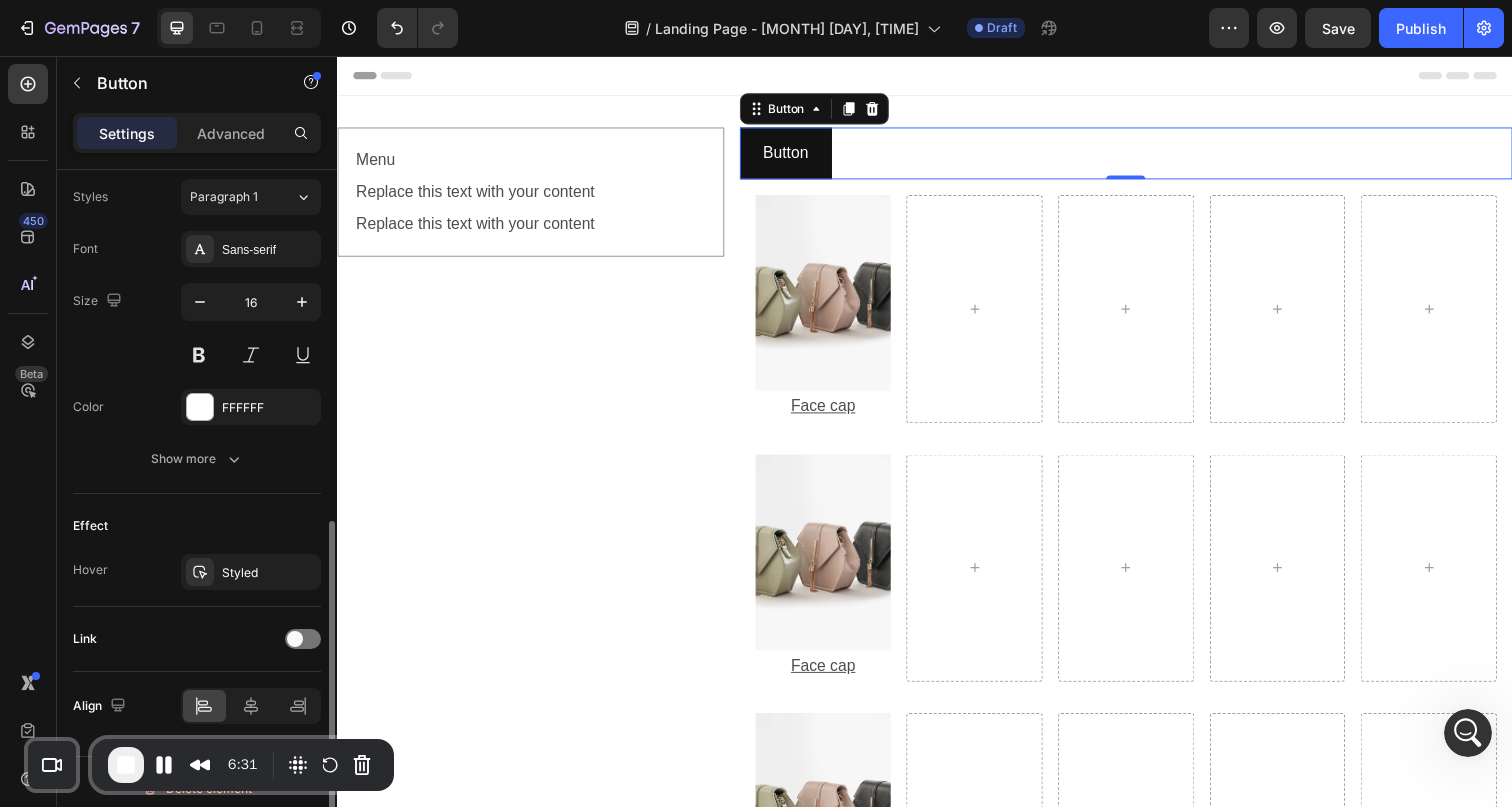 scroll, scrollTop: 740, scrollLeft: 0, axis: vertical 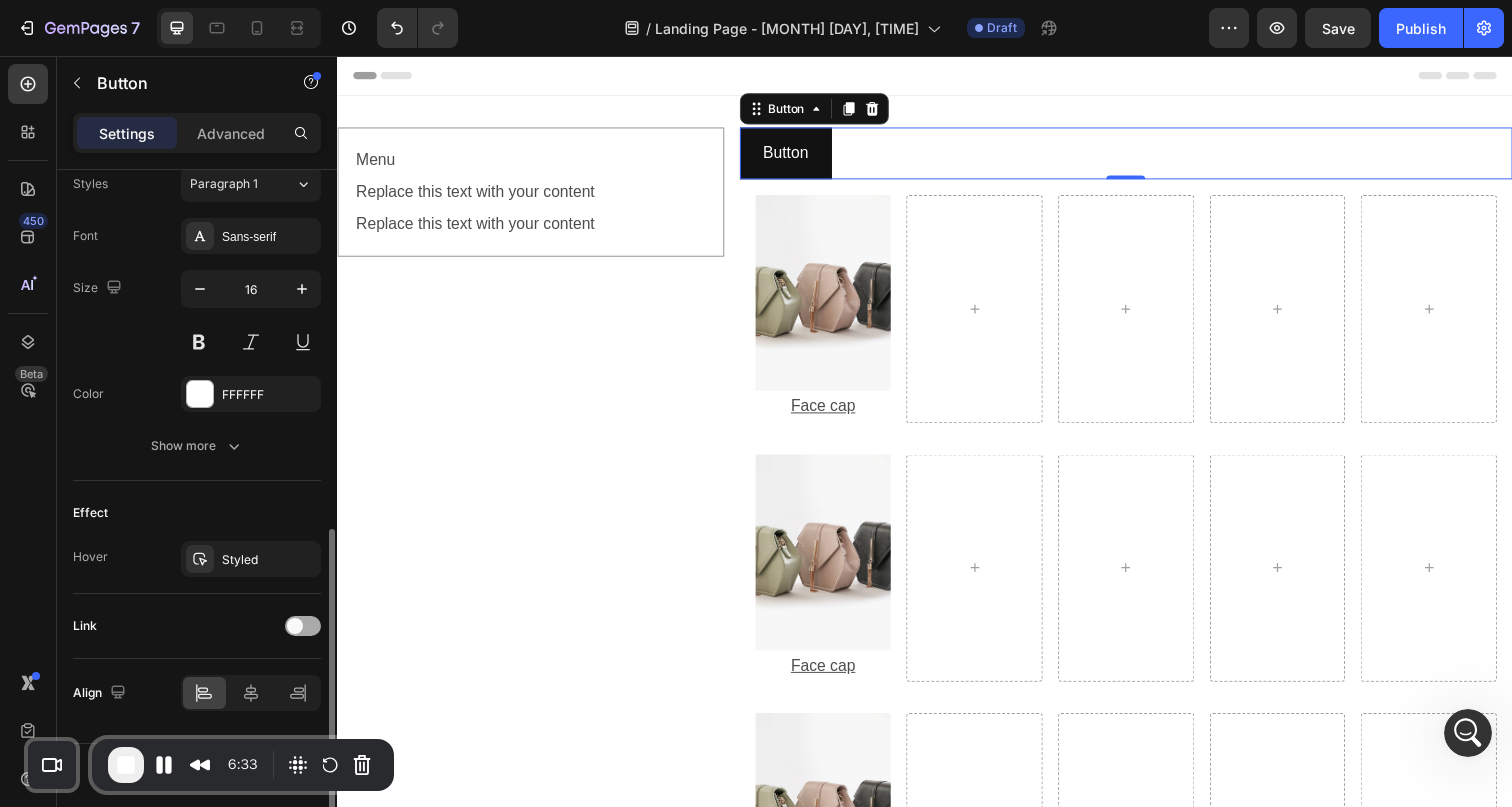 click at bounding box center [303, 626] 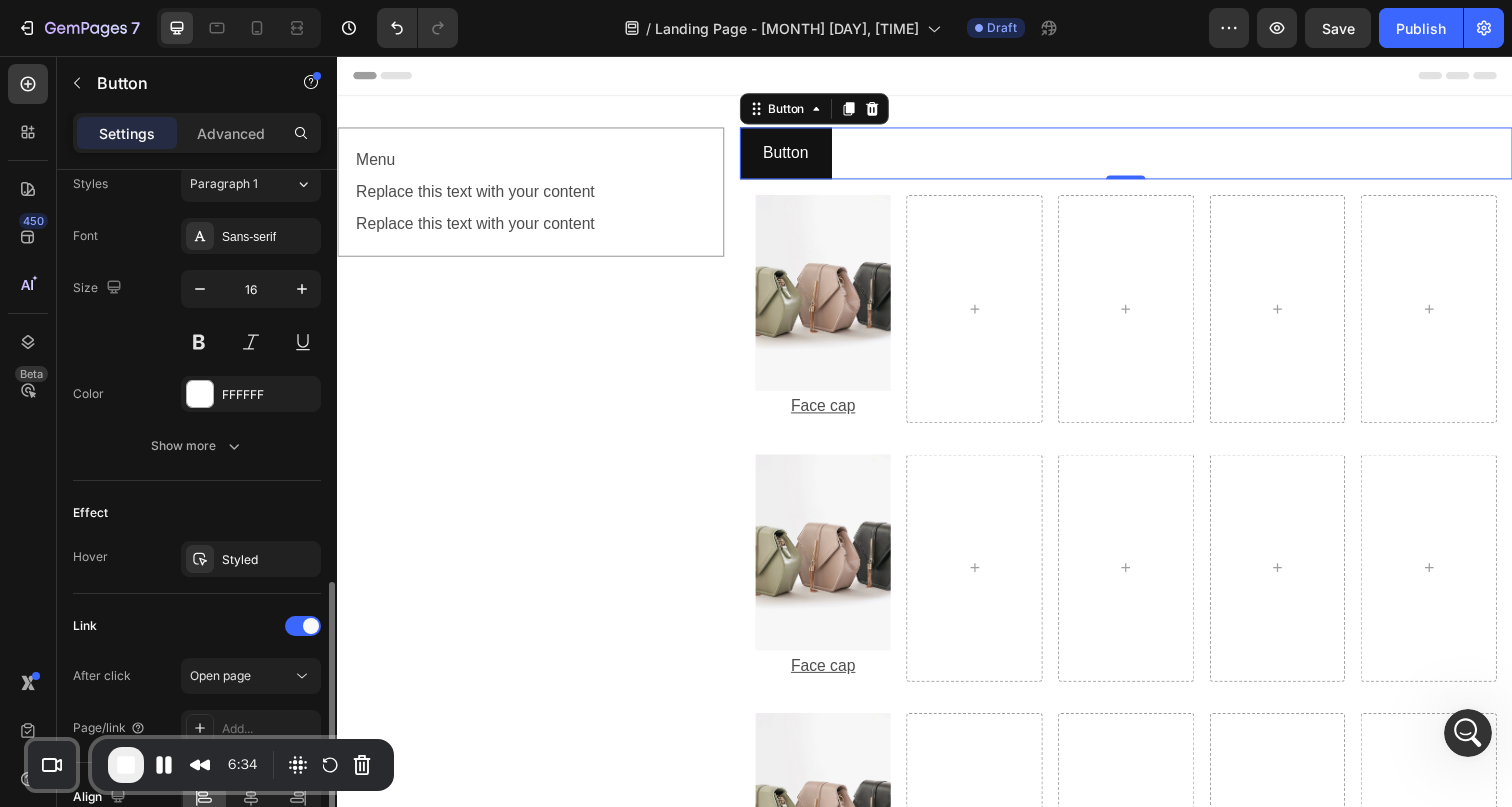 scroll, scrollTop: 844, scrollLeft: 0, axis: vertical 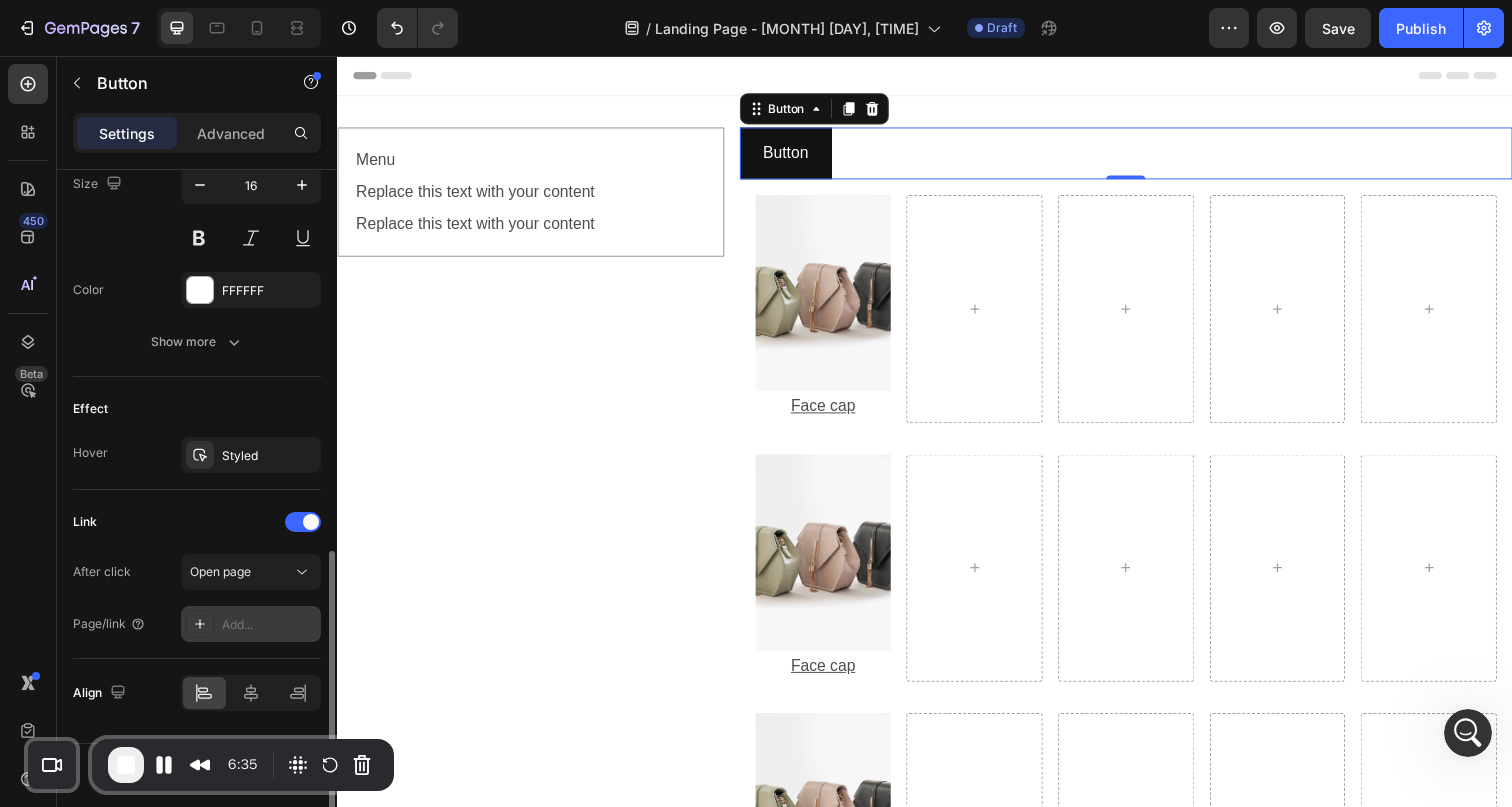 click on "Add..." at bounding box center (251, 624) 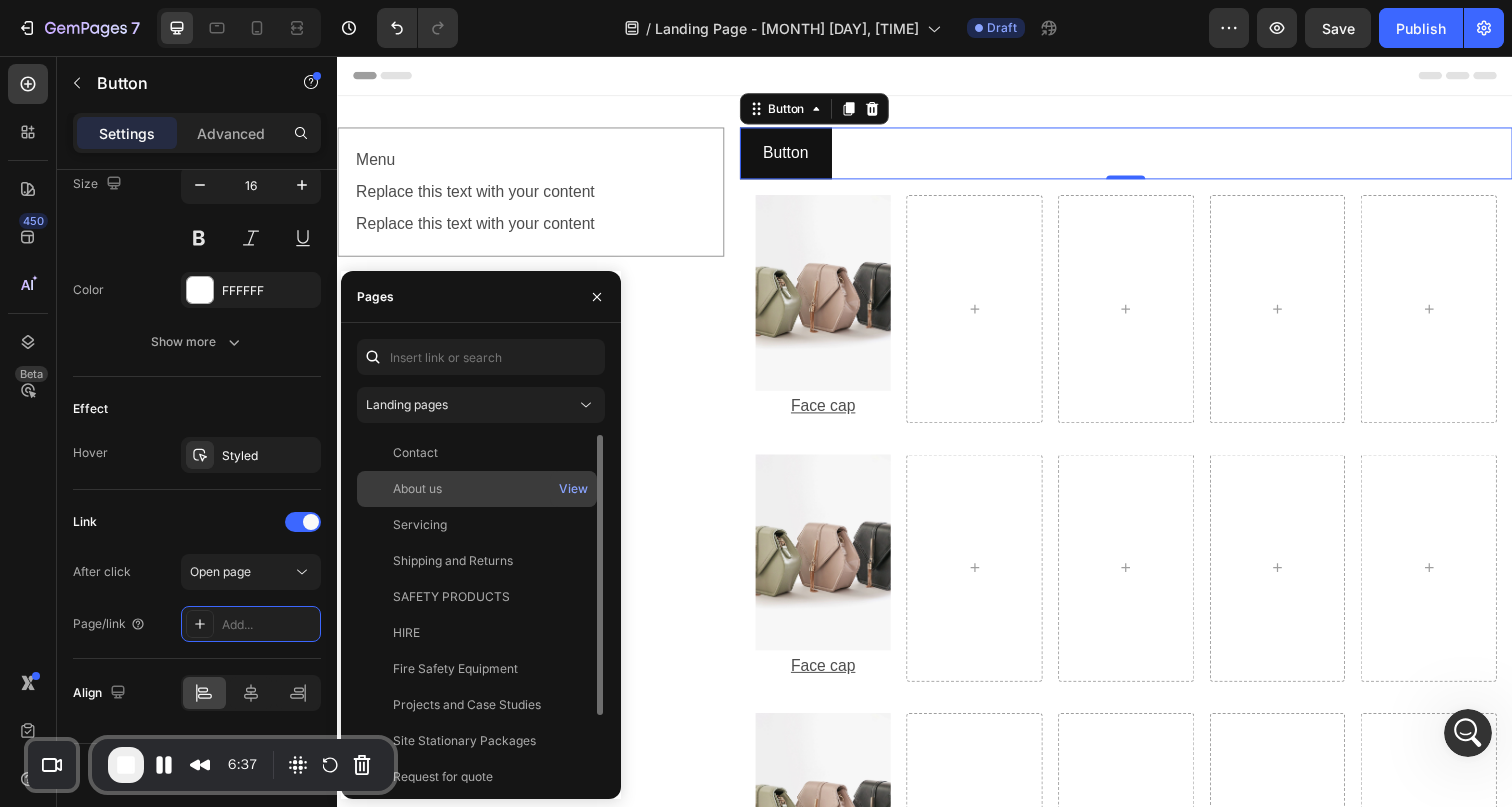 click on "About us" at bounding box center [477, 489] 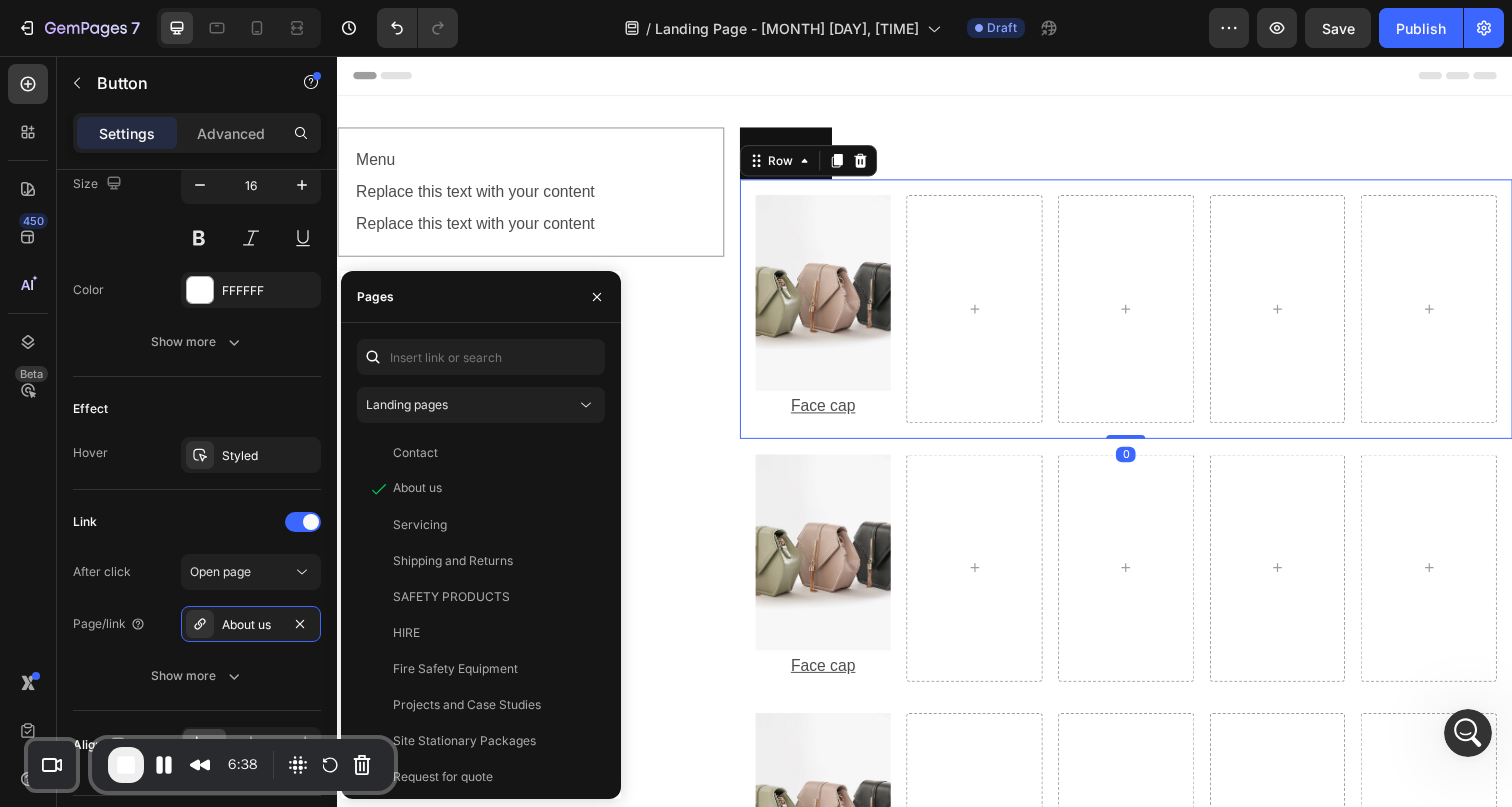 click on "Image Face cap Text Block
Row   0" at bounding box center [1142, 314] 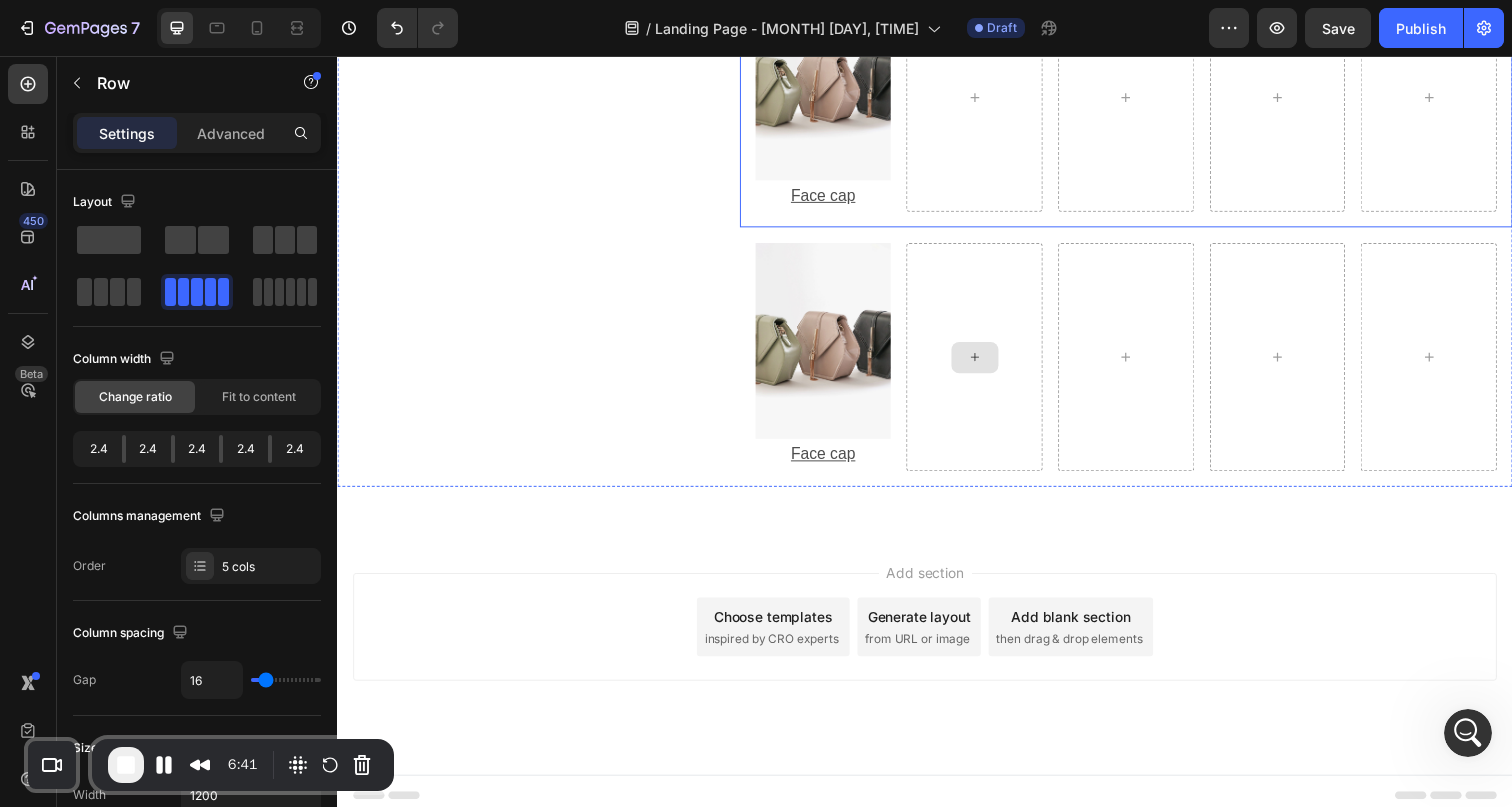 scroll, scrollTop: 489, scrollLeft: 0, axis: vertical 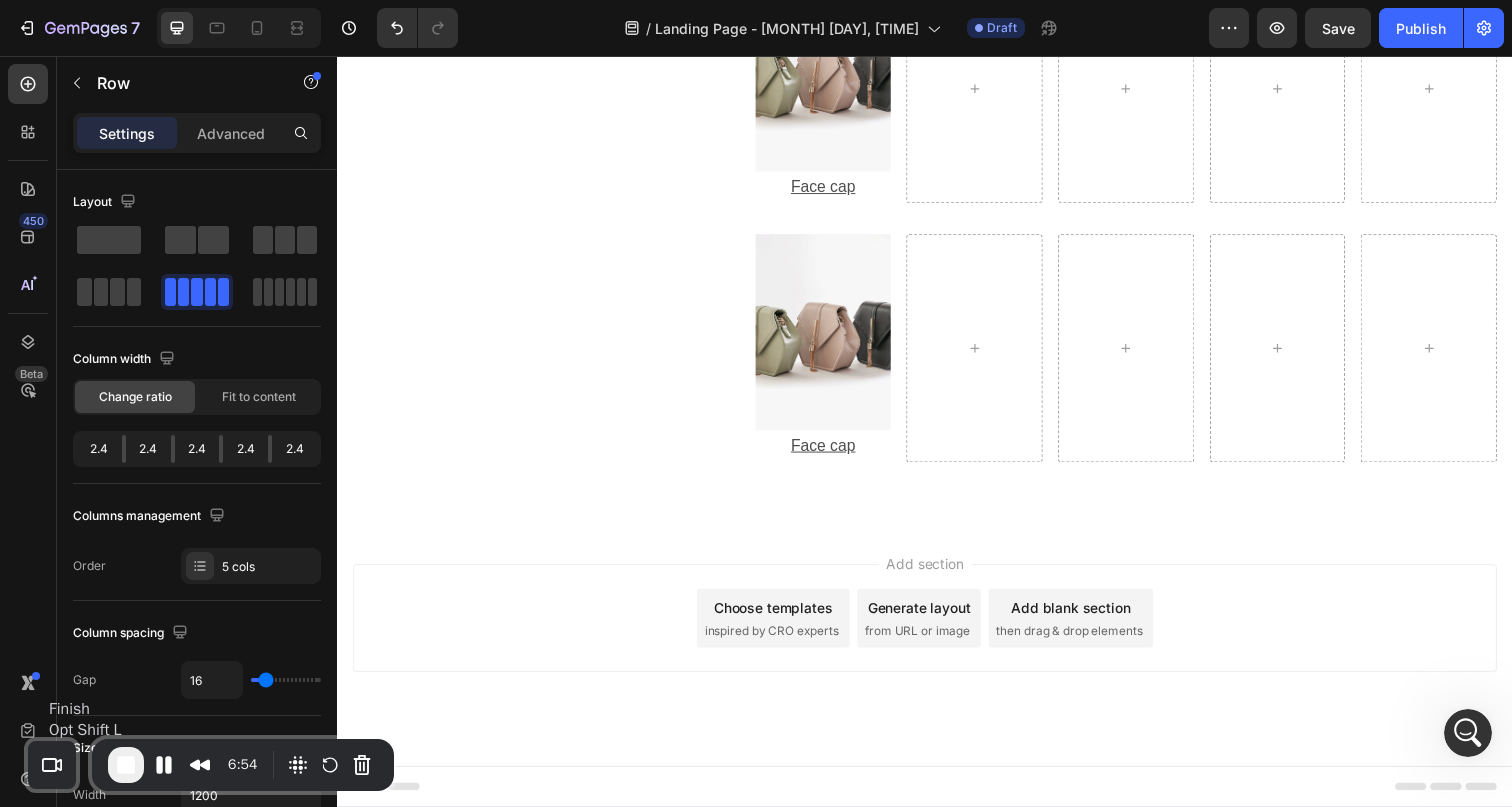 click at bounding box center (126, 765) 